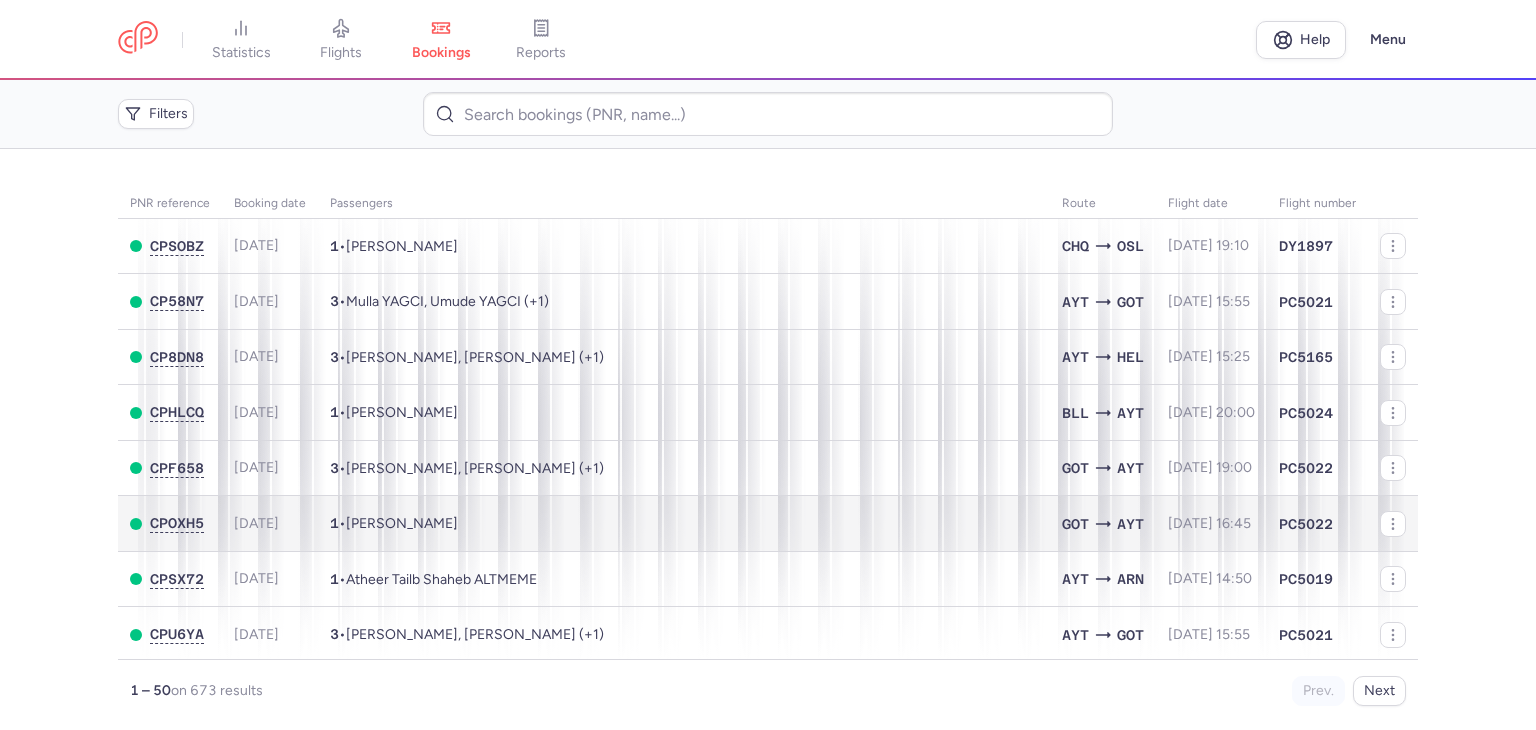 scroll, scrollTop: 0, scrollLeft: 0, axis: both 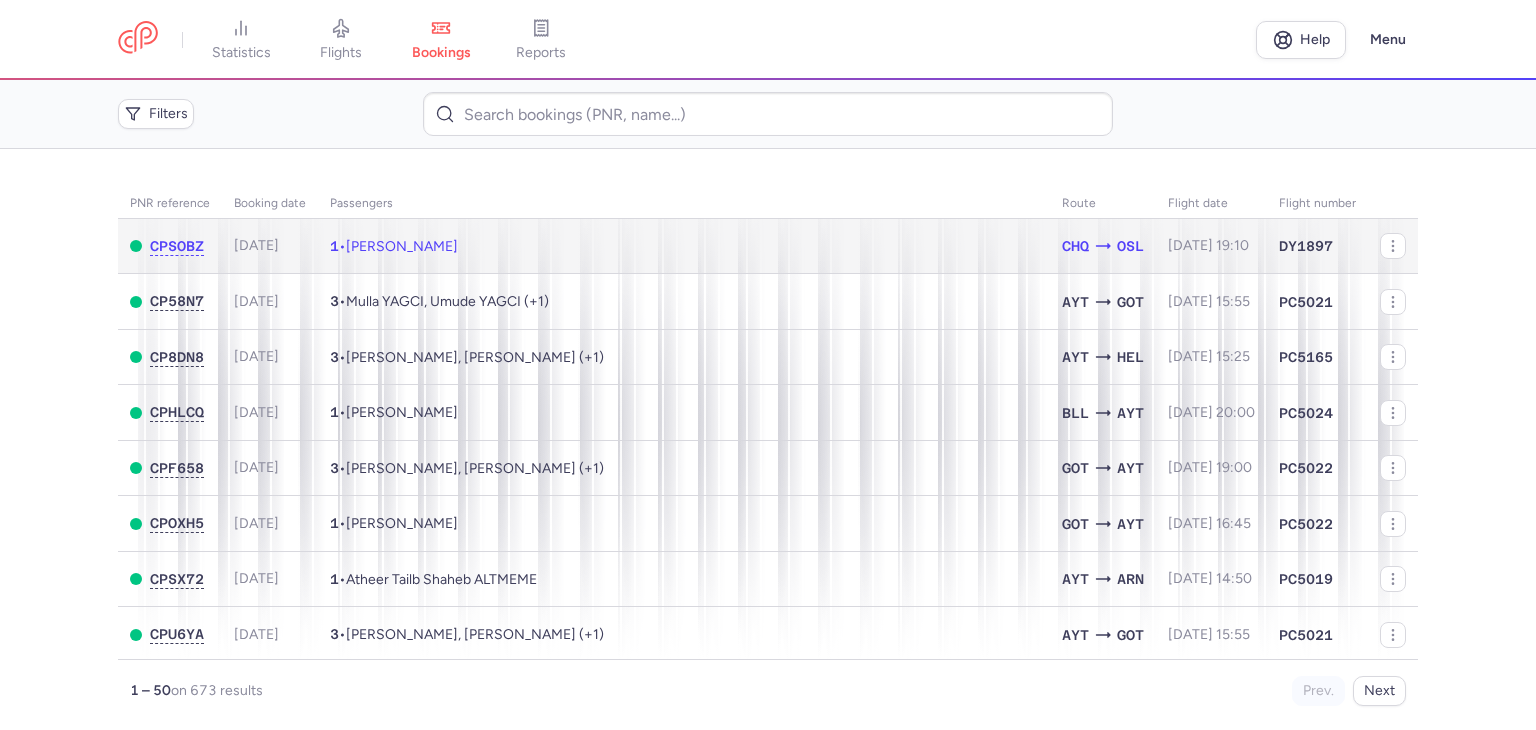 click on "1  •  Mohammad Ali MUZAFARI" at bounding box center [684, 246] 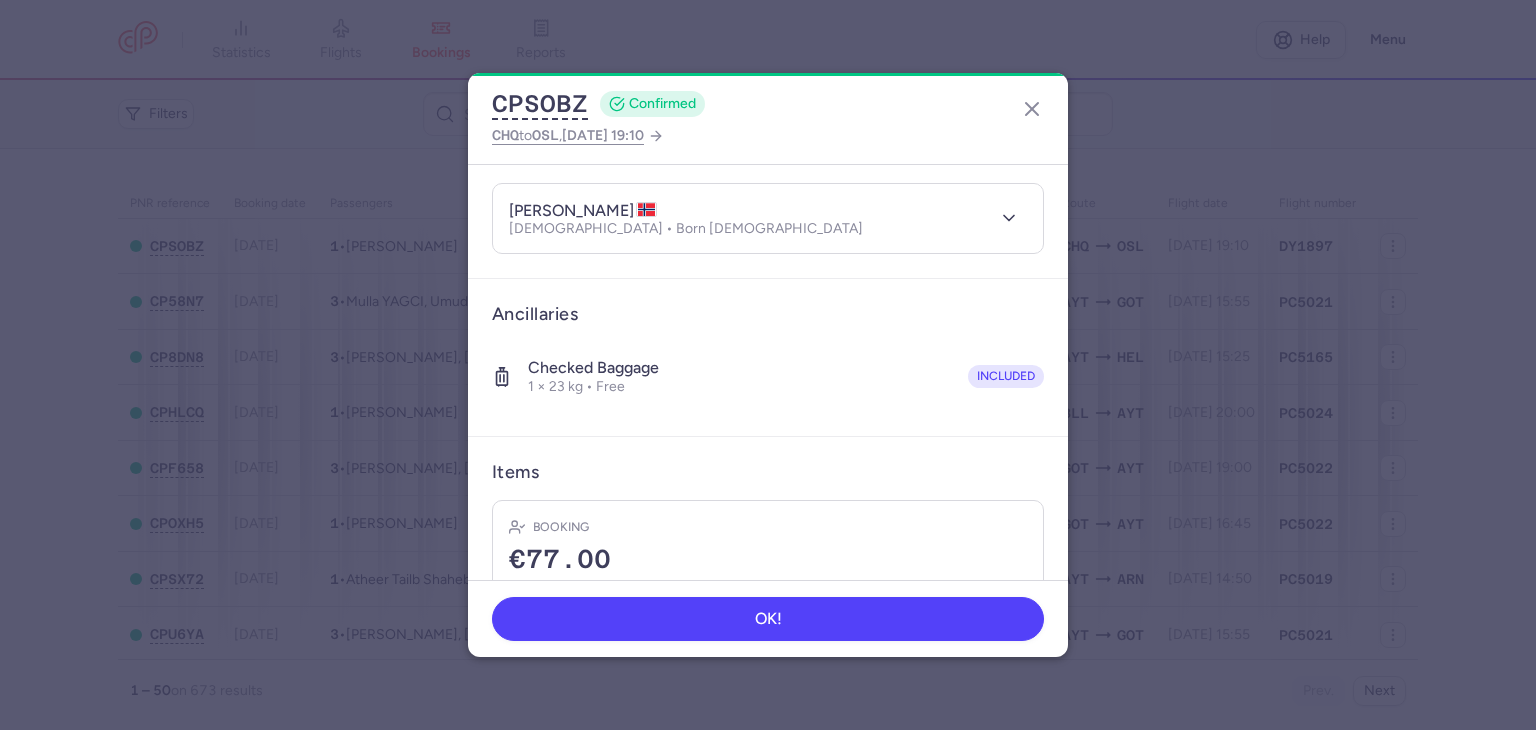 scroll, scrollTop: 324, scrollLeft: 0, axis: vertical 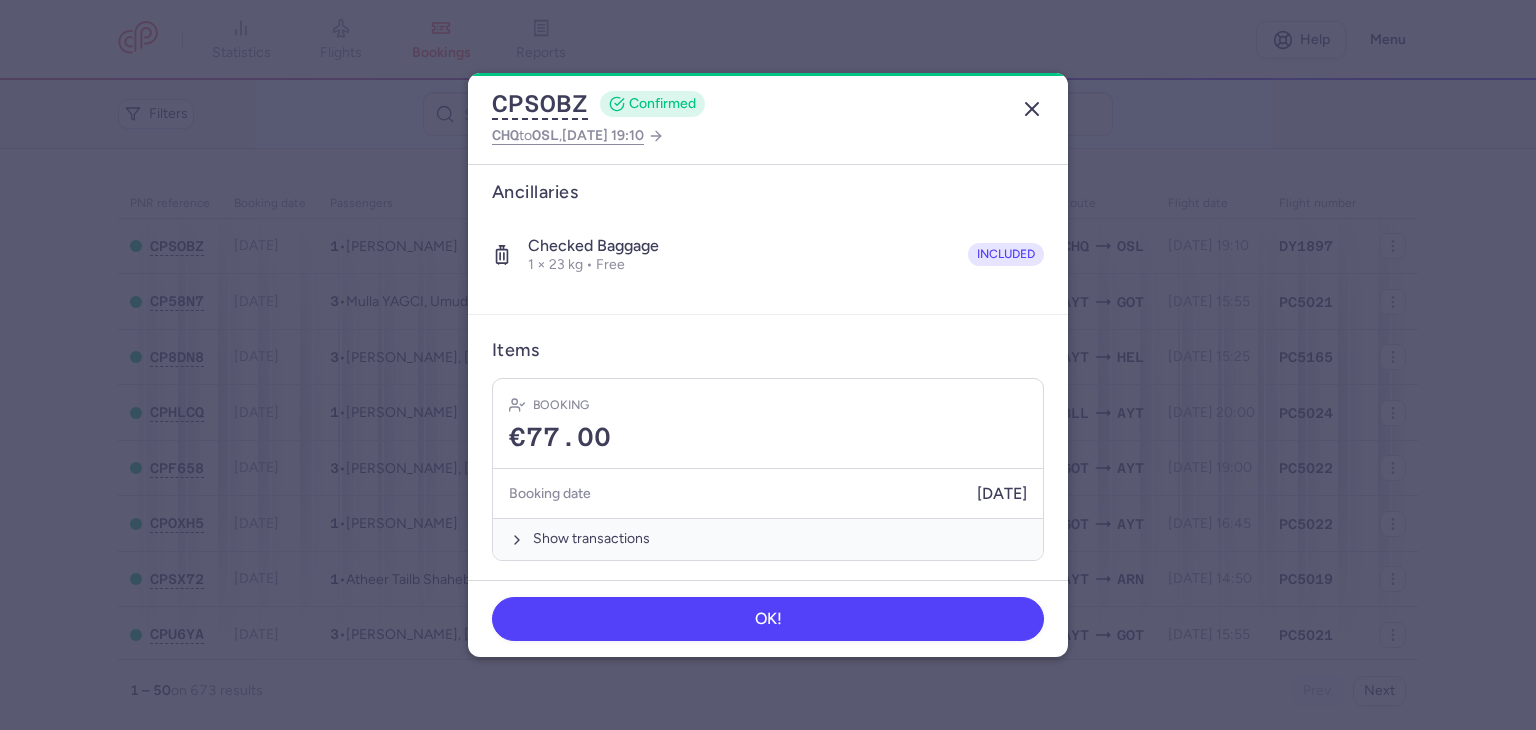 click 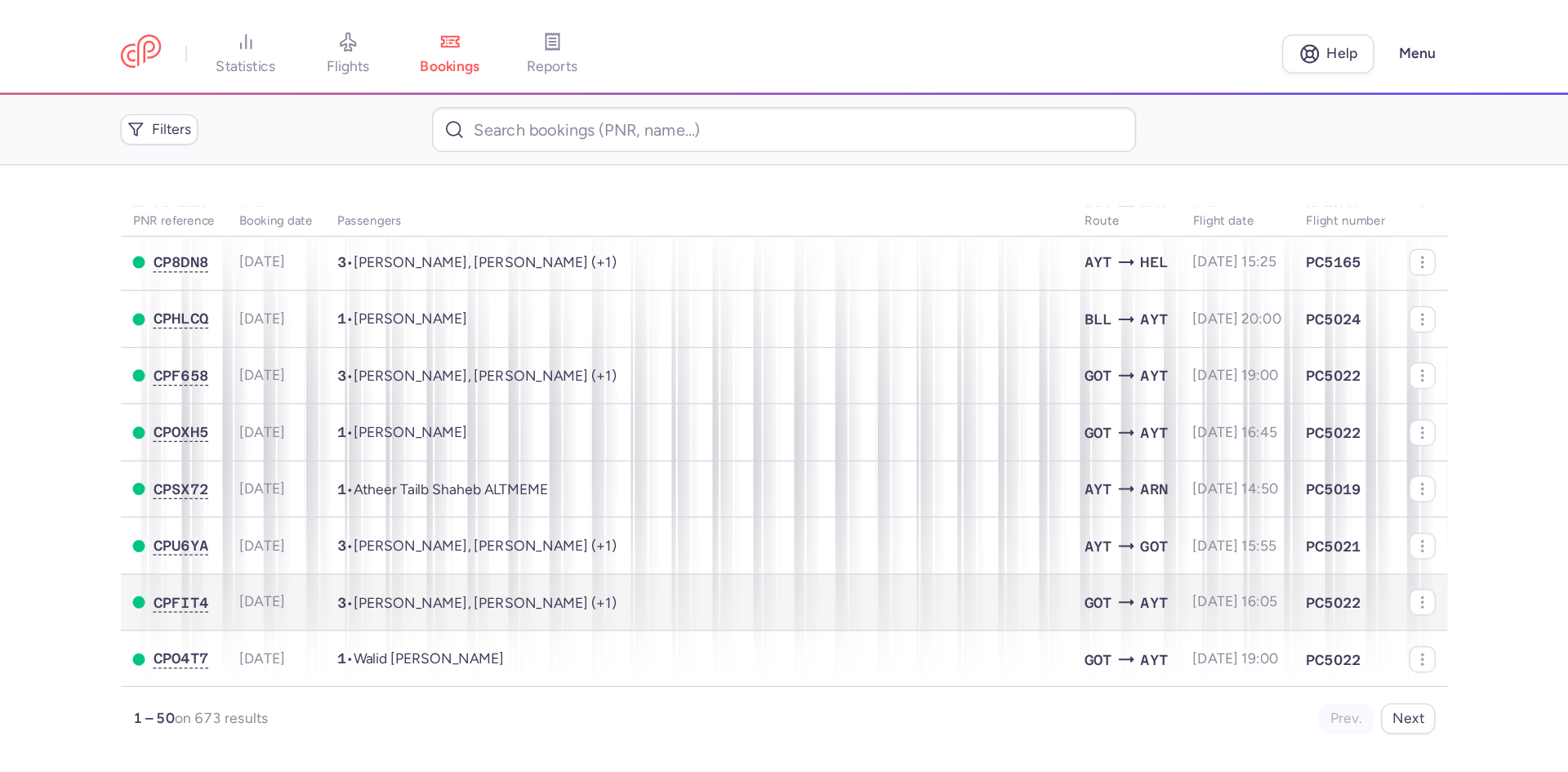 scroll, scrollTop: 0, scrollLeft: 0, axis: both 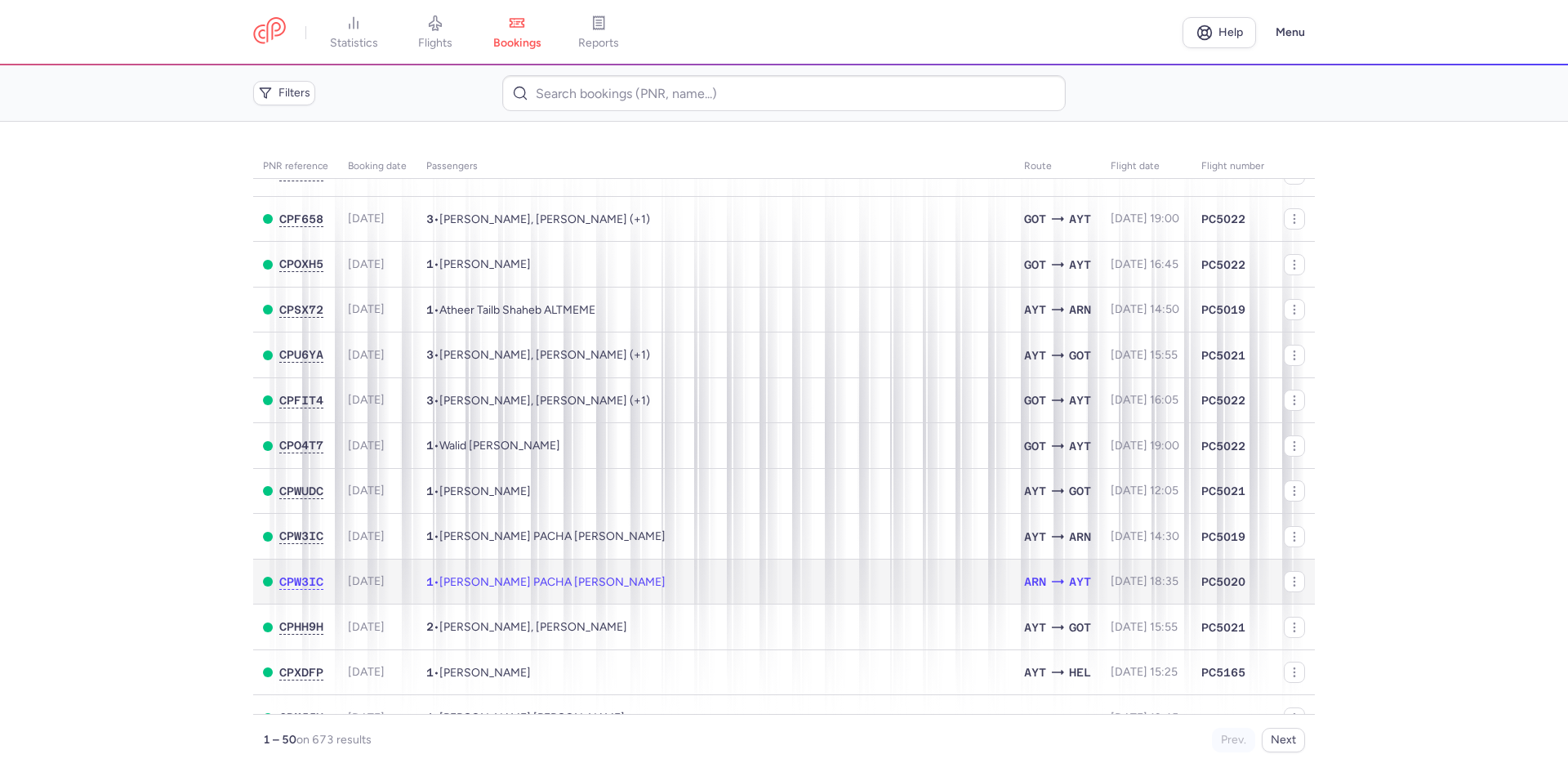 click on "[PERSON_NAME] PACHA [PERSON_NAME]" at bounding box center [552, 582] 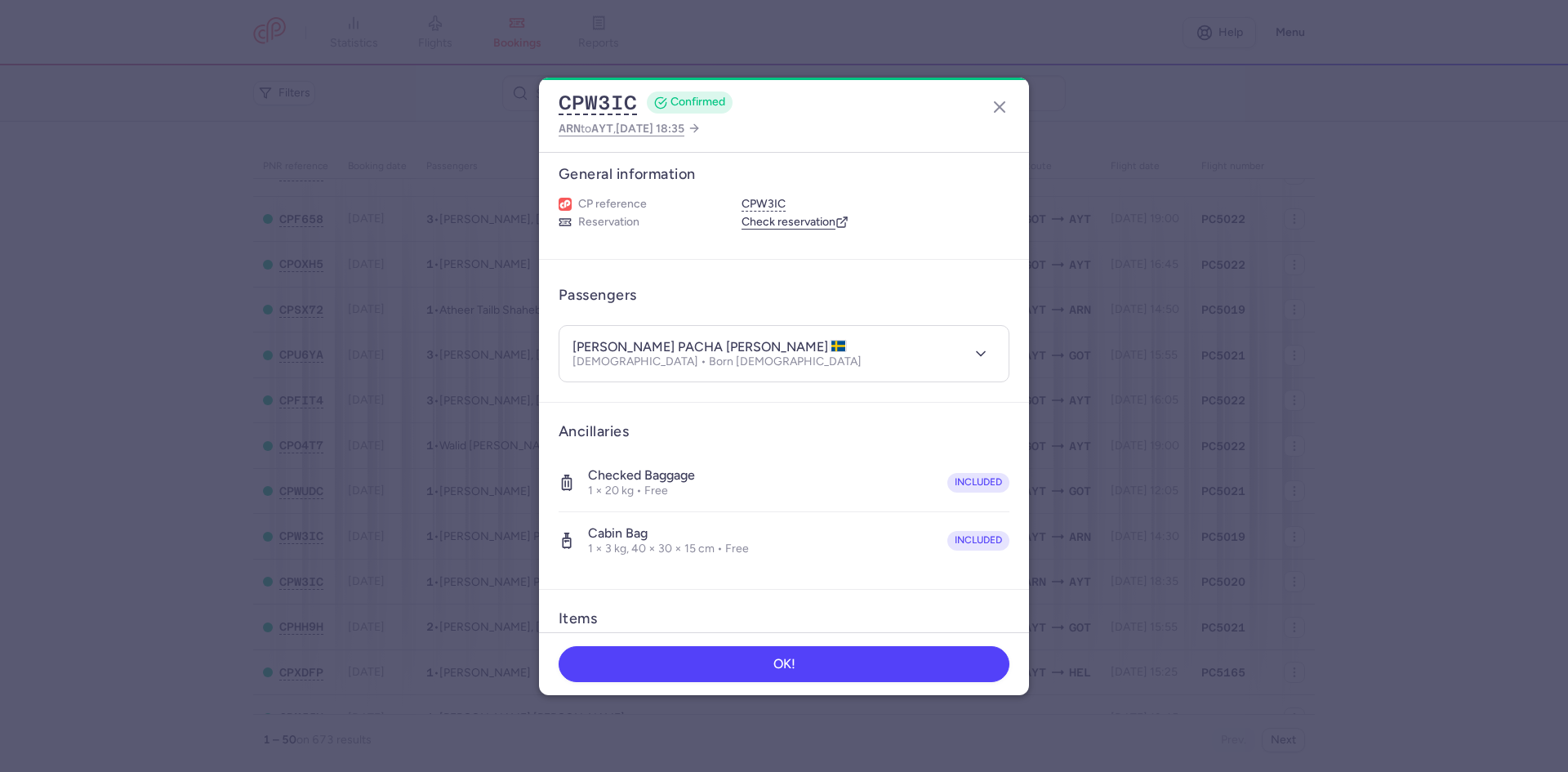 scroll, scrollTop: 0, scrollLeft: 0, axis: both 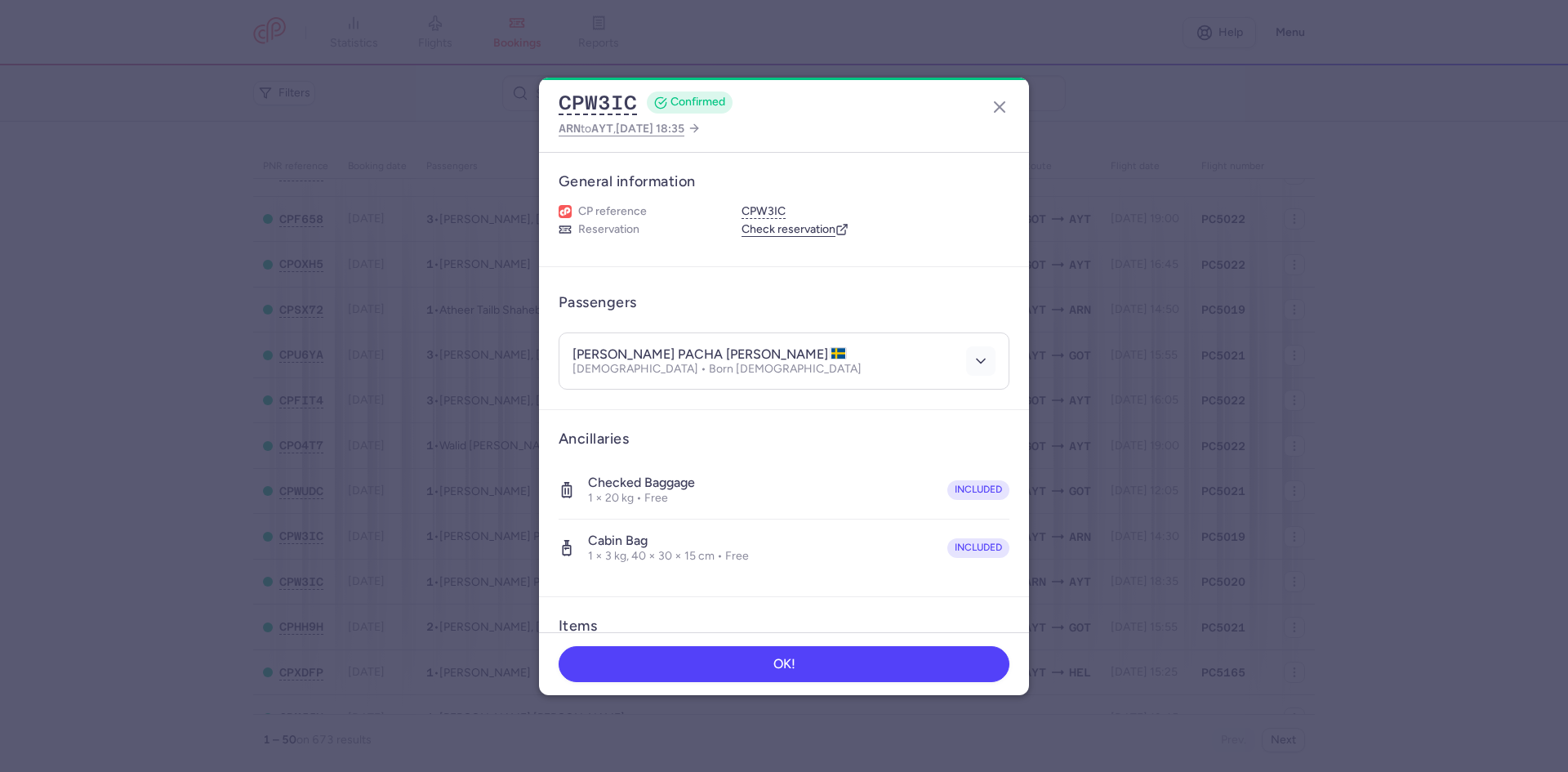 click 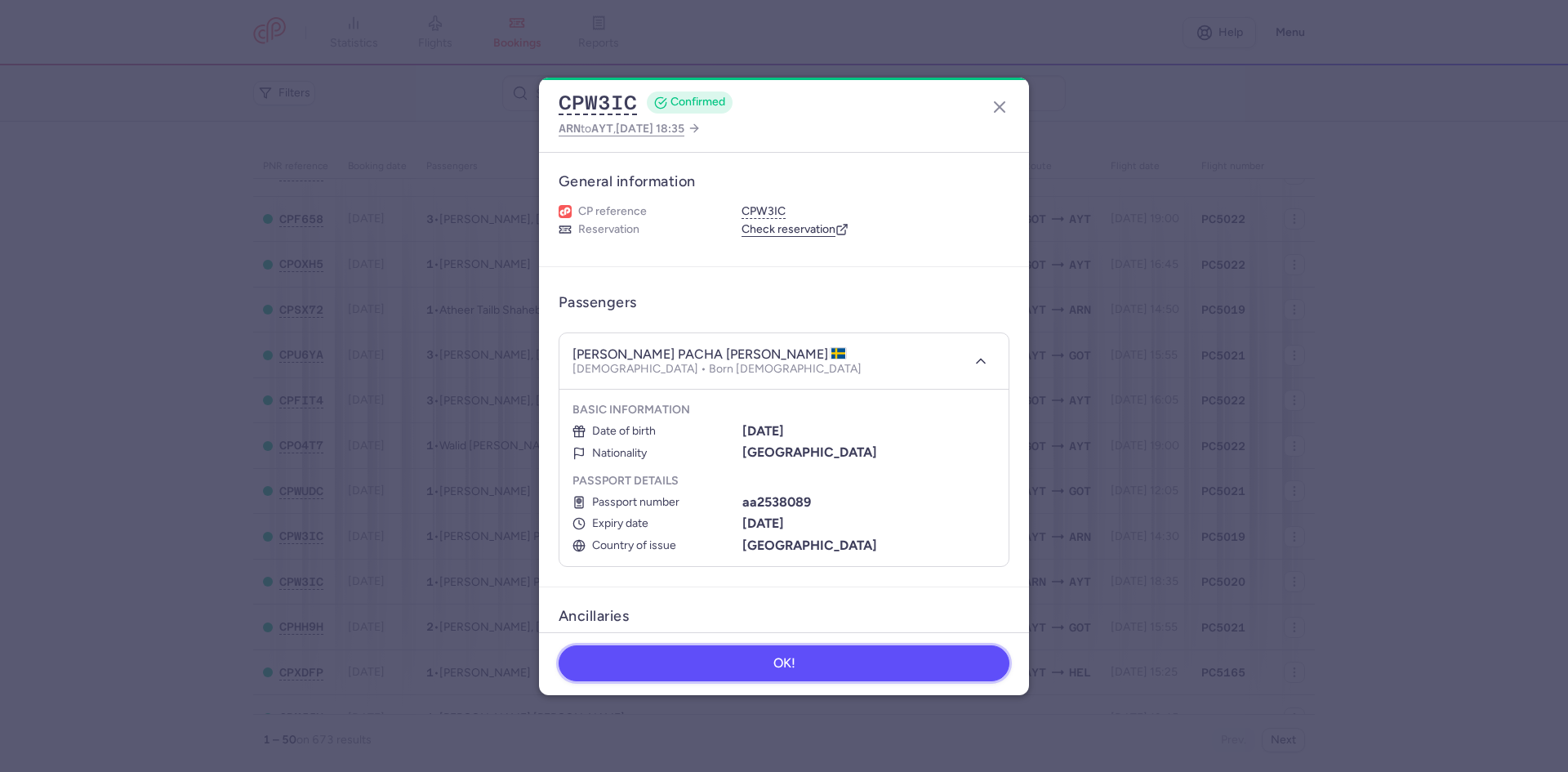 click on "OK!" at bounding box center [784, 663] 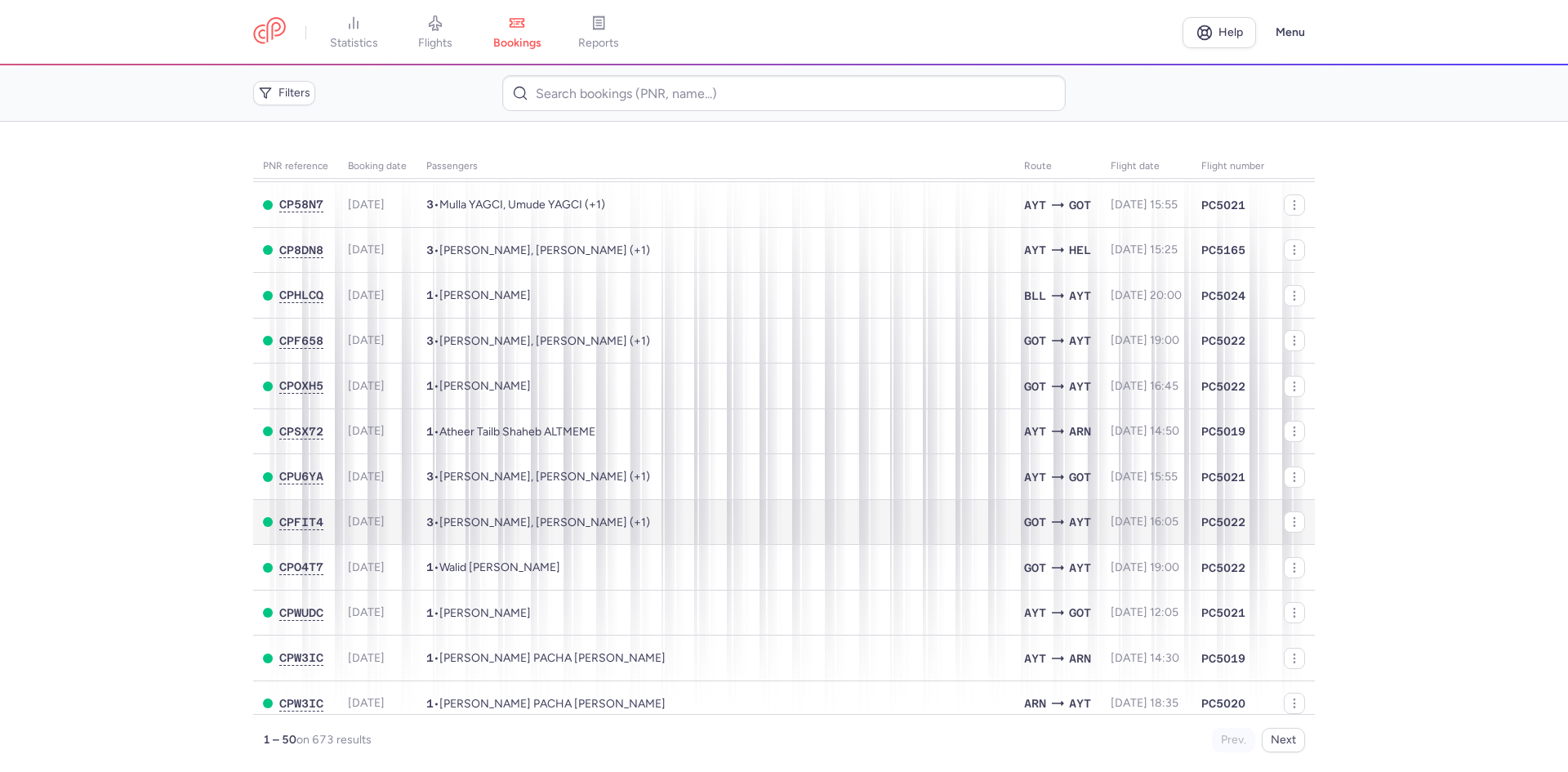 scroll, scrollTop: 82, scrollLeft: 0, axis: vertical 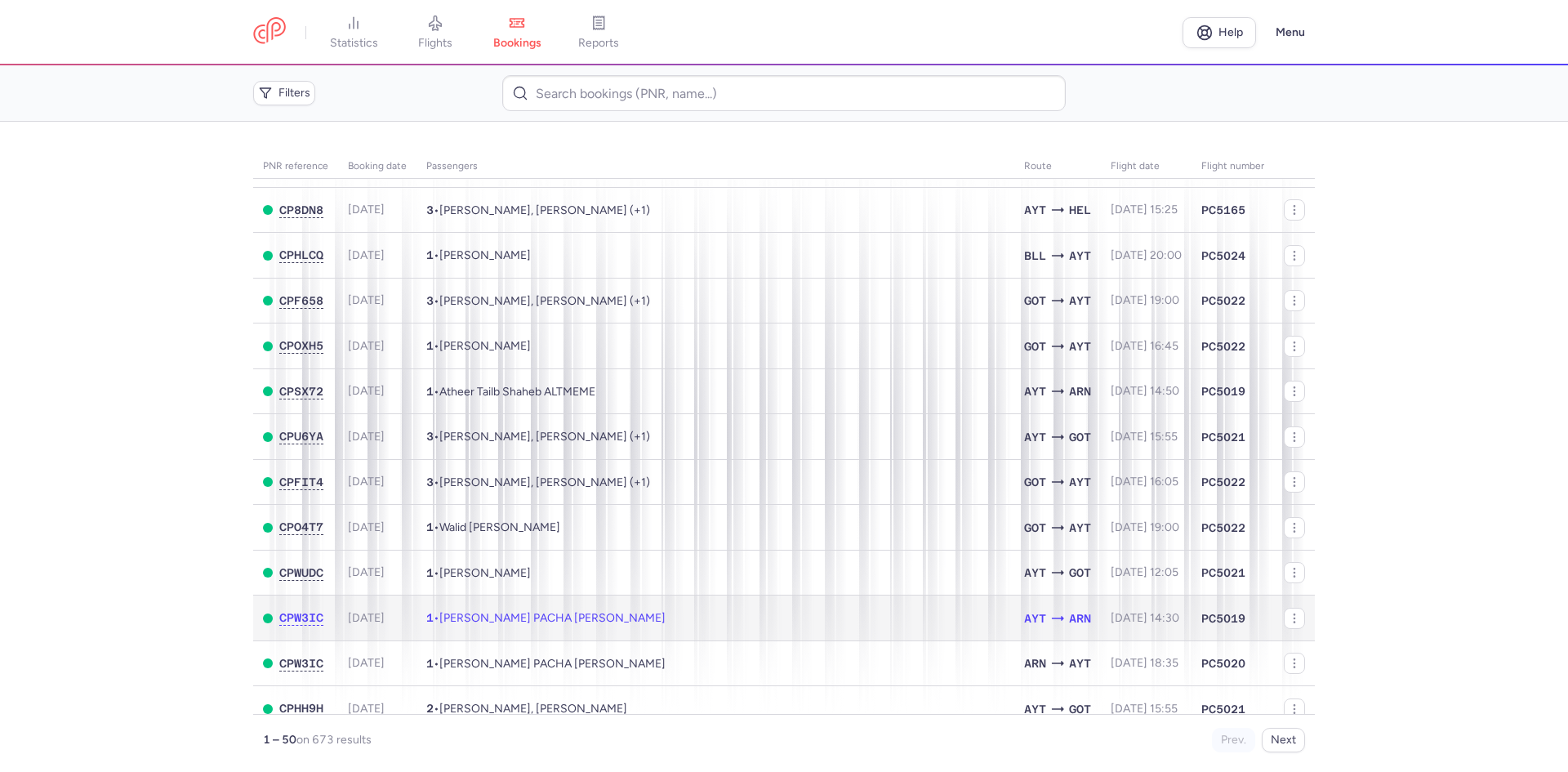 click on "[PERSON_NAME] PACHA [PERSON_NAME]" at bounding box center (552, 618) 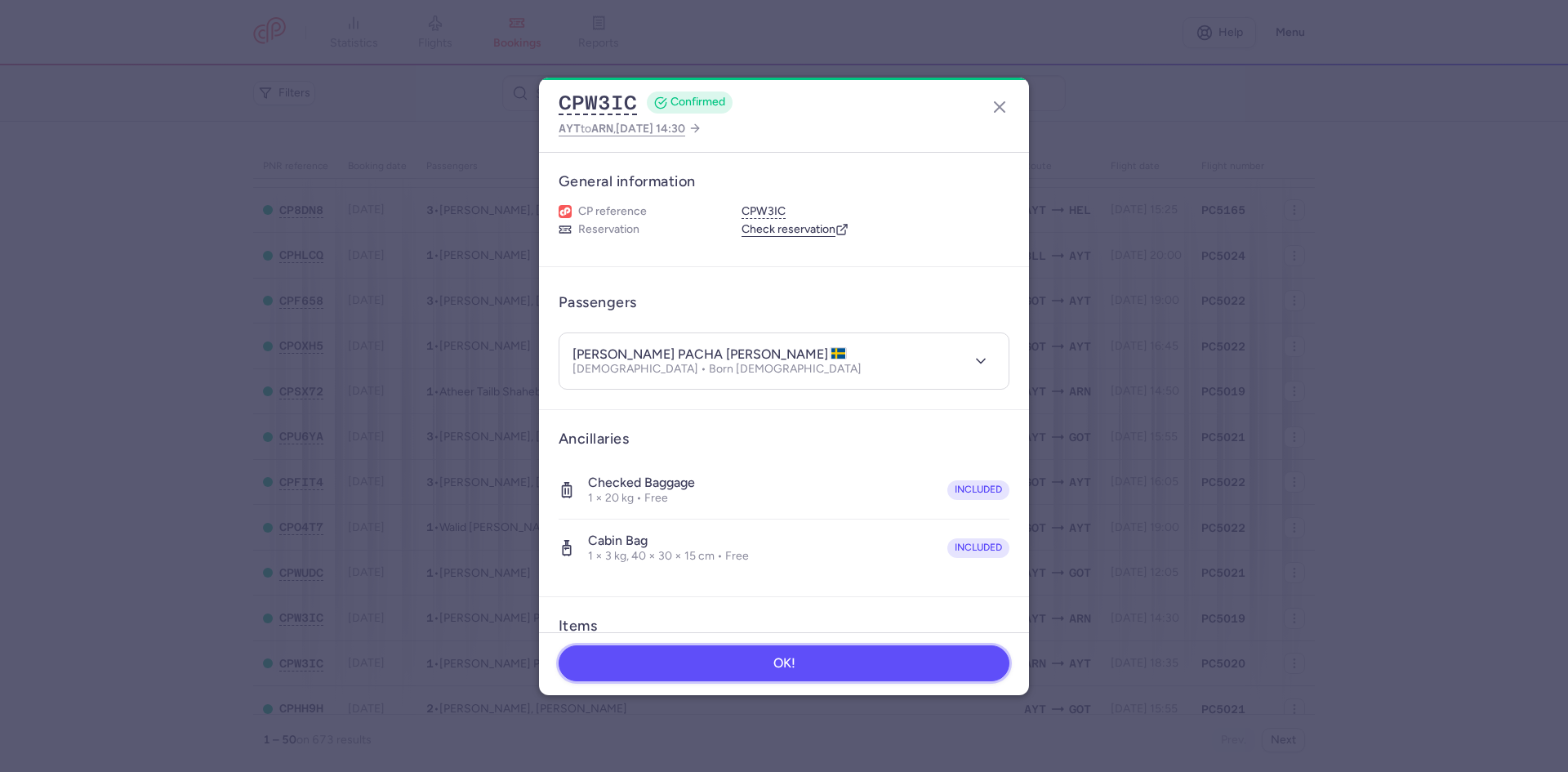 click on "OK!" at bounding box center [784, 663] 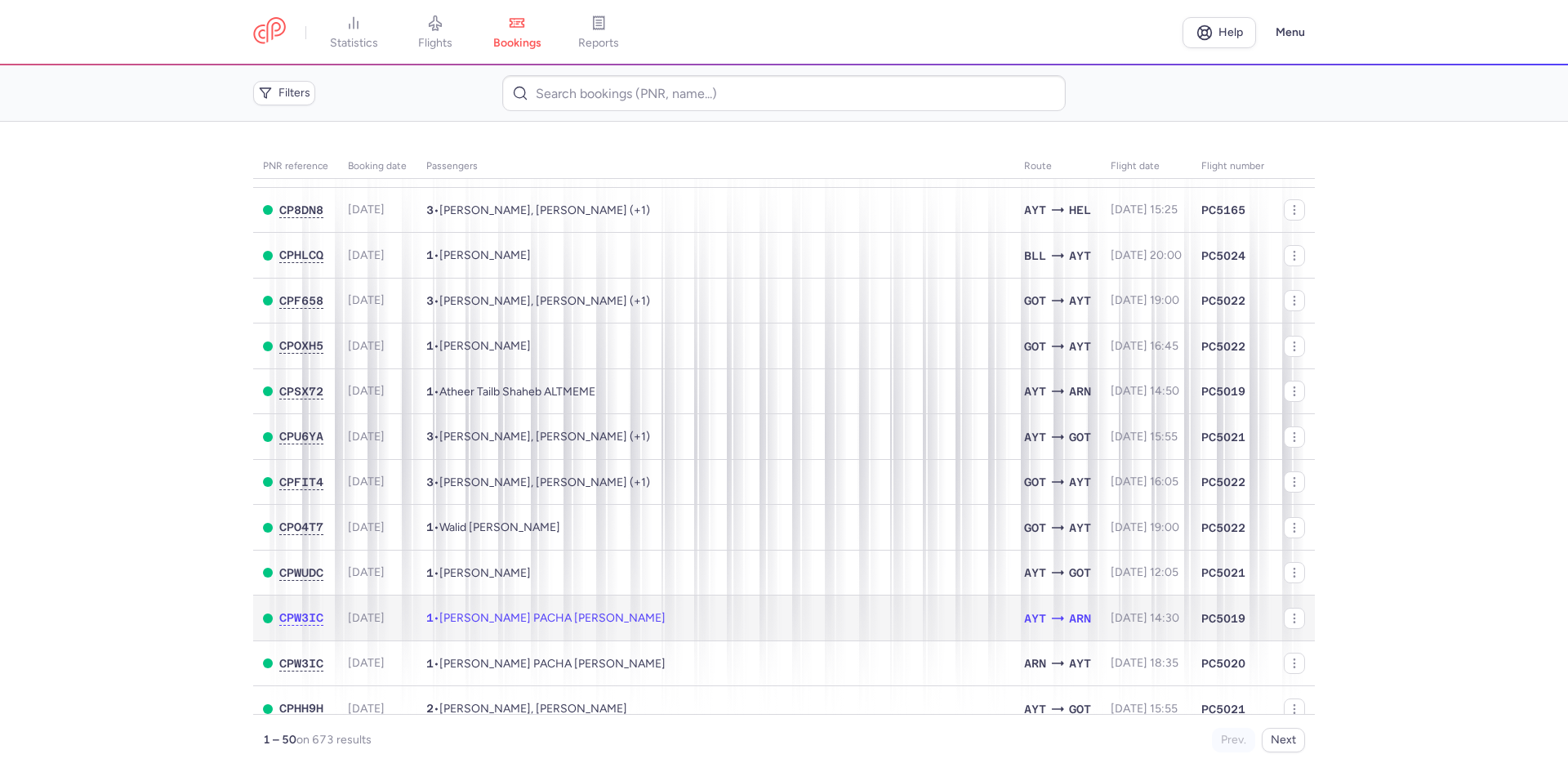 click on "1  •  Yashin PACHA MALDONADO" at bounding box center [715, 618] 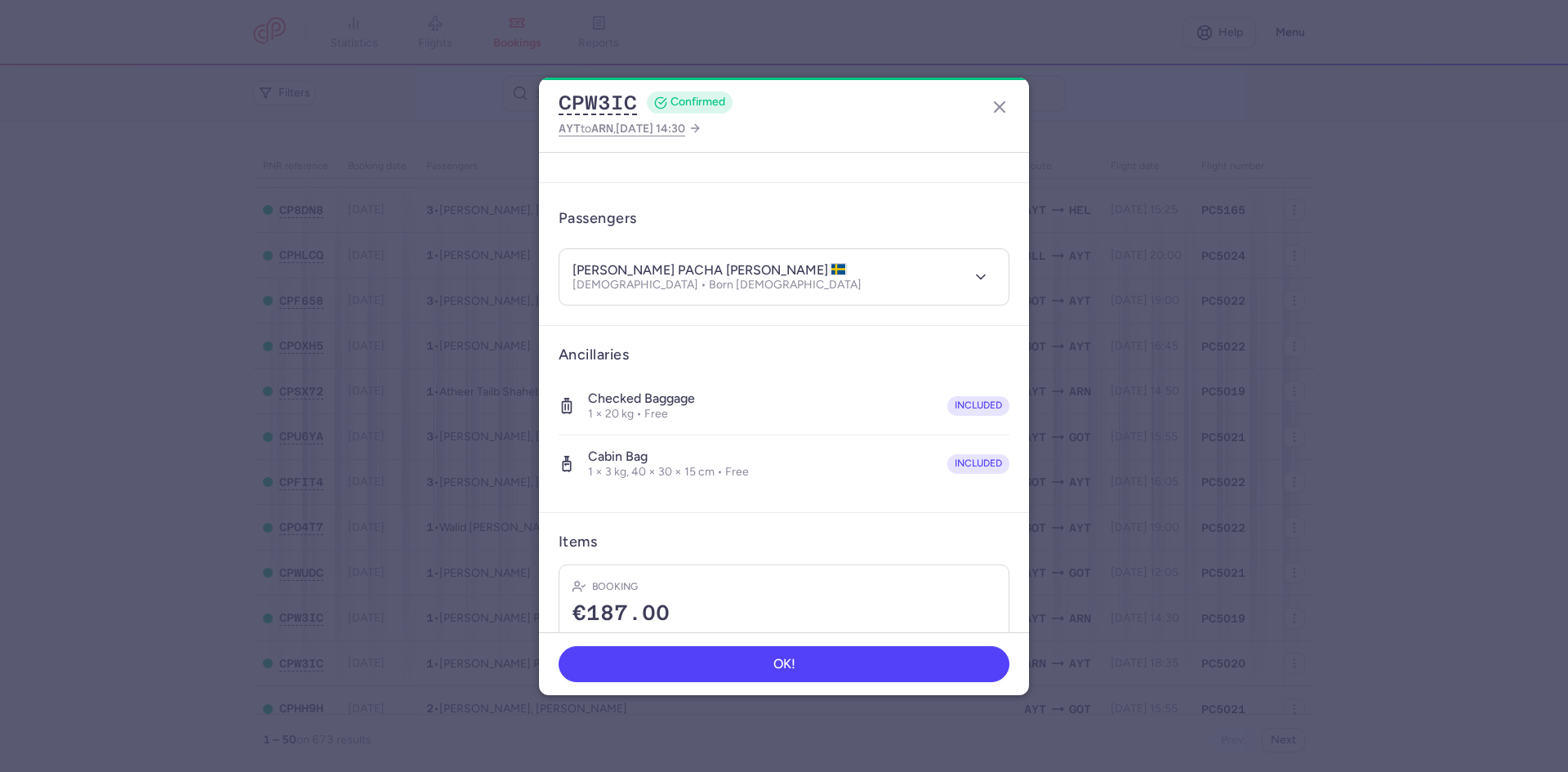 scroll, scrollTop: 185, scrollLeft: 0, axis: vertical 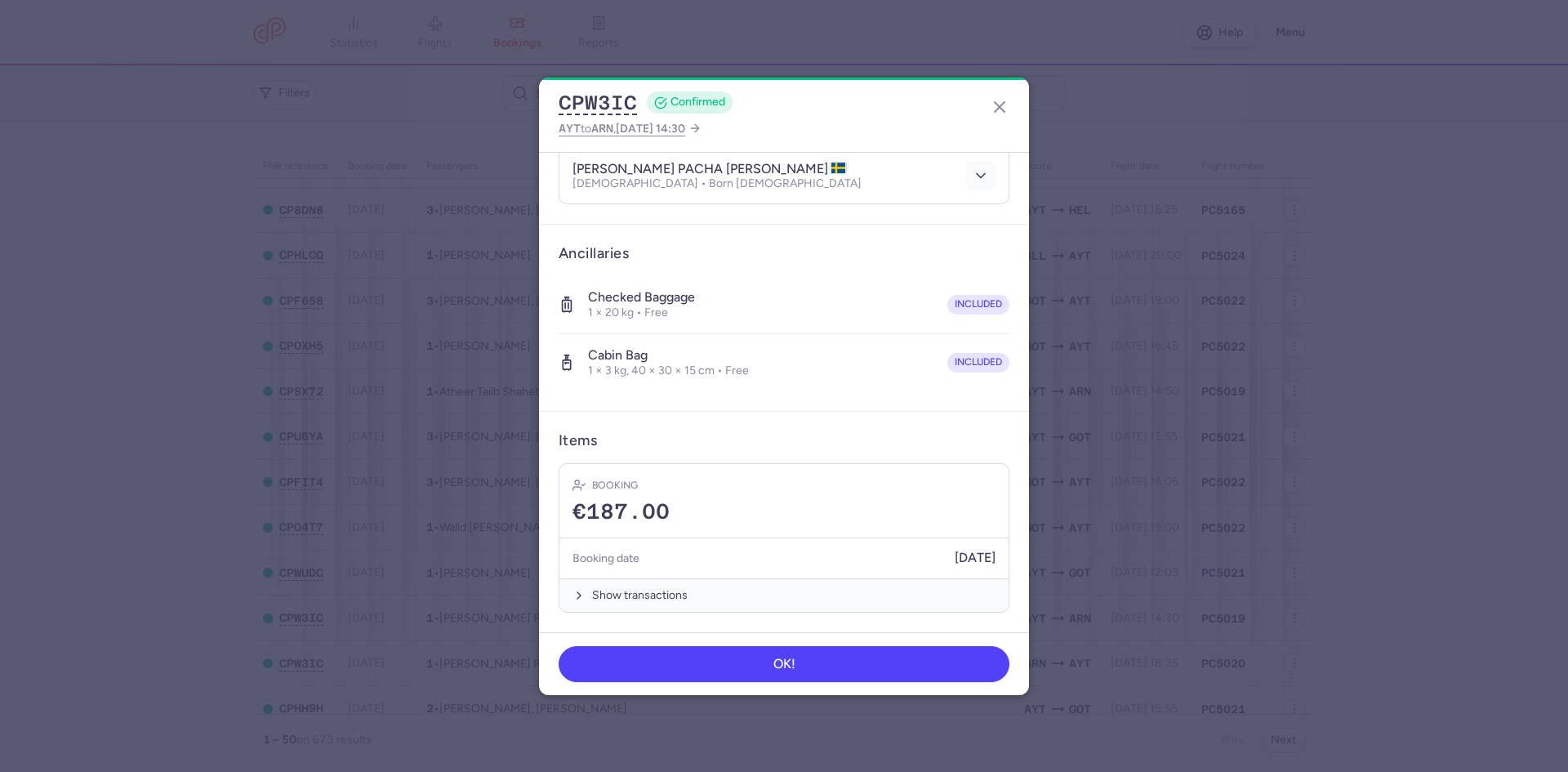 click 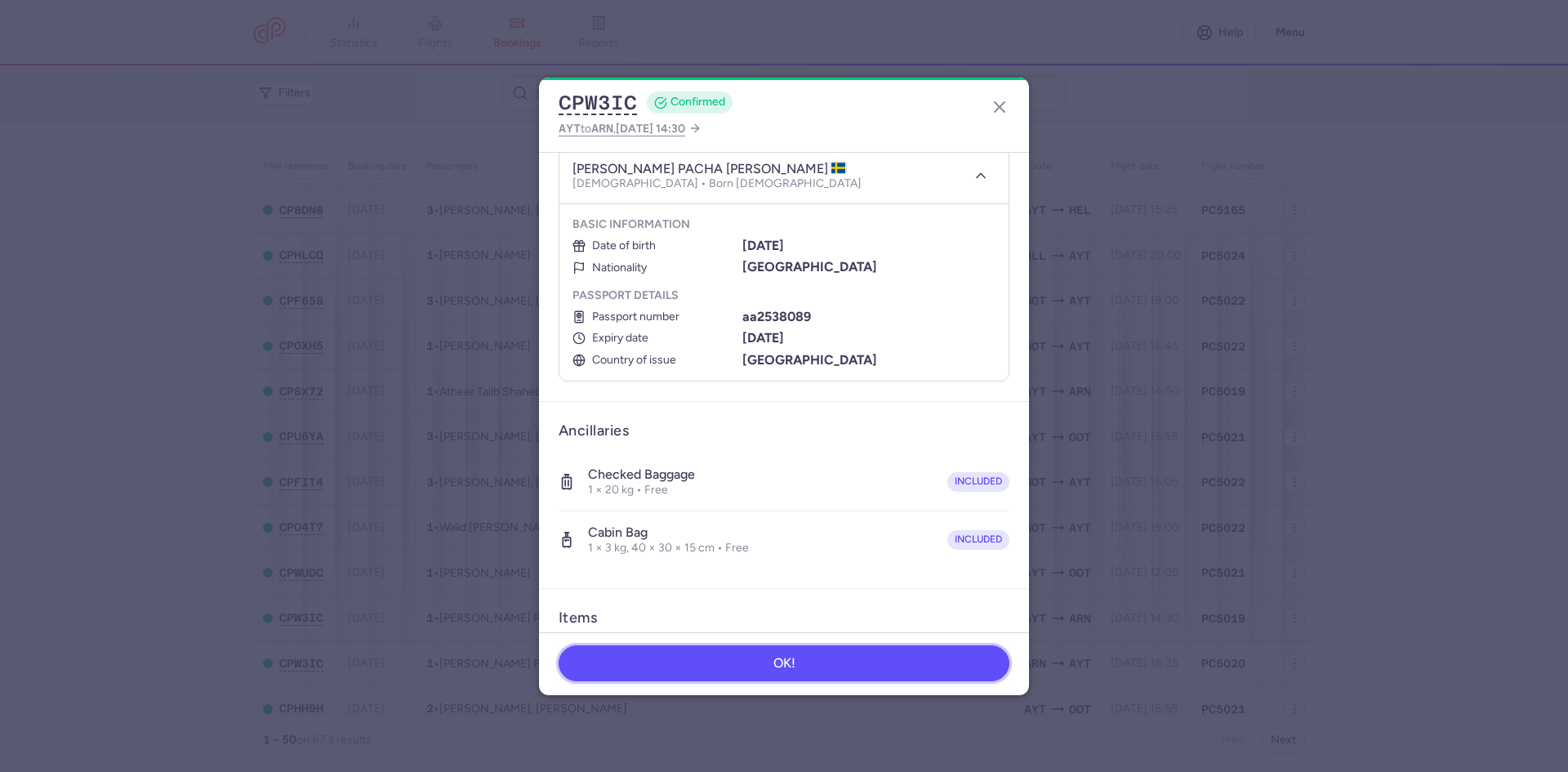 click on "OK!" at bounding box center [784, 663] 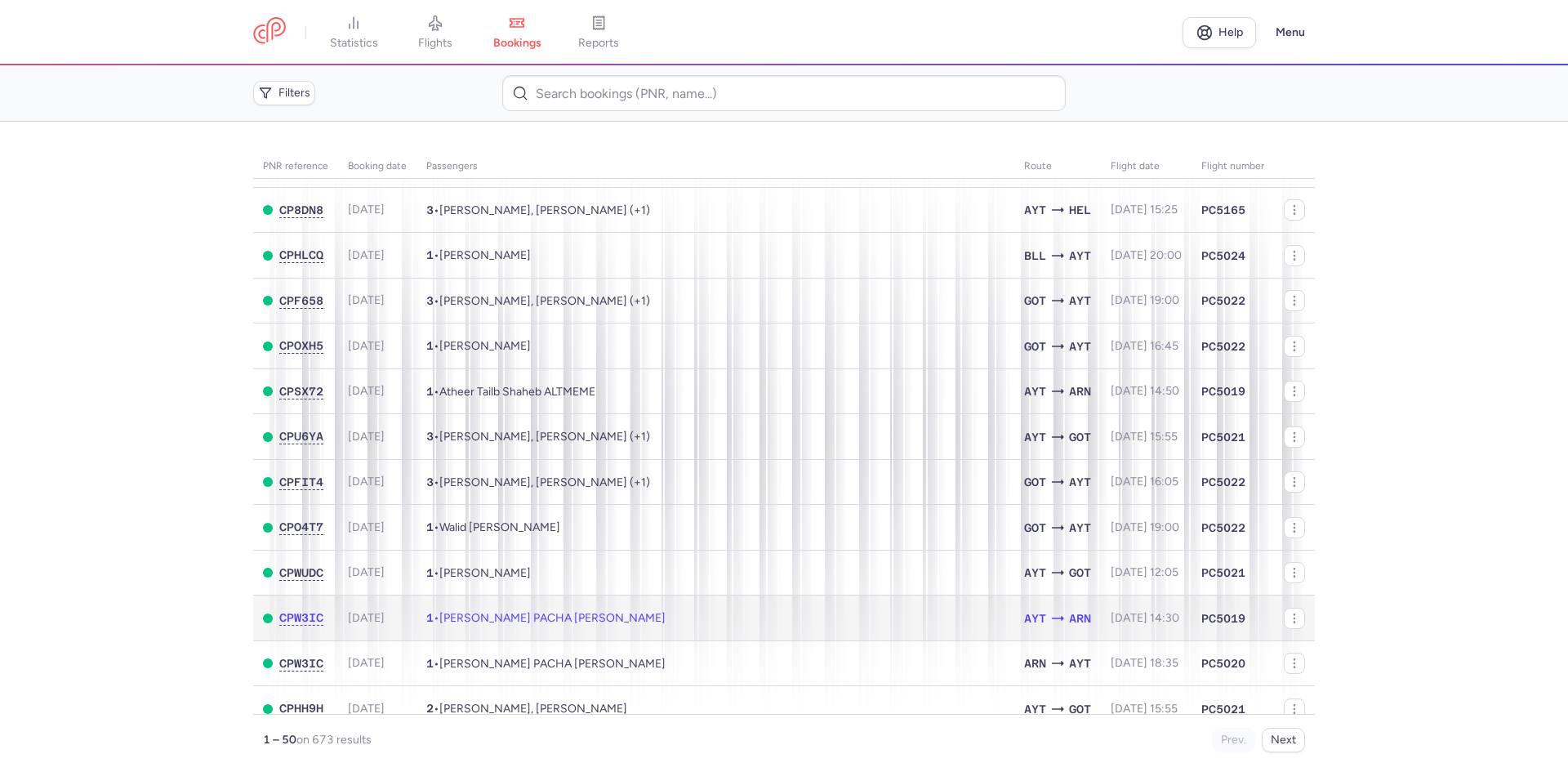 scroll, scrollTop: 0, scrollLeft: 0, axis: both 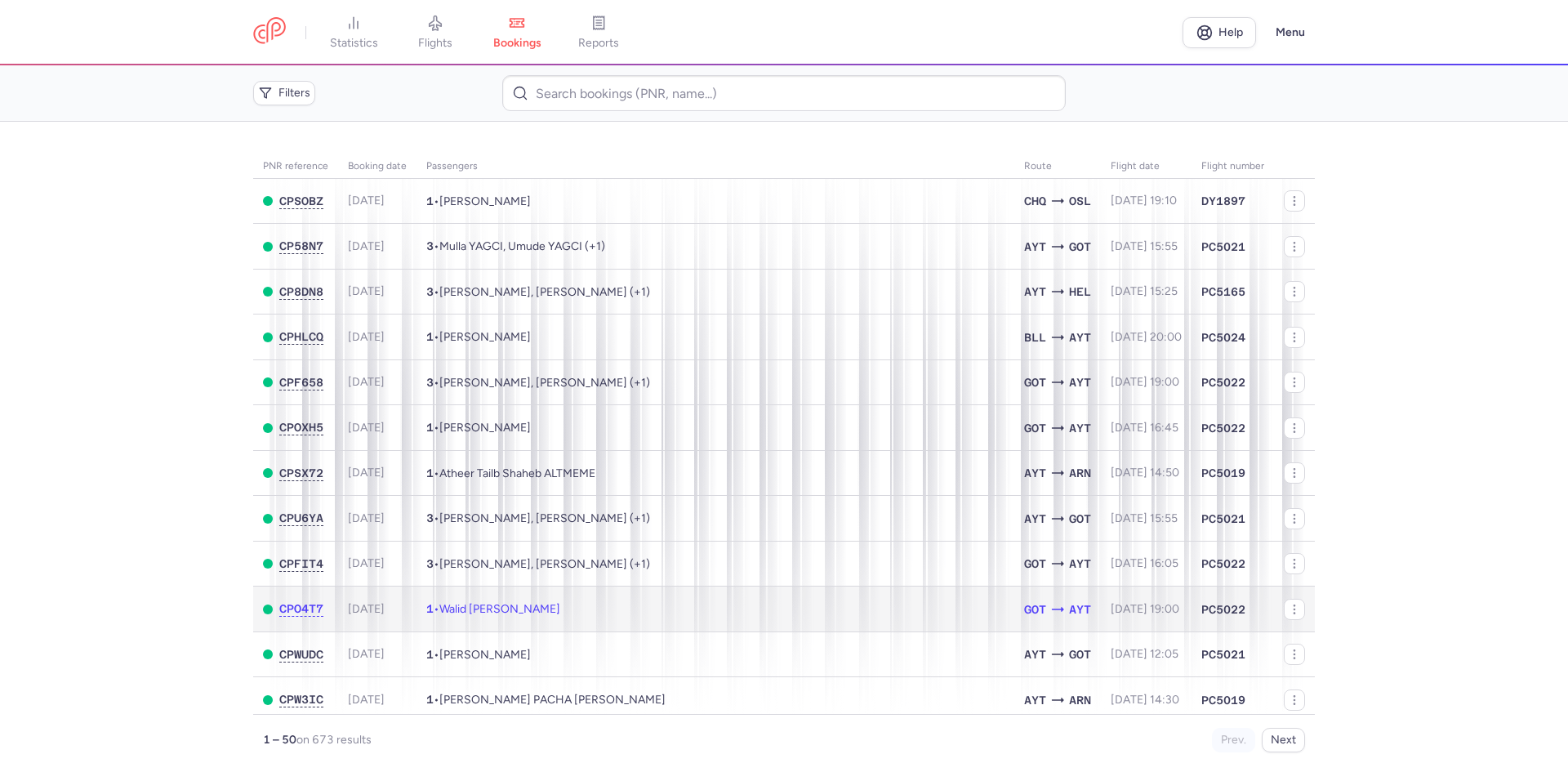 click on "1  •  Walid Imad KHODR" at bounding box center (715, 609) 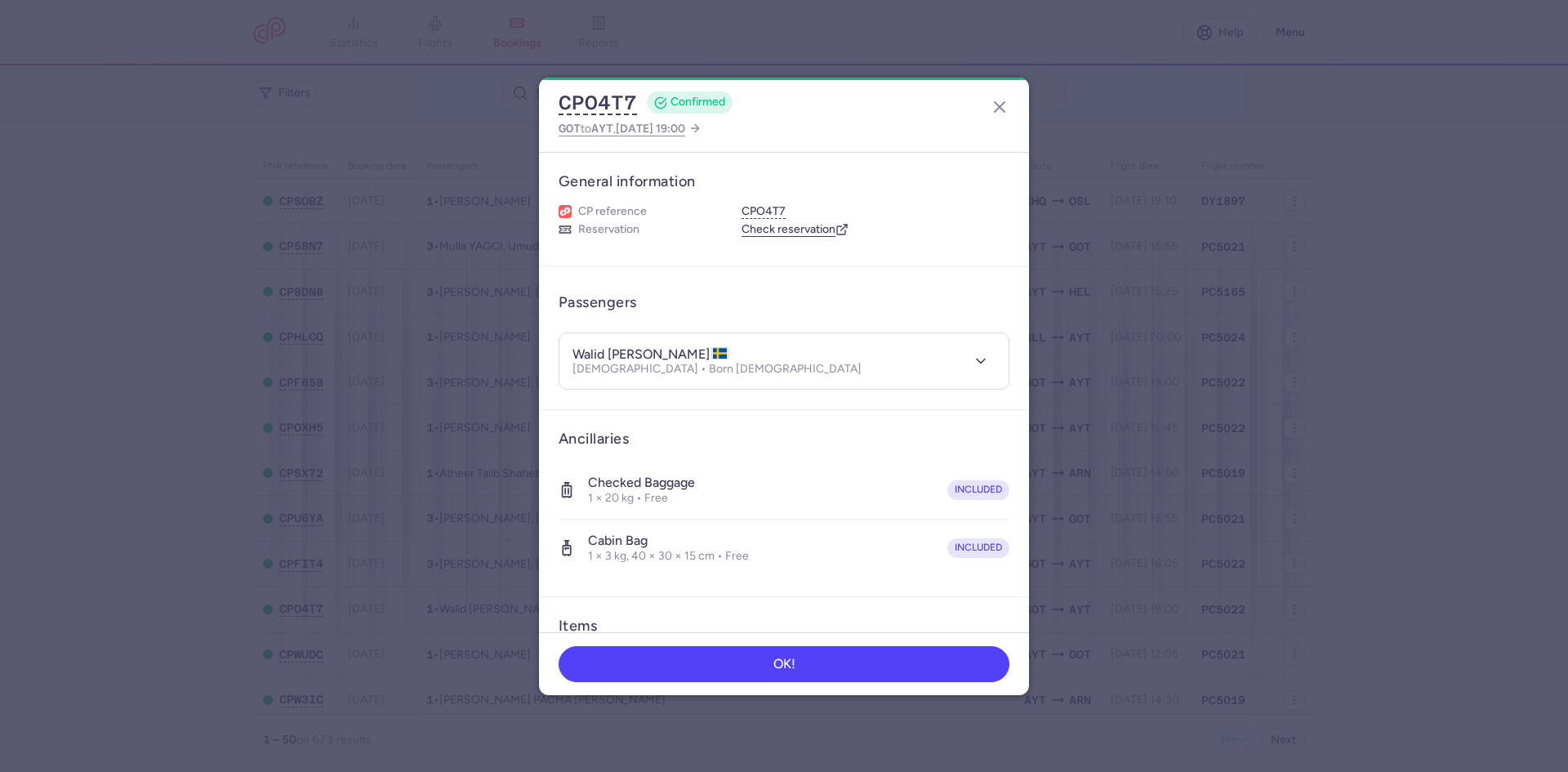 drag, startPoint x: 993, startPoint y: 101, endPoint x: 984, endPoint y: 110, distance: 12.727922 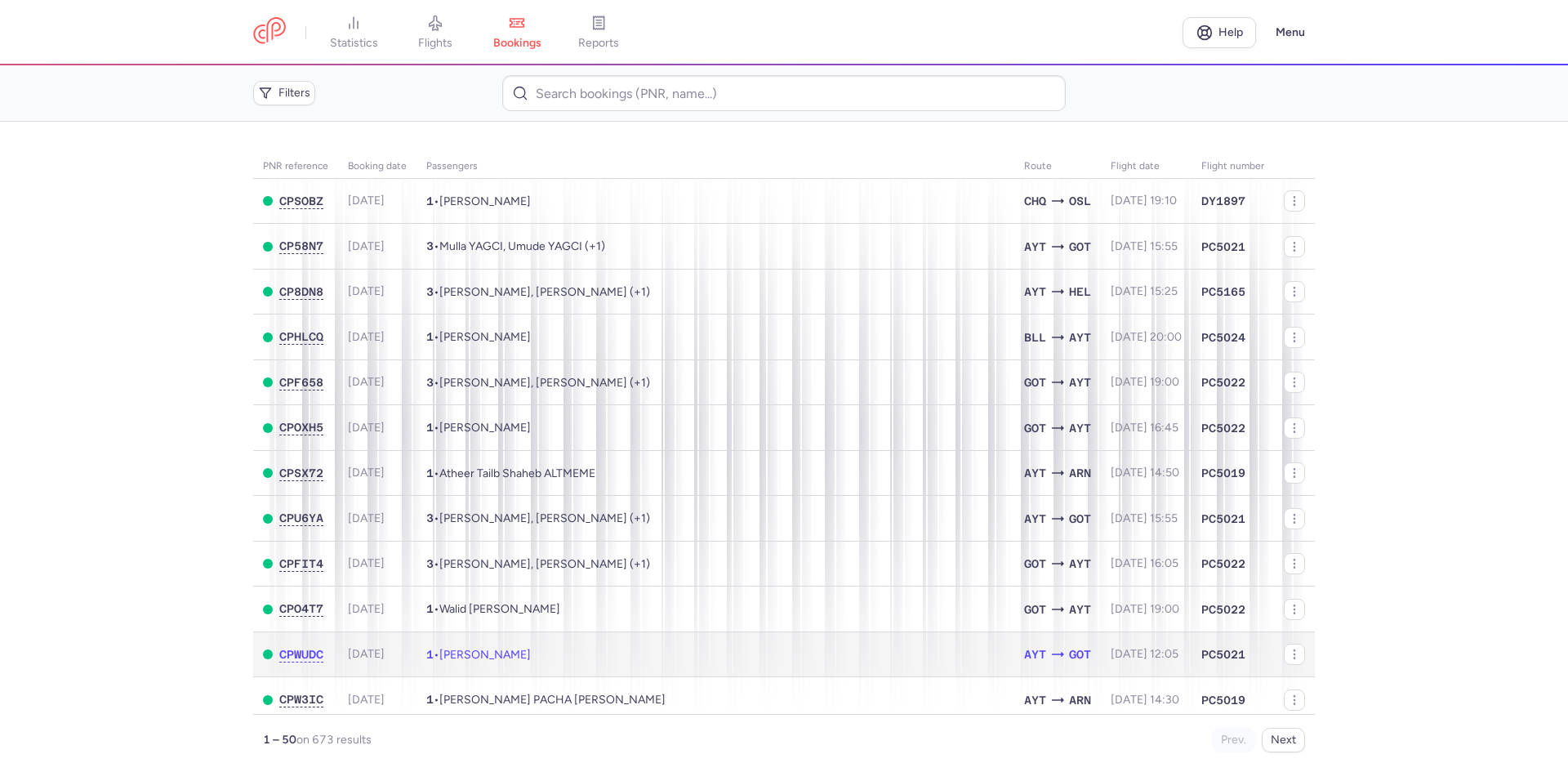 click on "1  •  Roula CHABO" at bounding box center [715, 654] 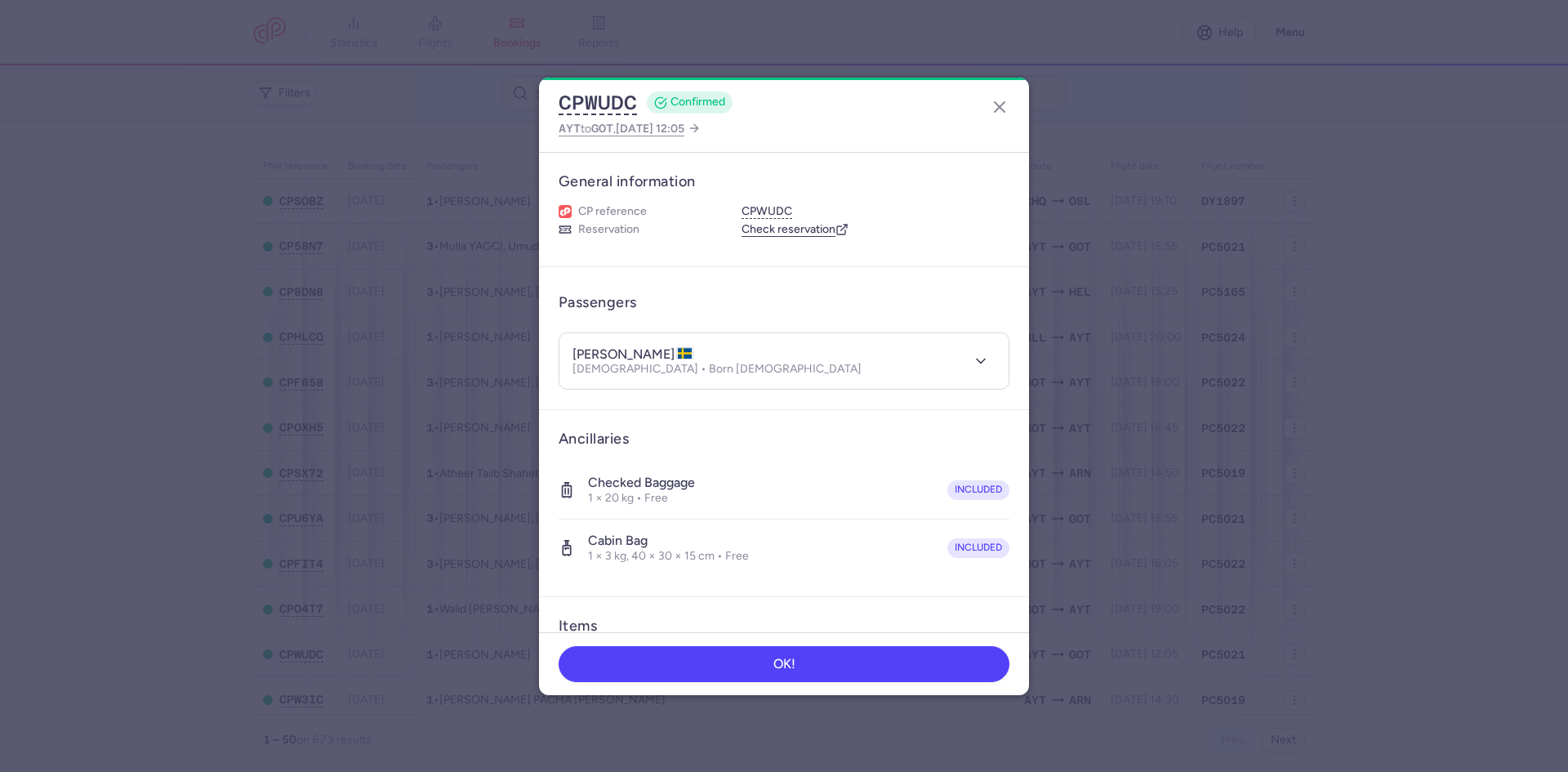 click on "CPWUDC  CONFIRMED AYT  to  GOT ,  2025 Aug 4, 12:05" 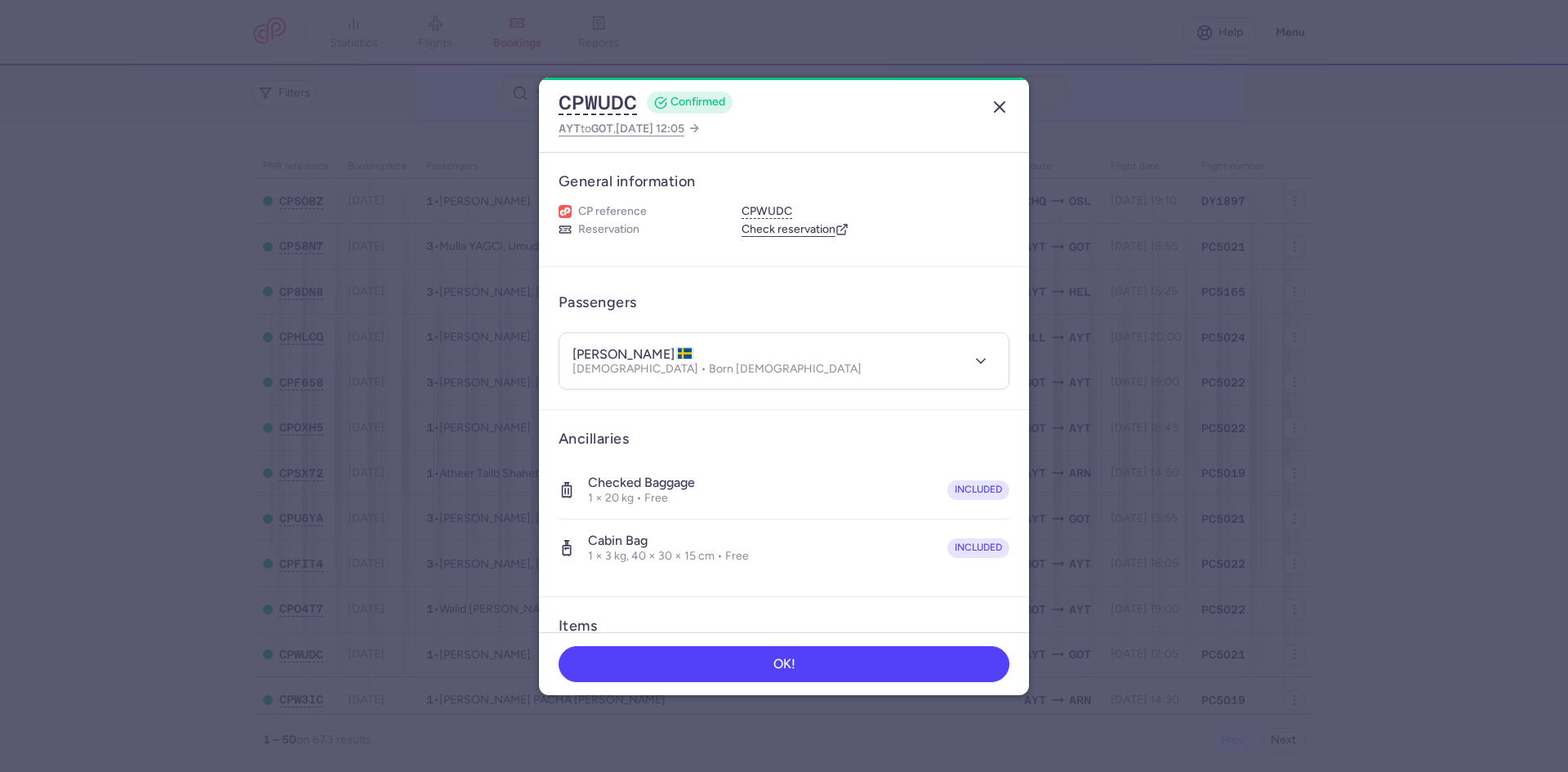 click 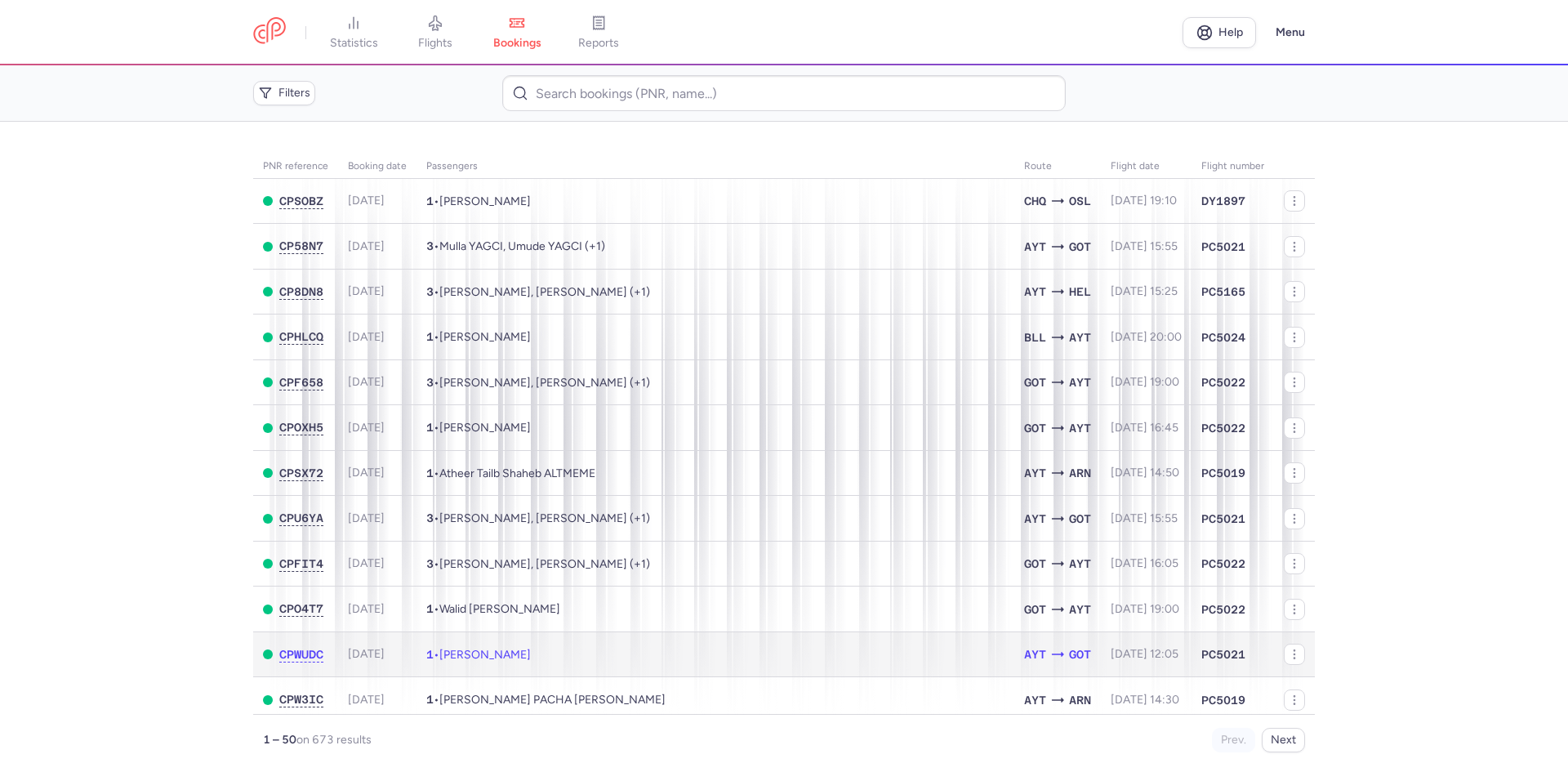 click on "1  •  Roula CHABO" at bounding box center (715, 654) 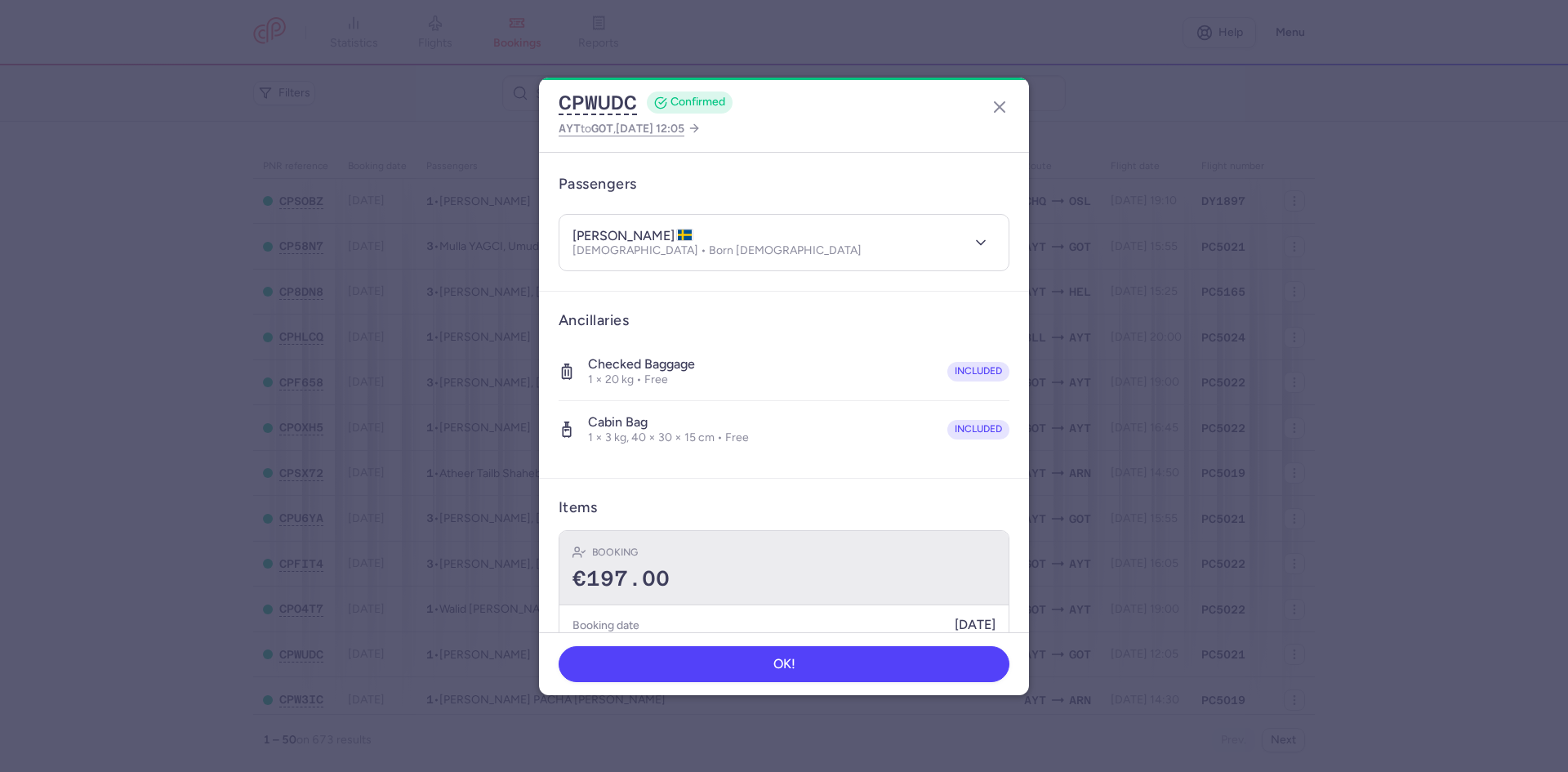 scroll, scrollTop: 0, scrollLeft: 0, axis: both 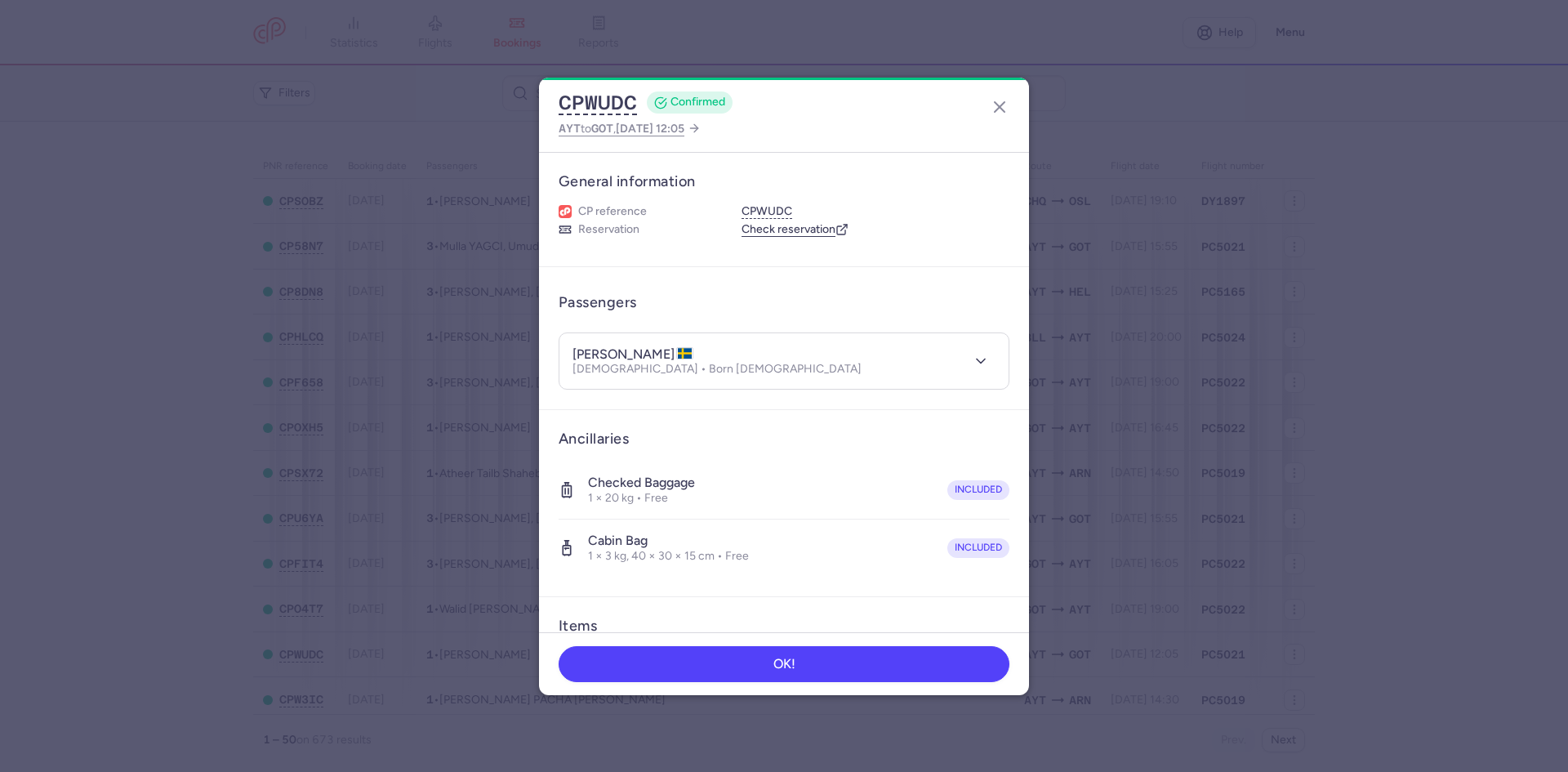 click on "roula CHABO  Female • Born 25/10/1981" at bounding box center (766, 361) 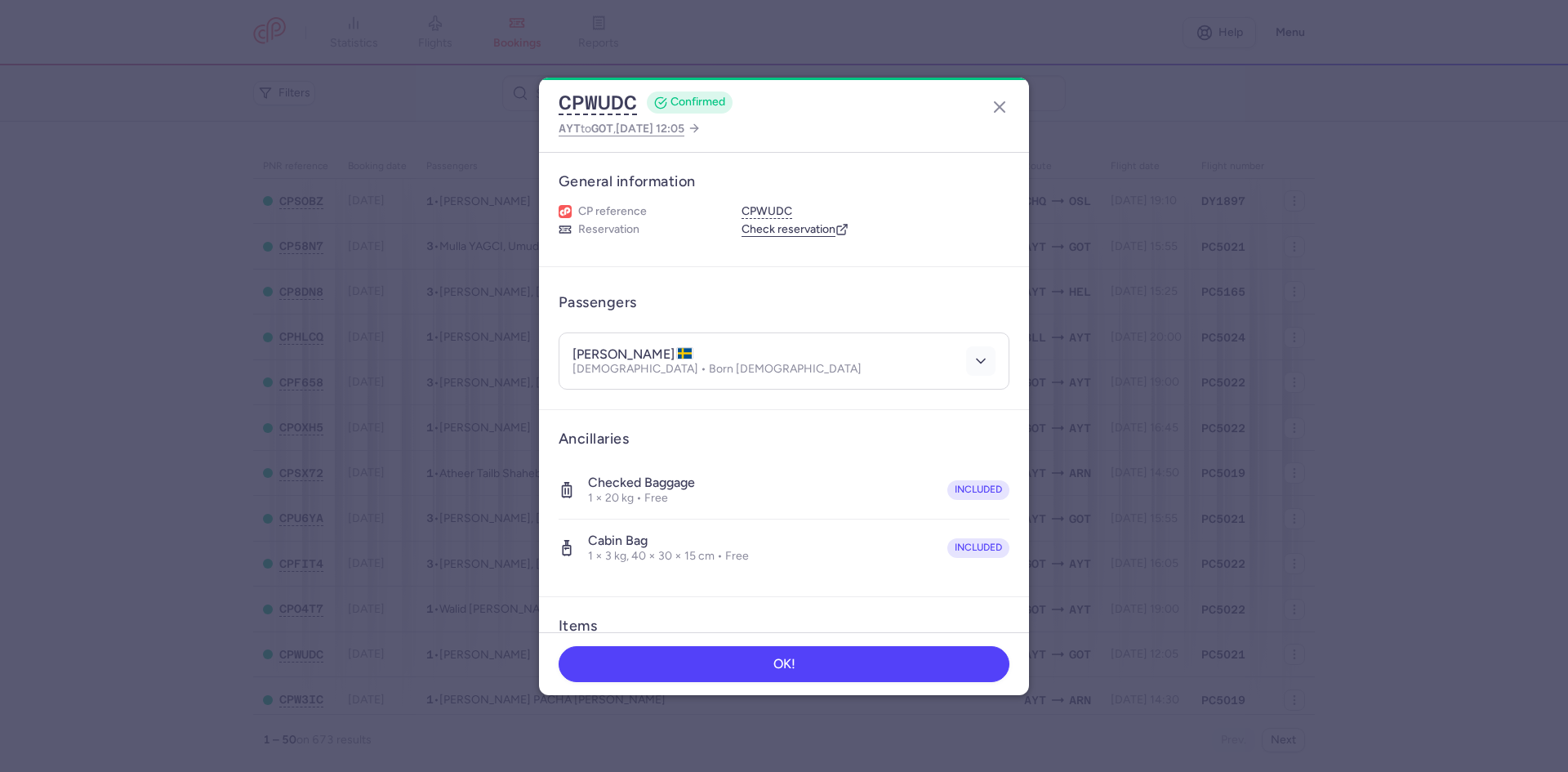 click at bounding box center (981, 361) 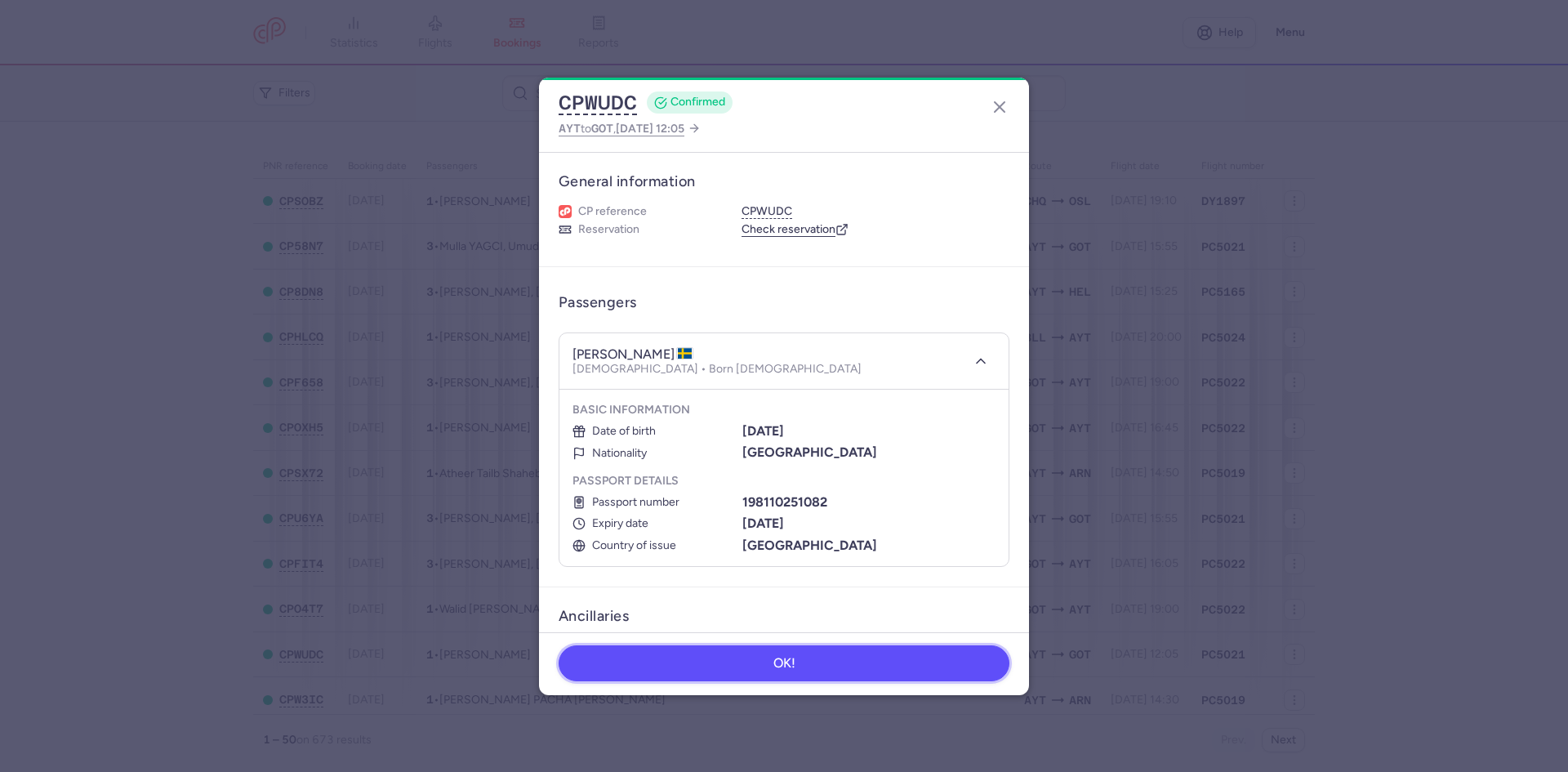 click on "OK!" at bounding box center (784, 663) 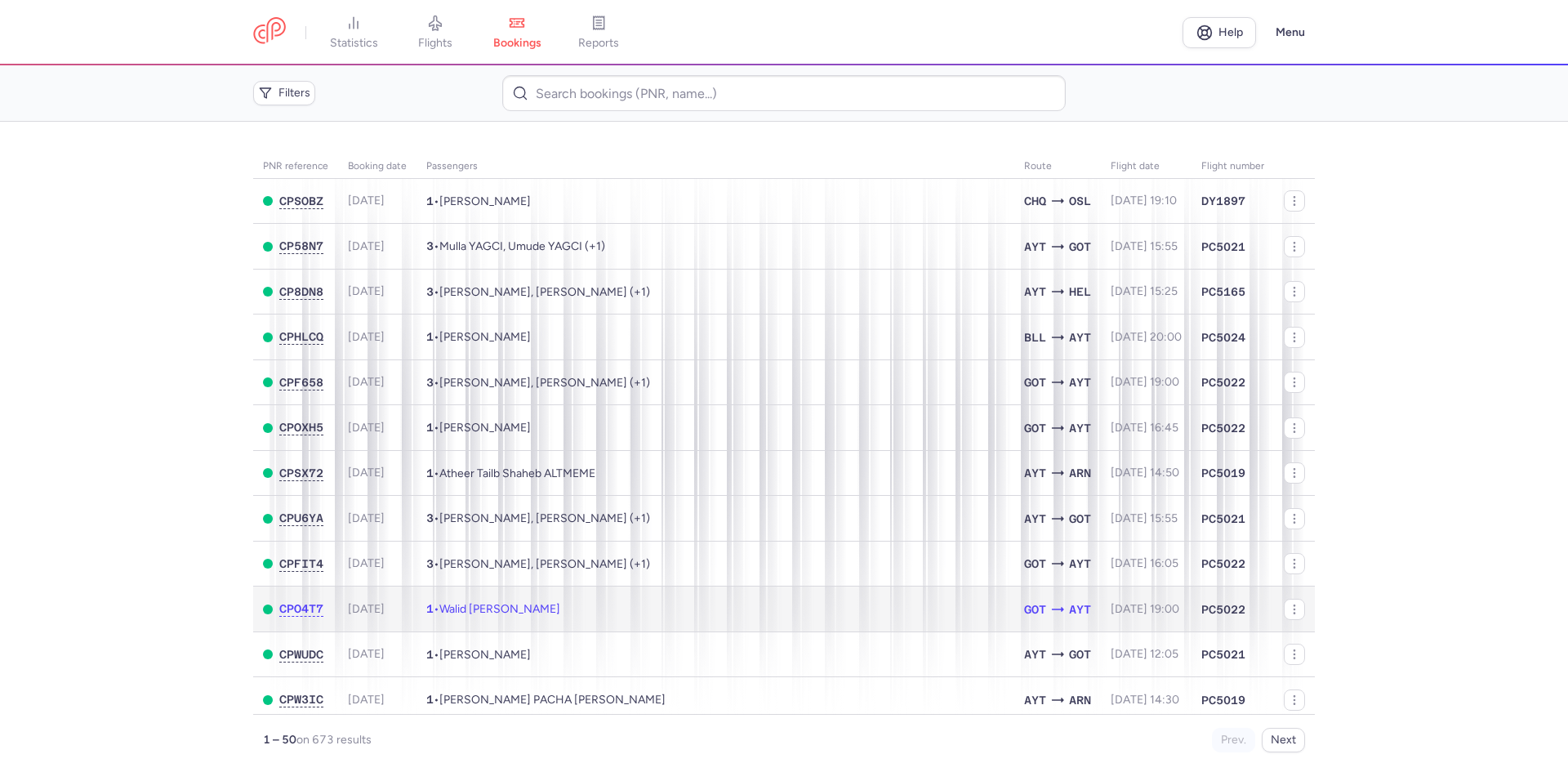 click on "1  •  Walid Imad KHODR" at bounding box center (715, 609) 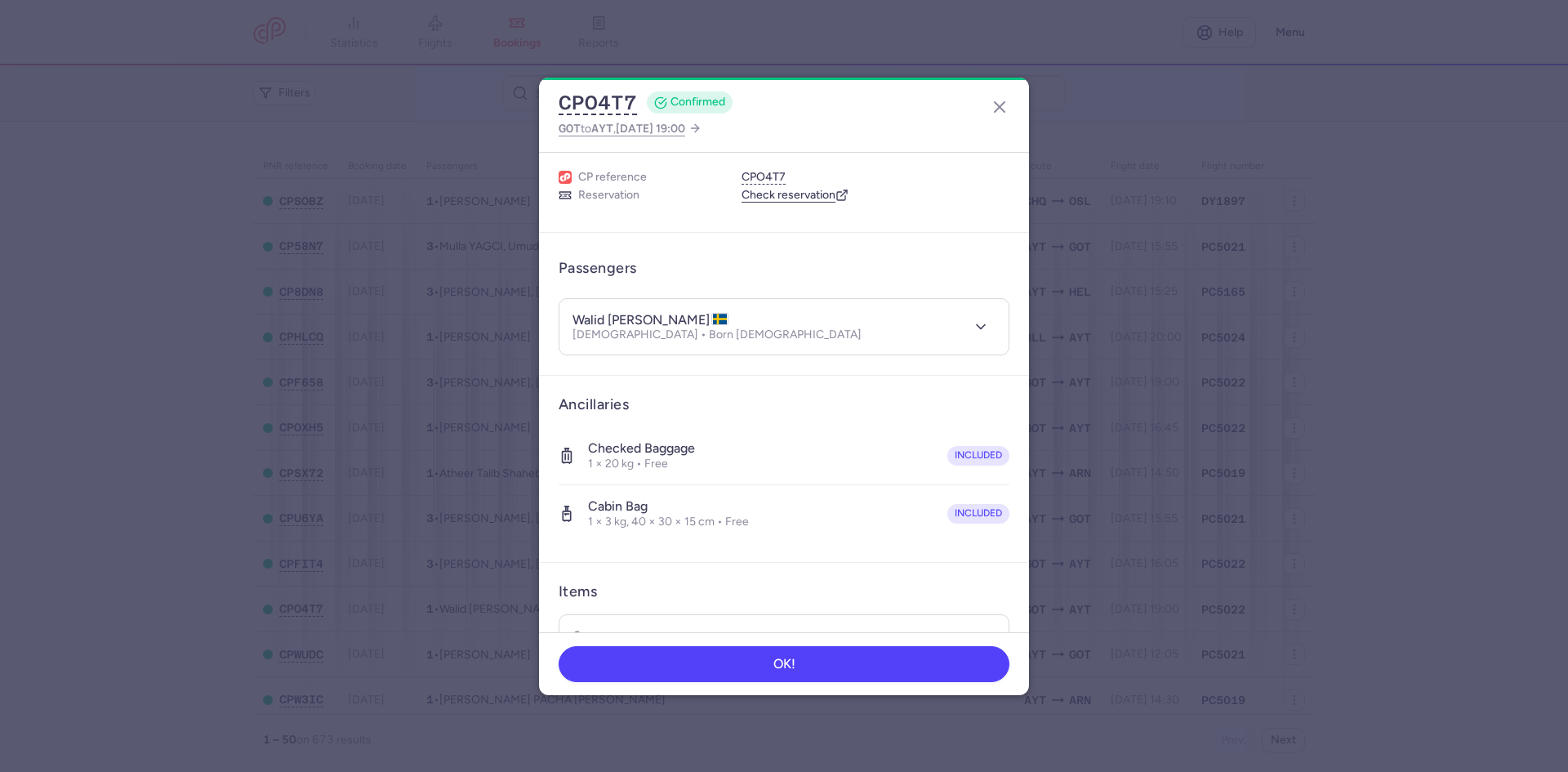 scroll, scrollTop: 0, scrollLeft: 0, axis: both 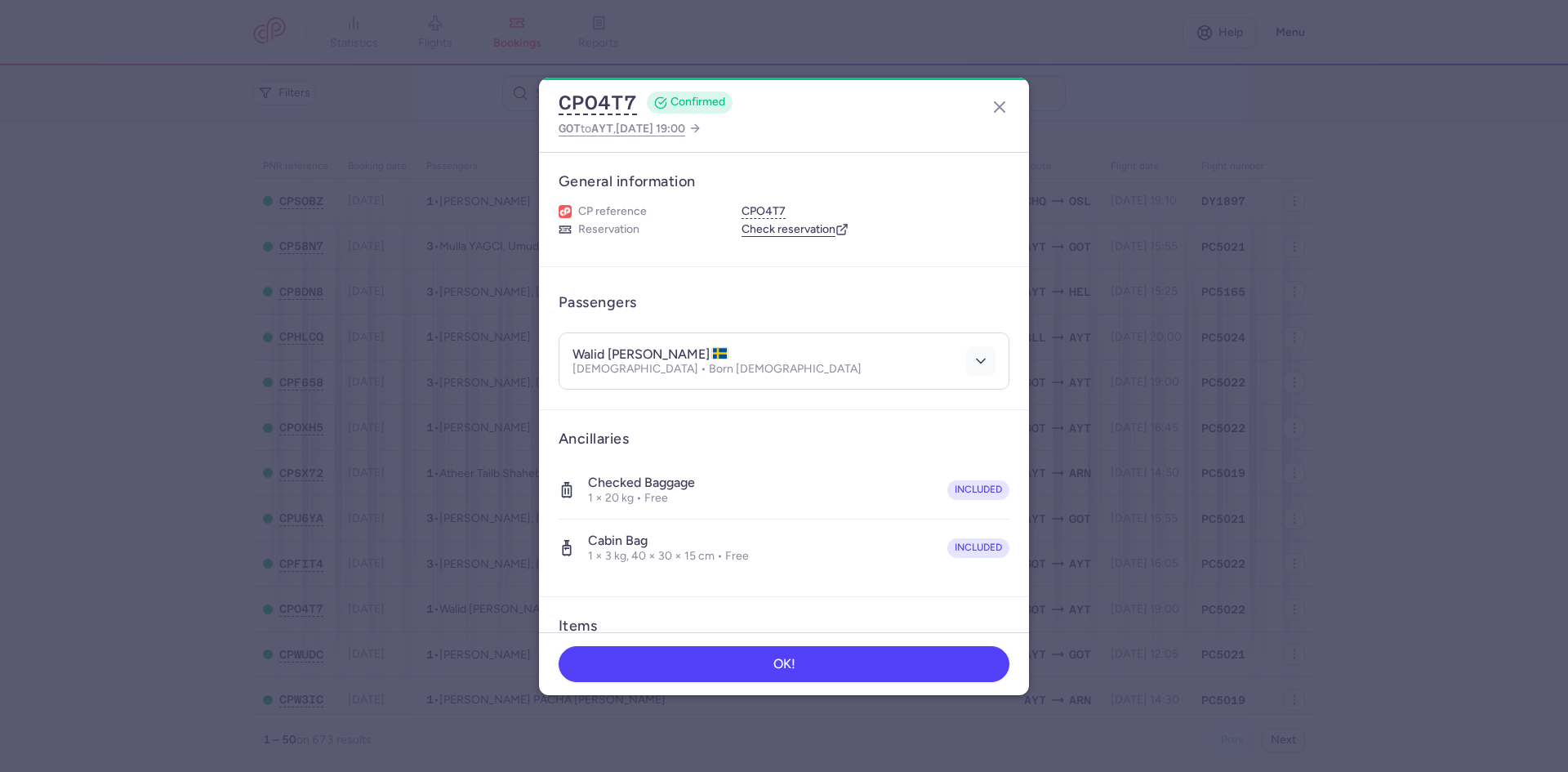 click 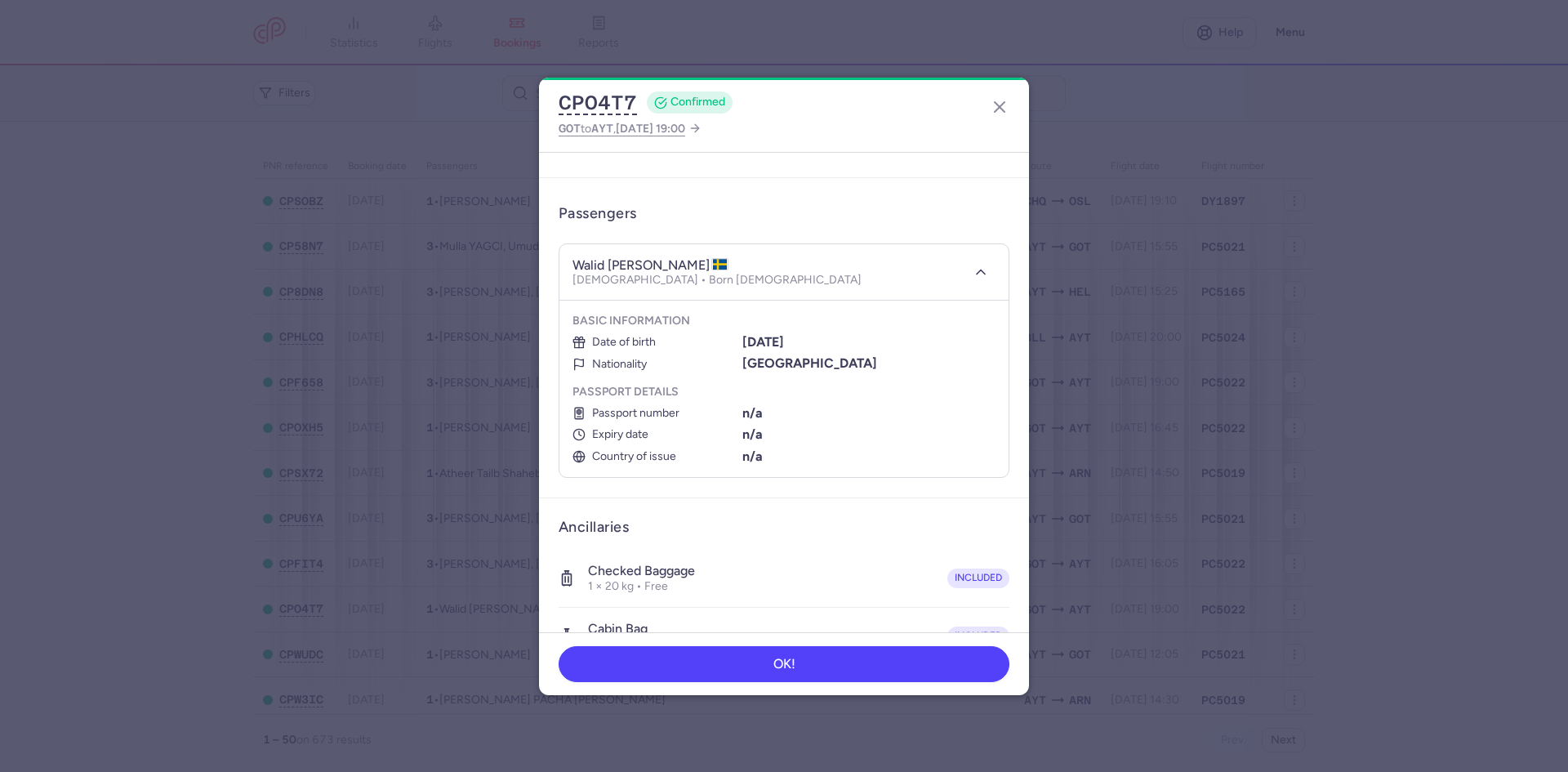 scroll, scrollTop: 118, scrollLeft: 0, axis: vertical 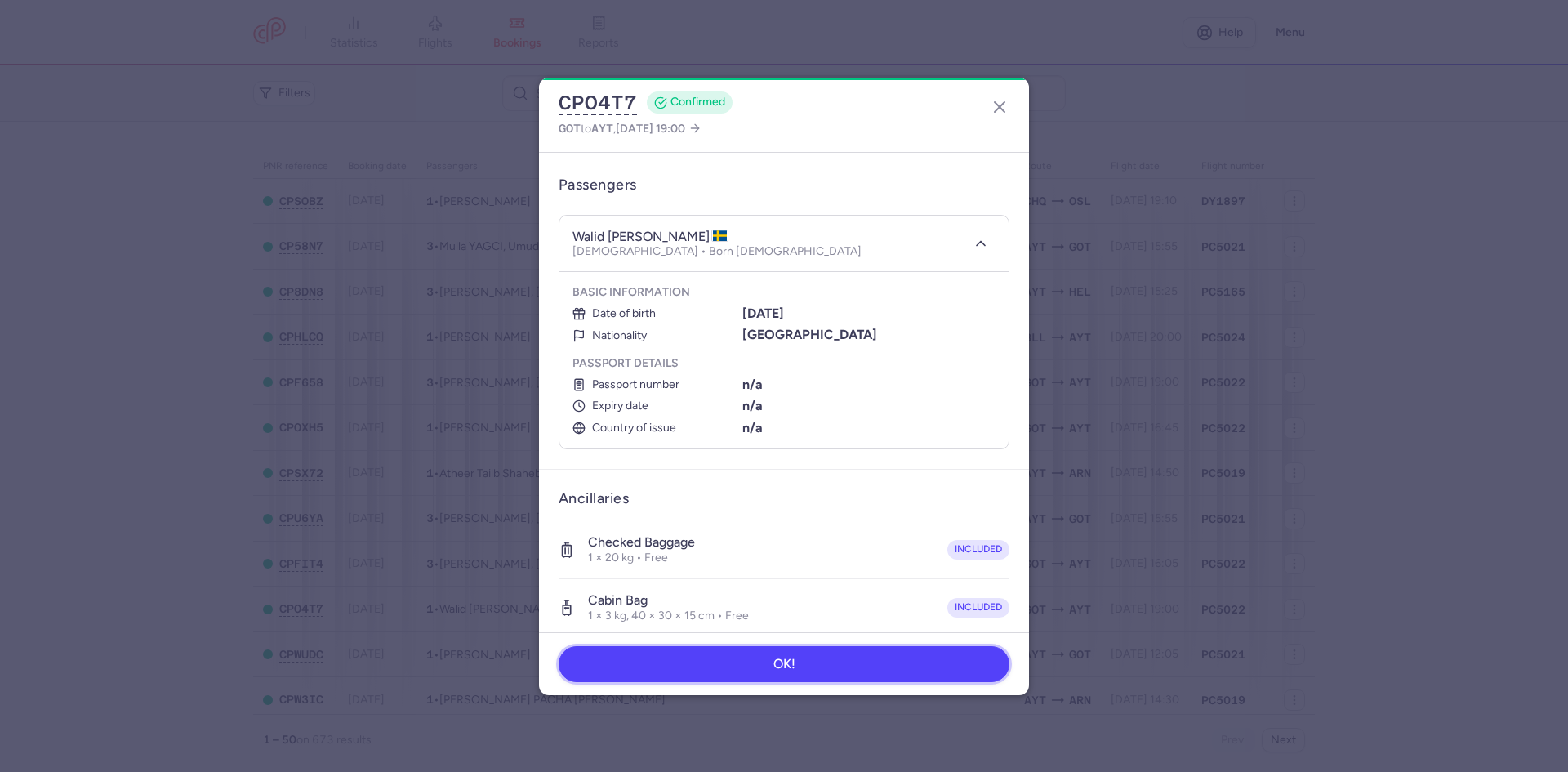 drag, startPoint x: 691, startPoint y: 663, endPoint x: 88, endPoint y: 702, distance: 604.2599 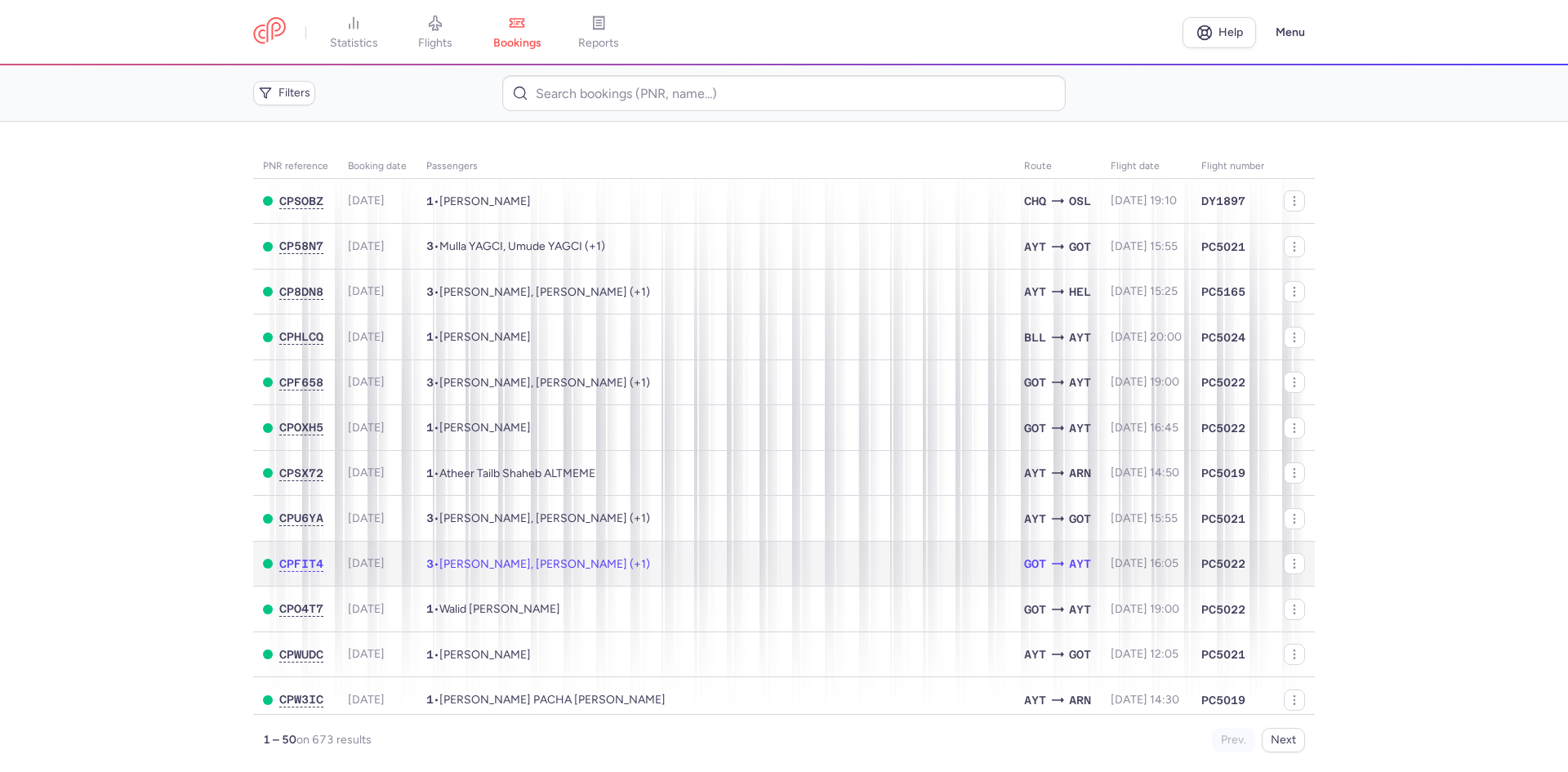 click on "[PERSON_NAME], [PERSON_NAME] (+1)" at bounding box center [545, 564] 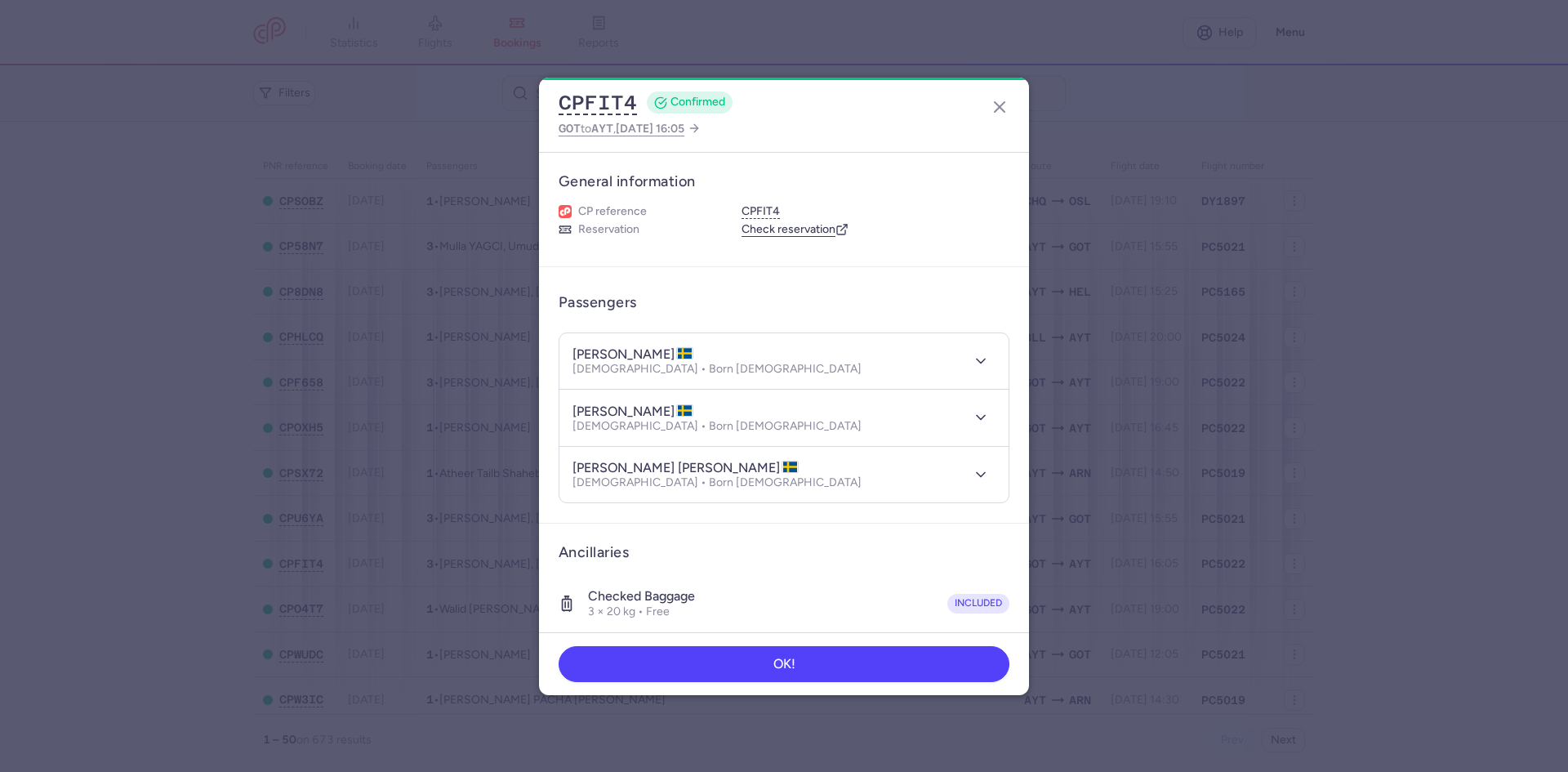 scroll, scrollTop: 299, scrollLeft: 0, axis: vertical 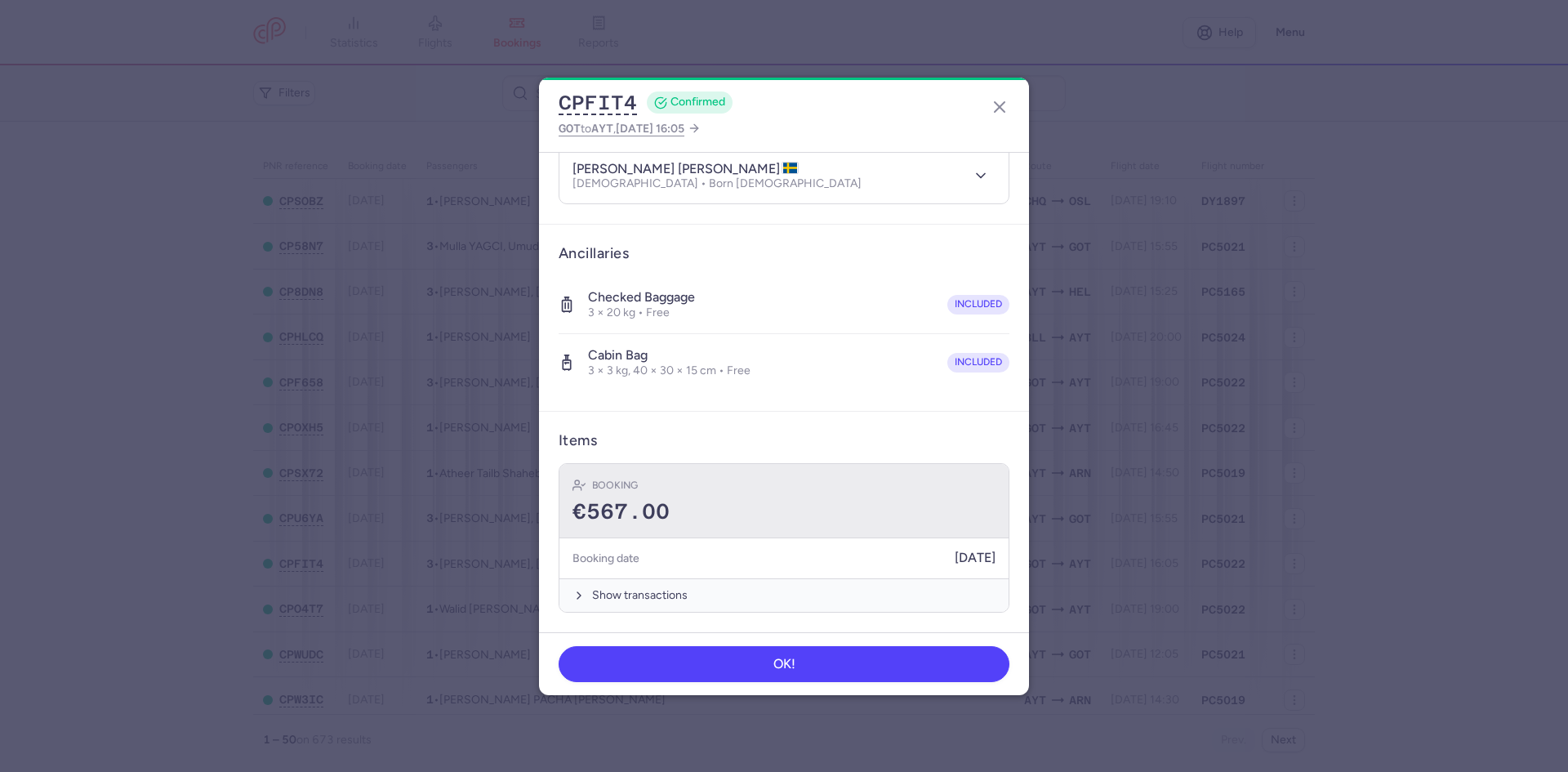 click on "Booking" at bounding box center (784, 485) 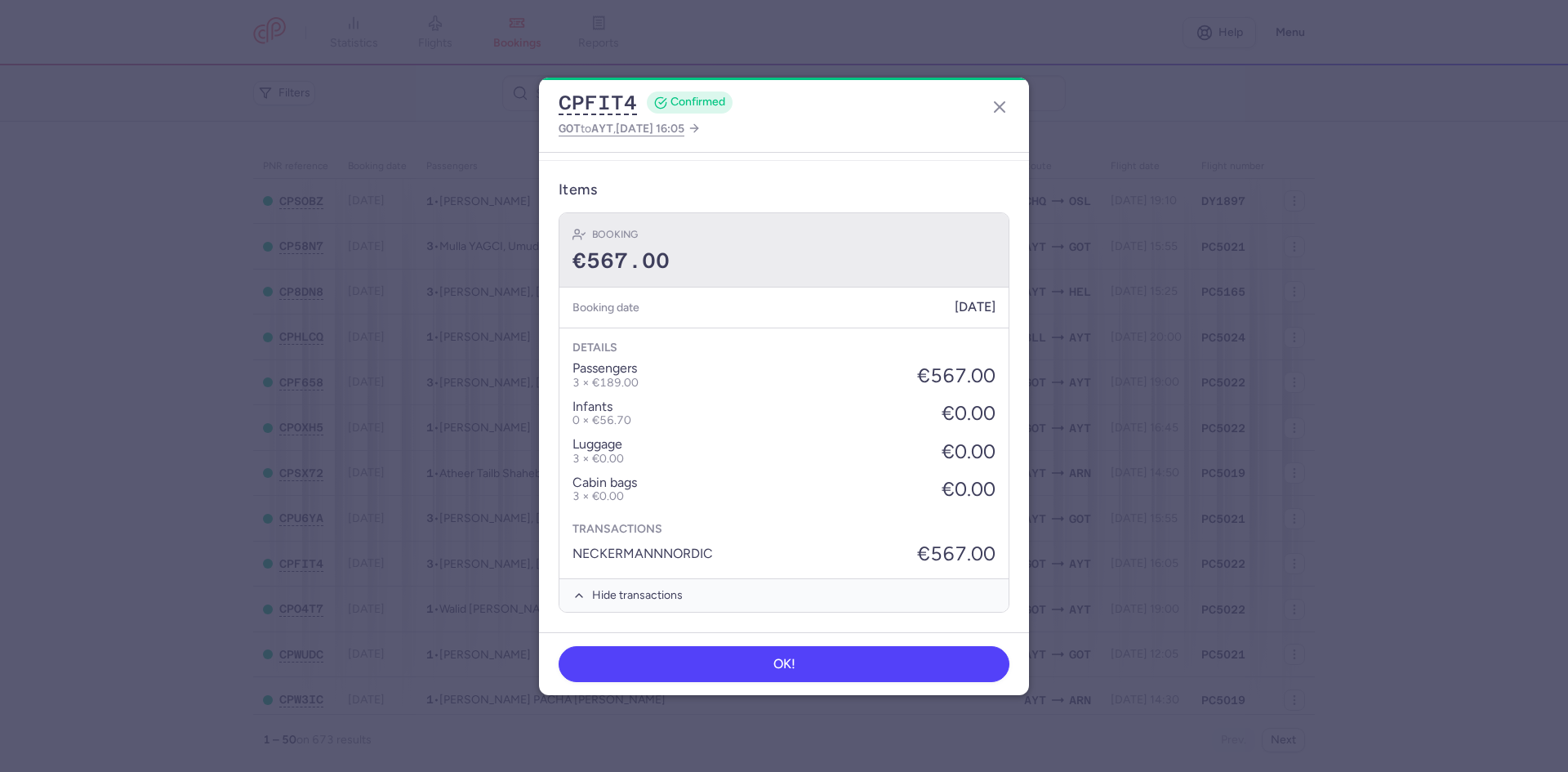 click on "Booking" at bounding box center (784, 234) 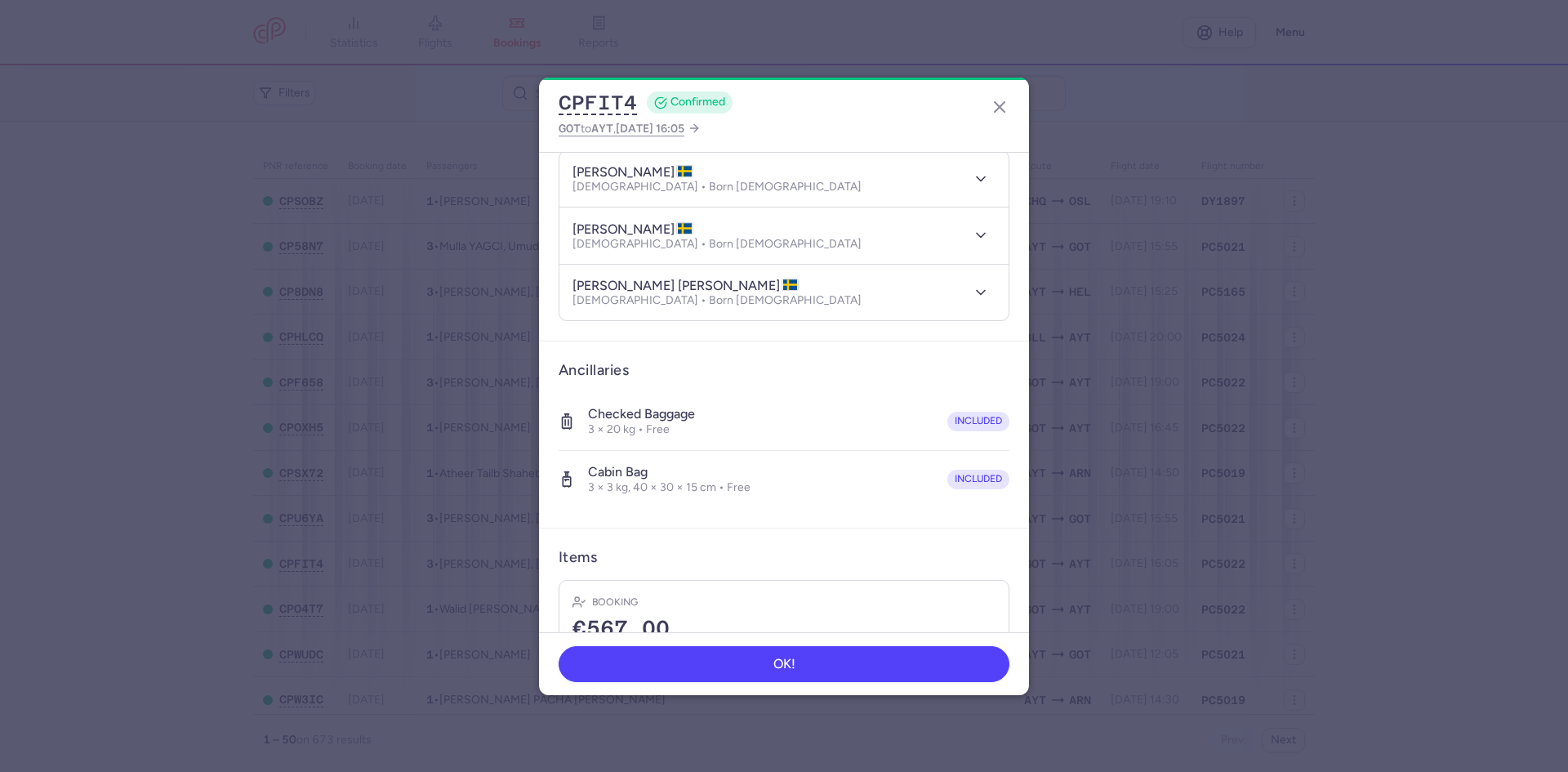 scroll, scrollTop: 0, scrollLeft: 0, axis: both 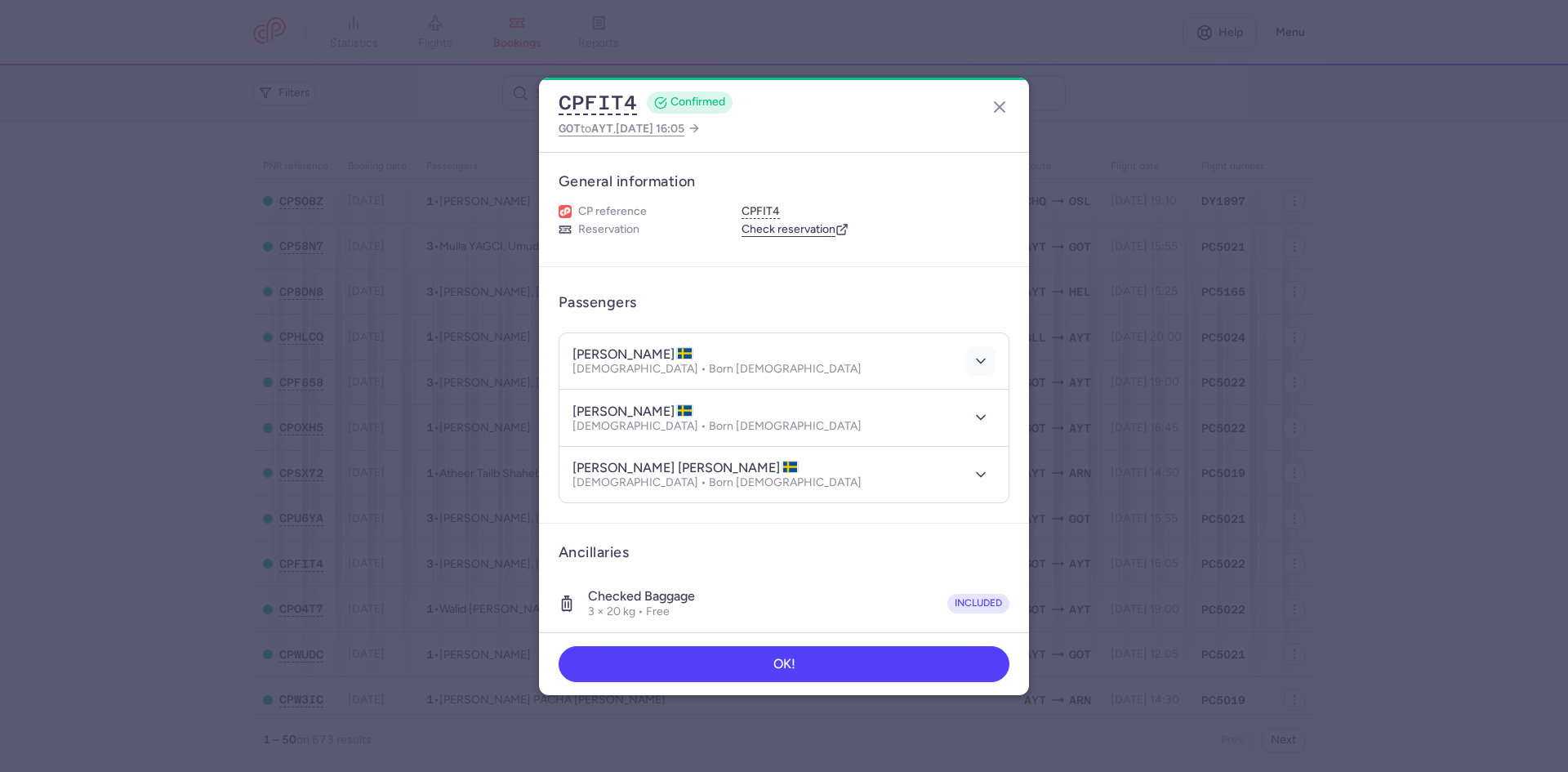 click 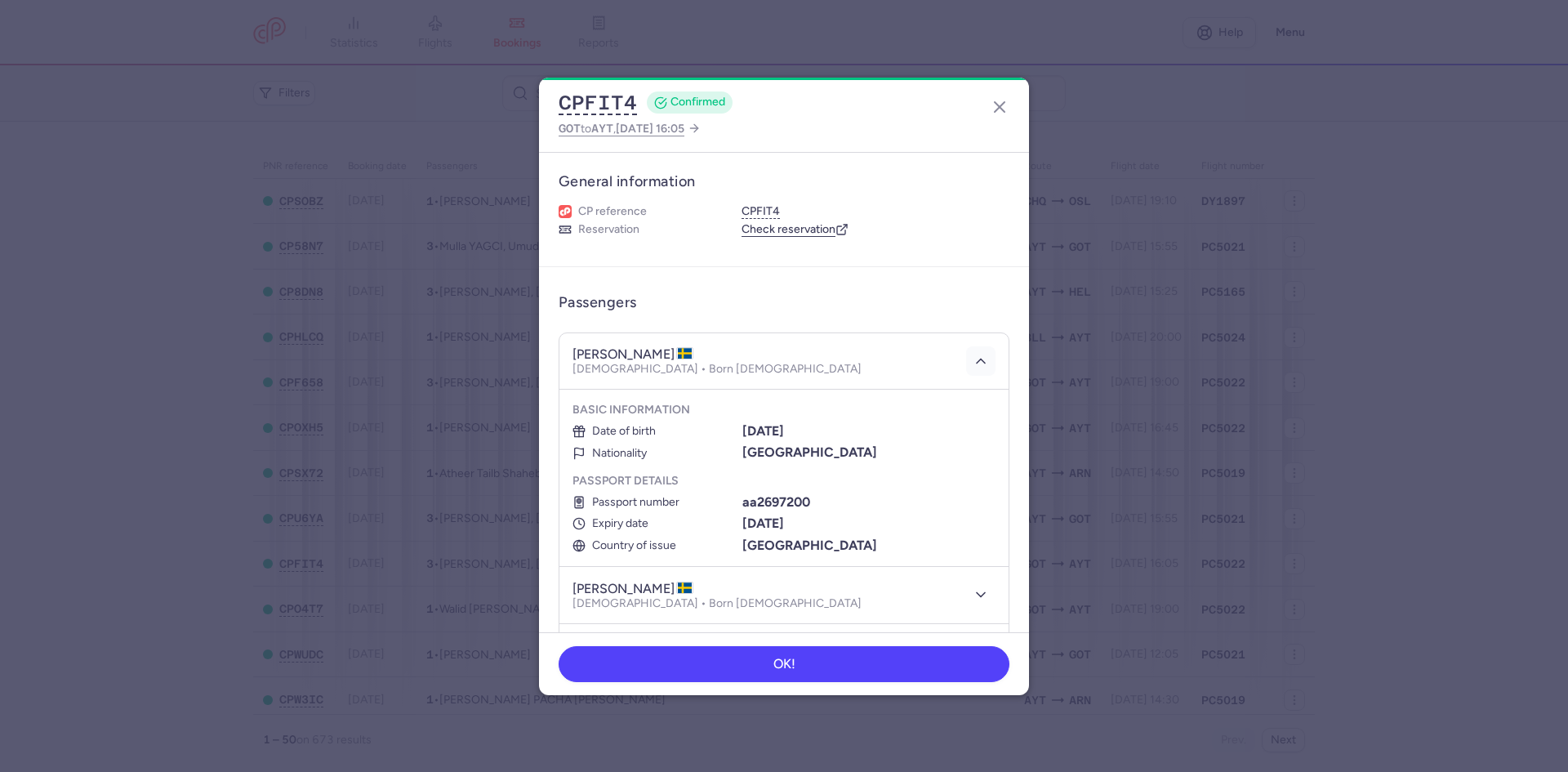 drag, startPoint x: 967, startPoint y: 360, endPoint x: 969, endPoint y: 372, distance: 12.165525 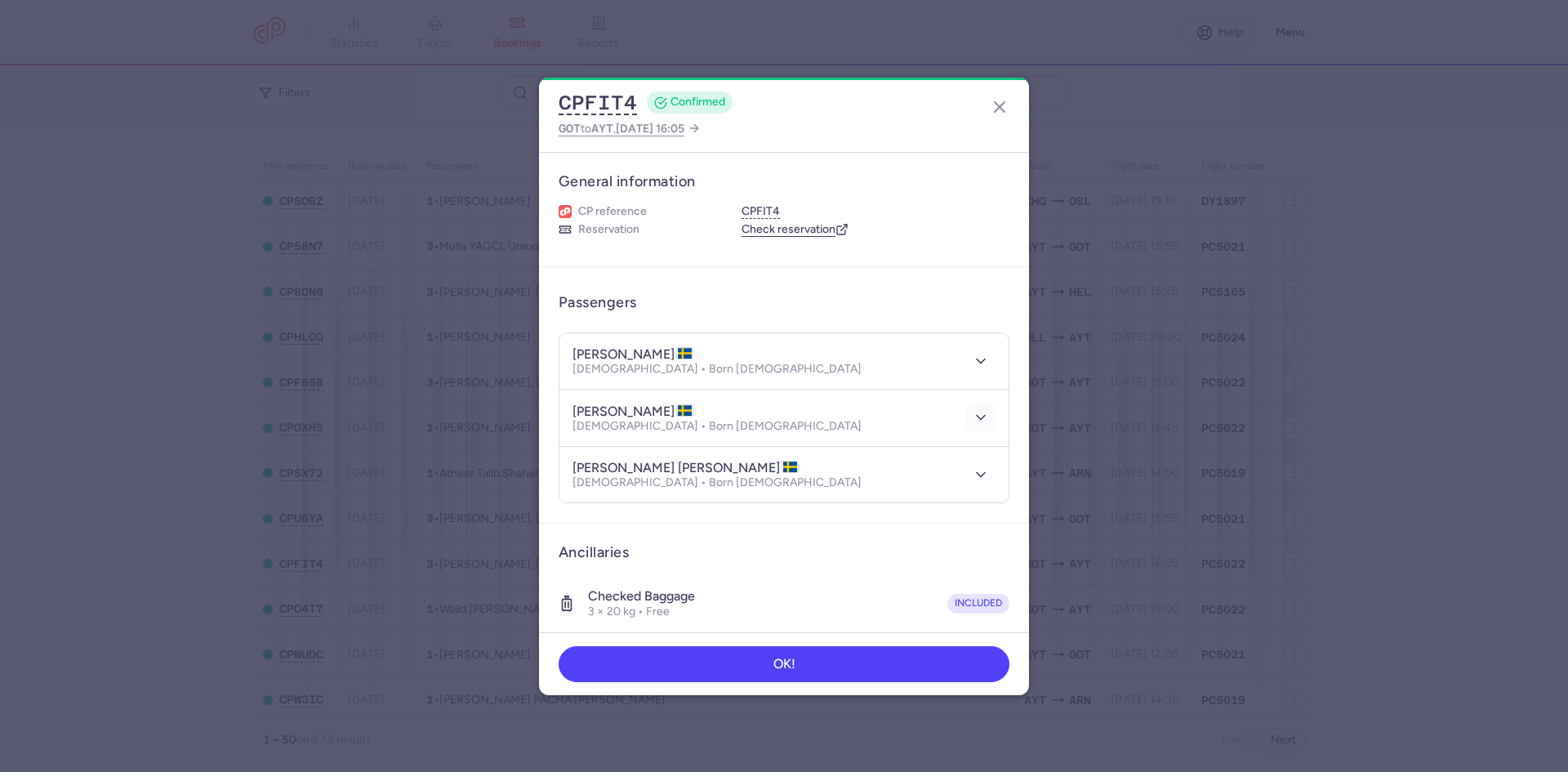 click 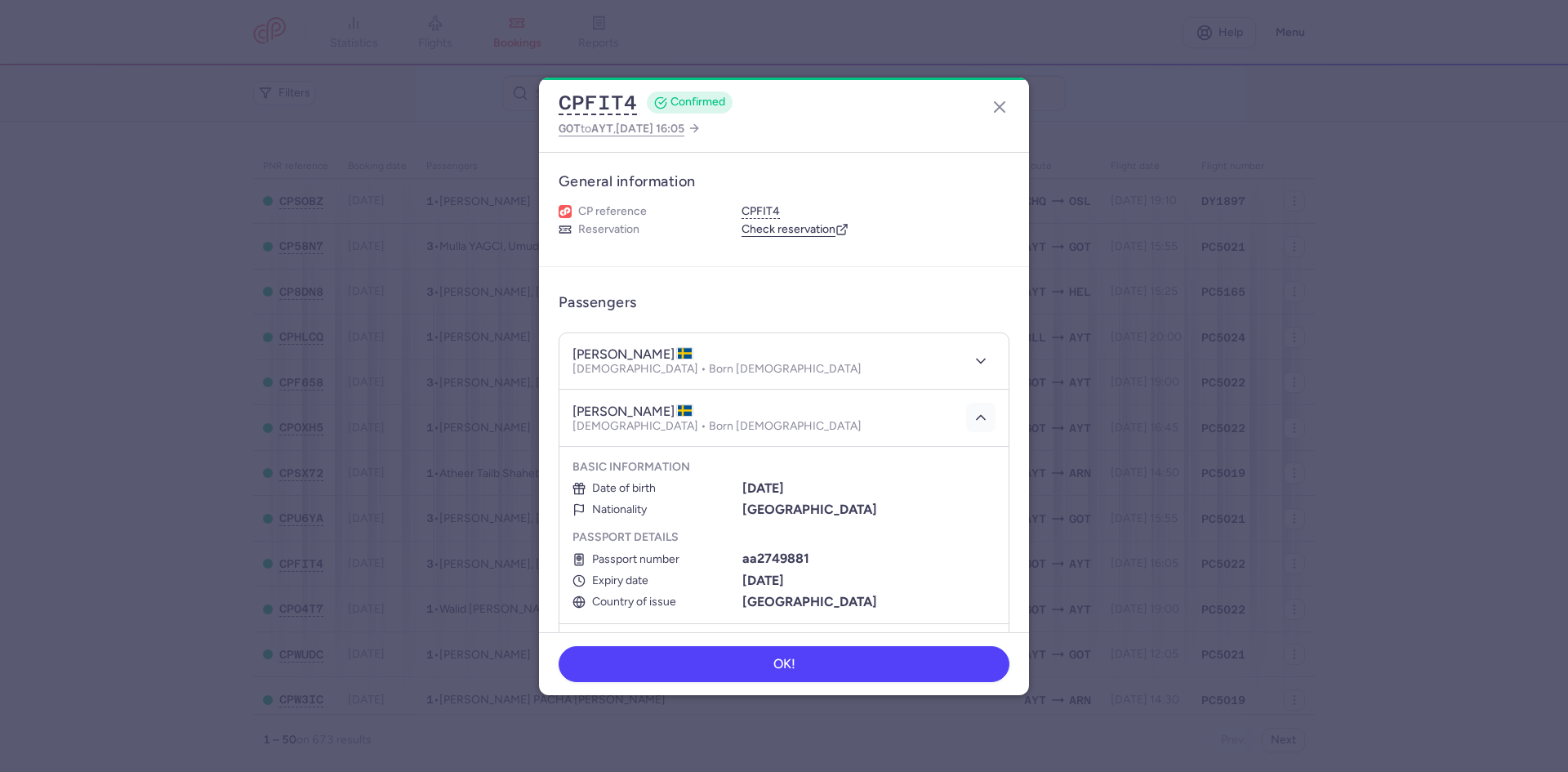 click 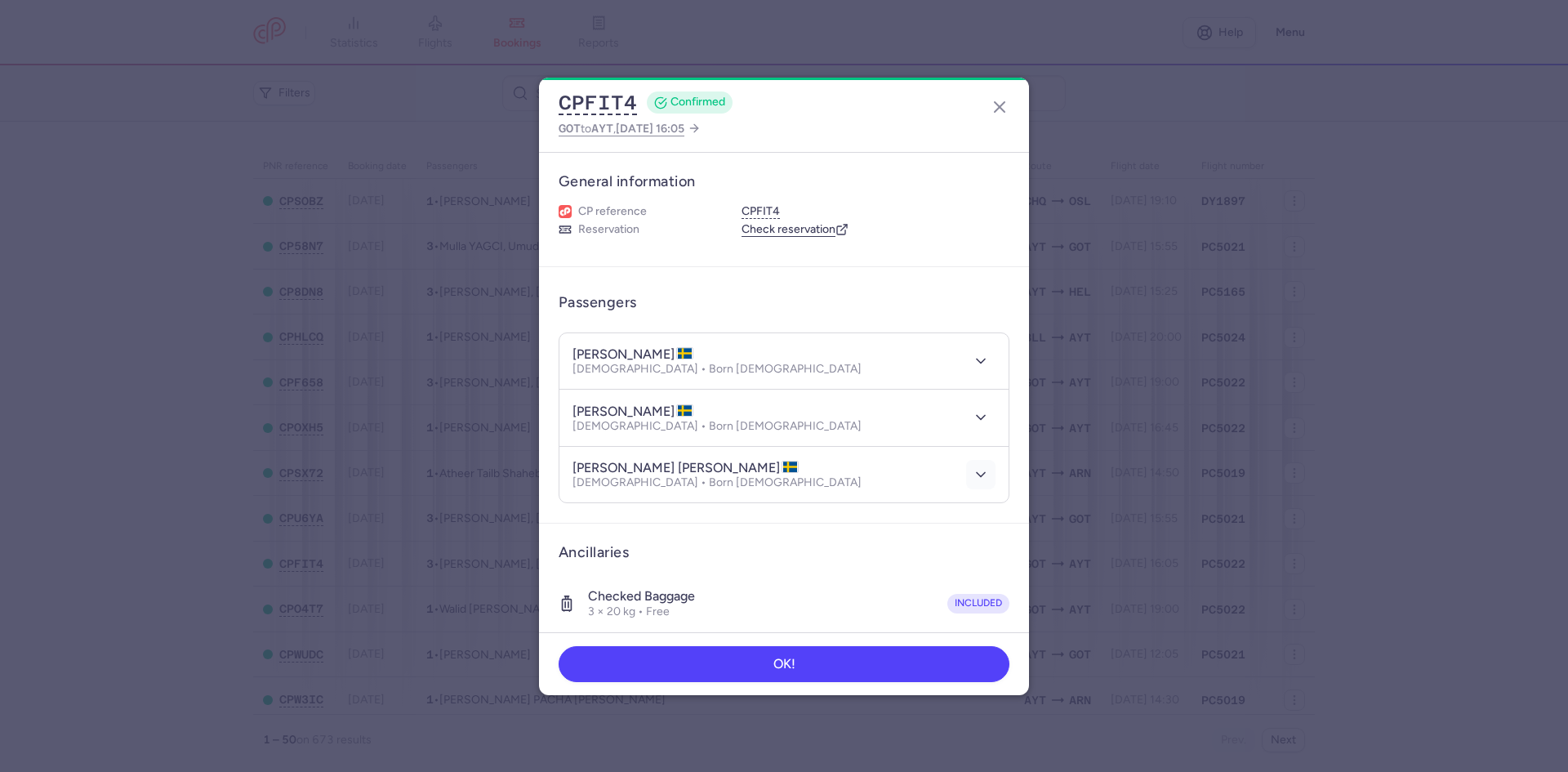click at bounding box center (981, 475) 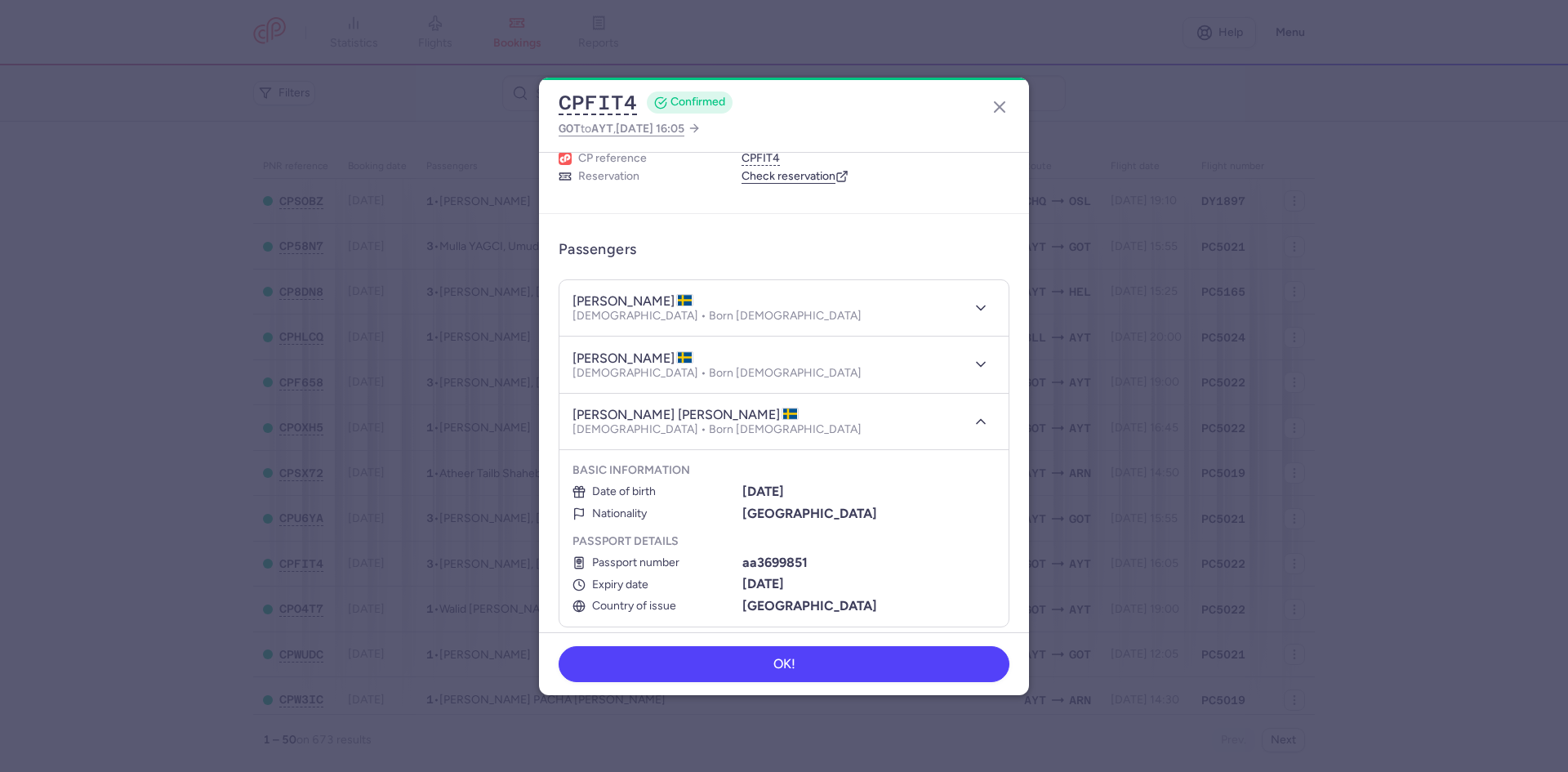 scroll, scrollTop: 82, scrollLeft: 0, axis: vertical 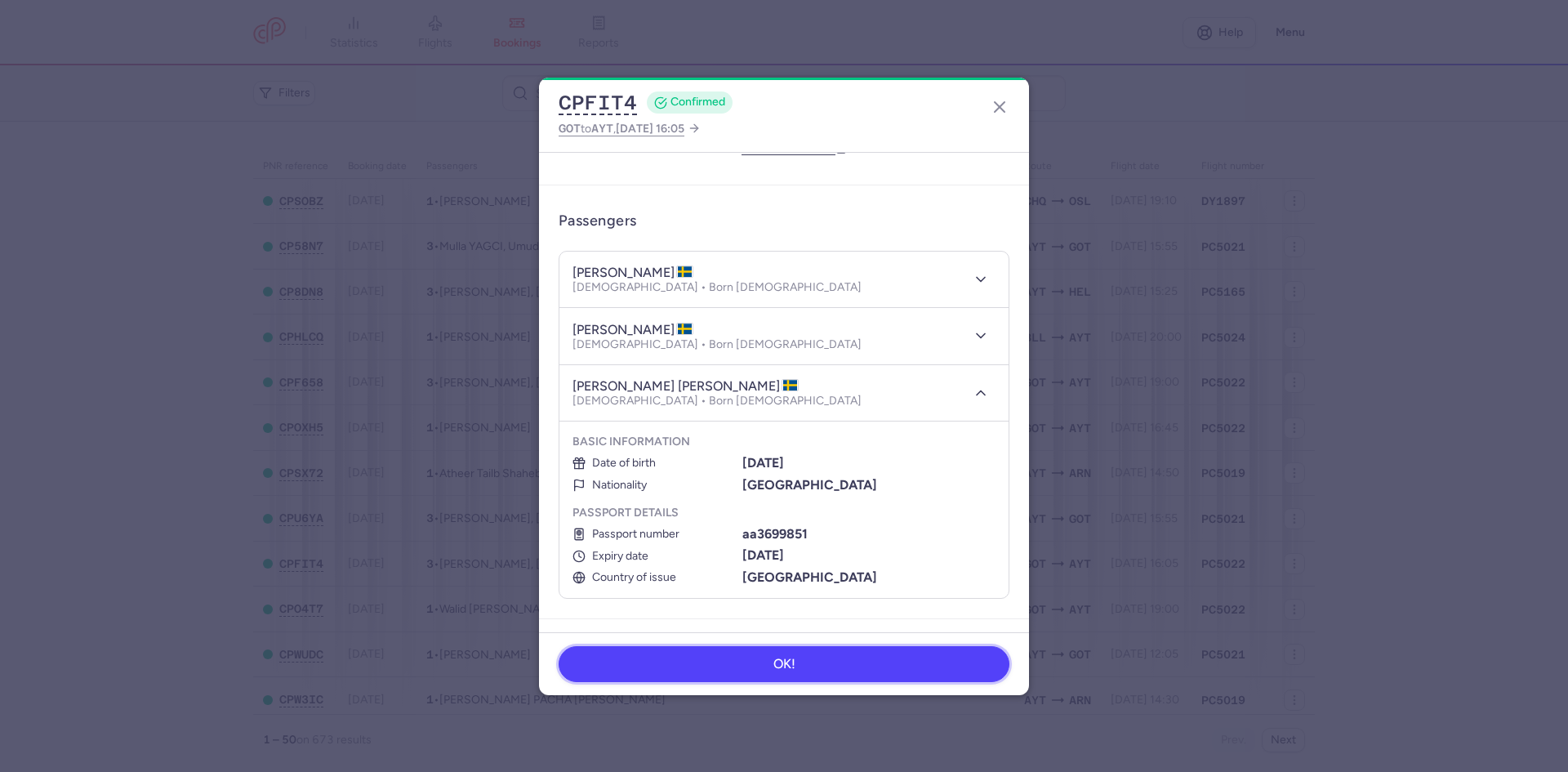 drag, startPoint x: 747, startPoint y: 658, endPoint x: 736, endPoint y: 644, distance: 17.804494 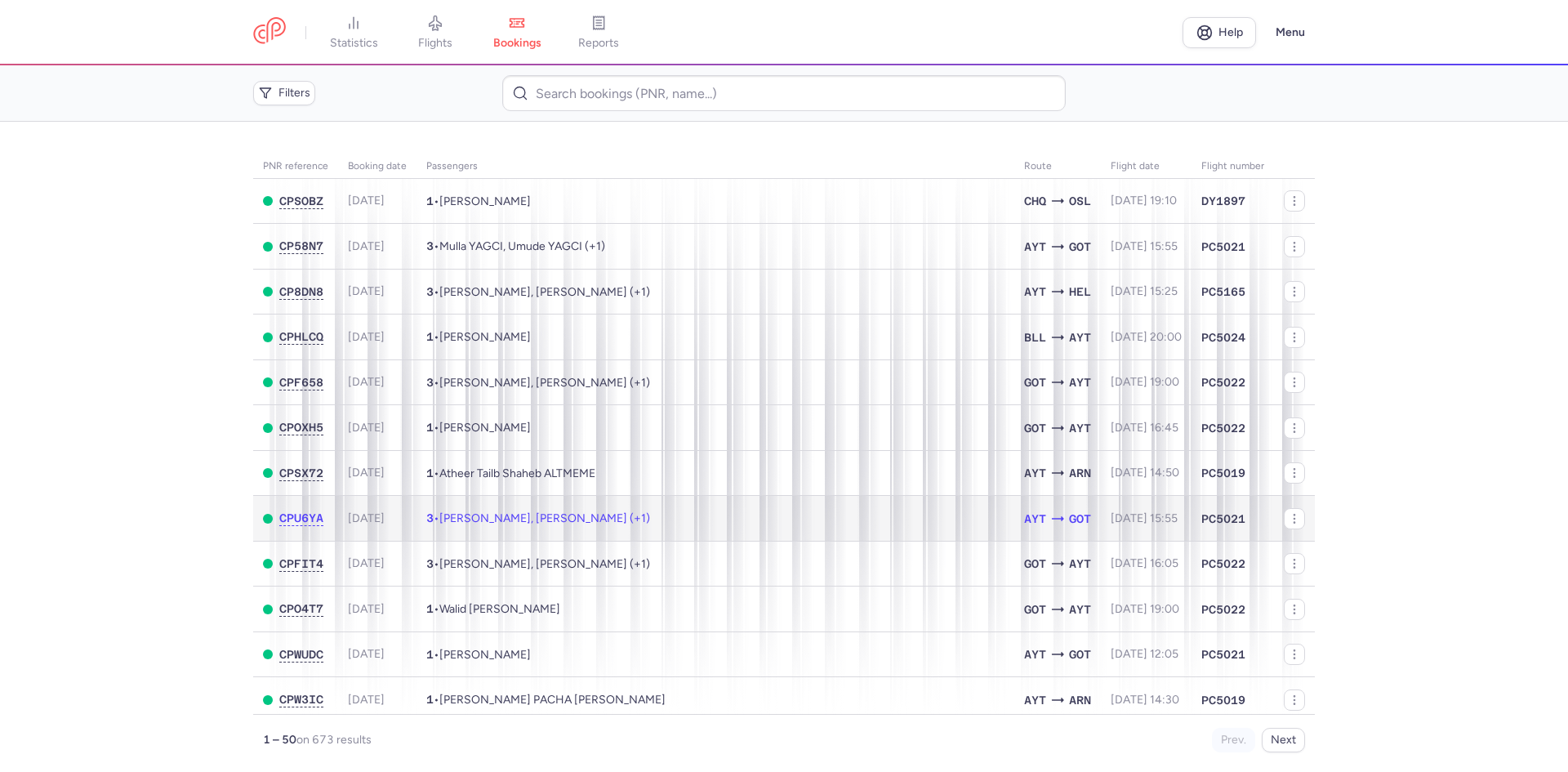 click on "3  •  Meena NASSERI, Mariam AMIRY (+1)" at bounding box center (715, 519) 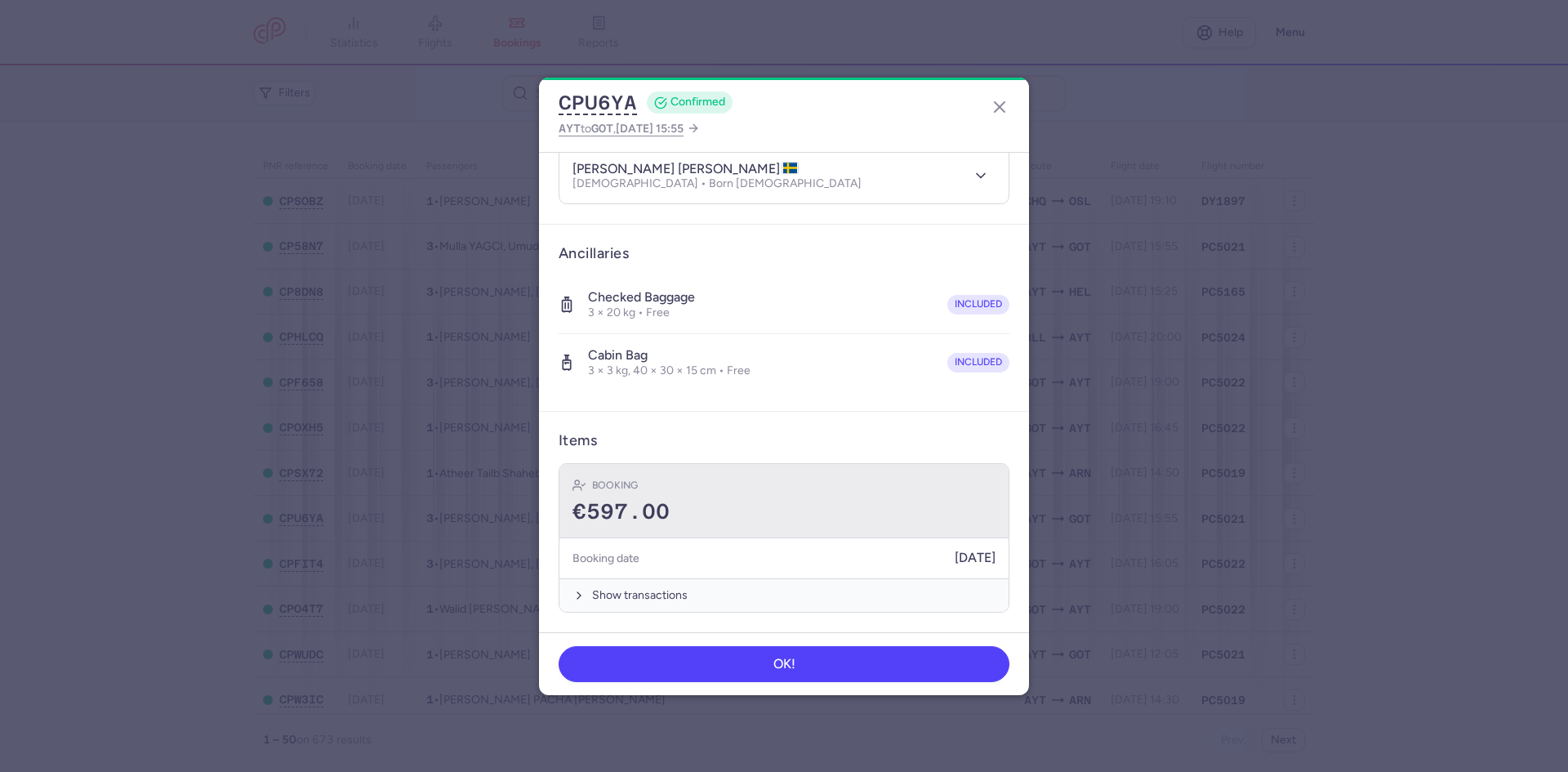 click on "Booking €597.00" at bounding box center (784, 501) 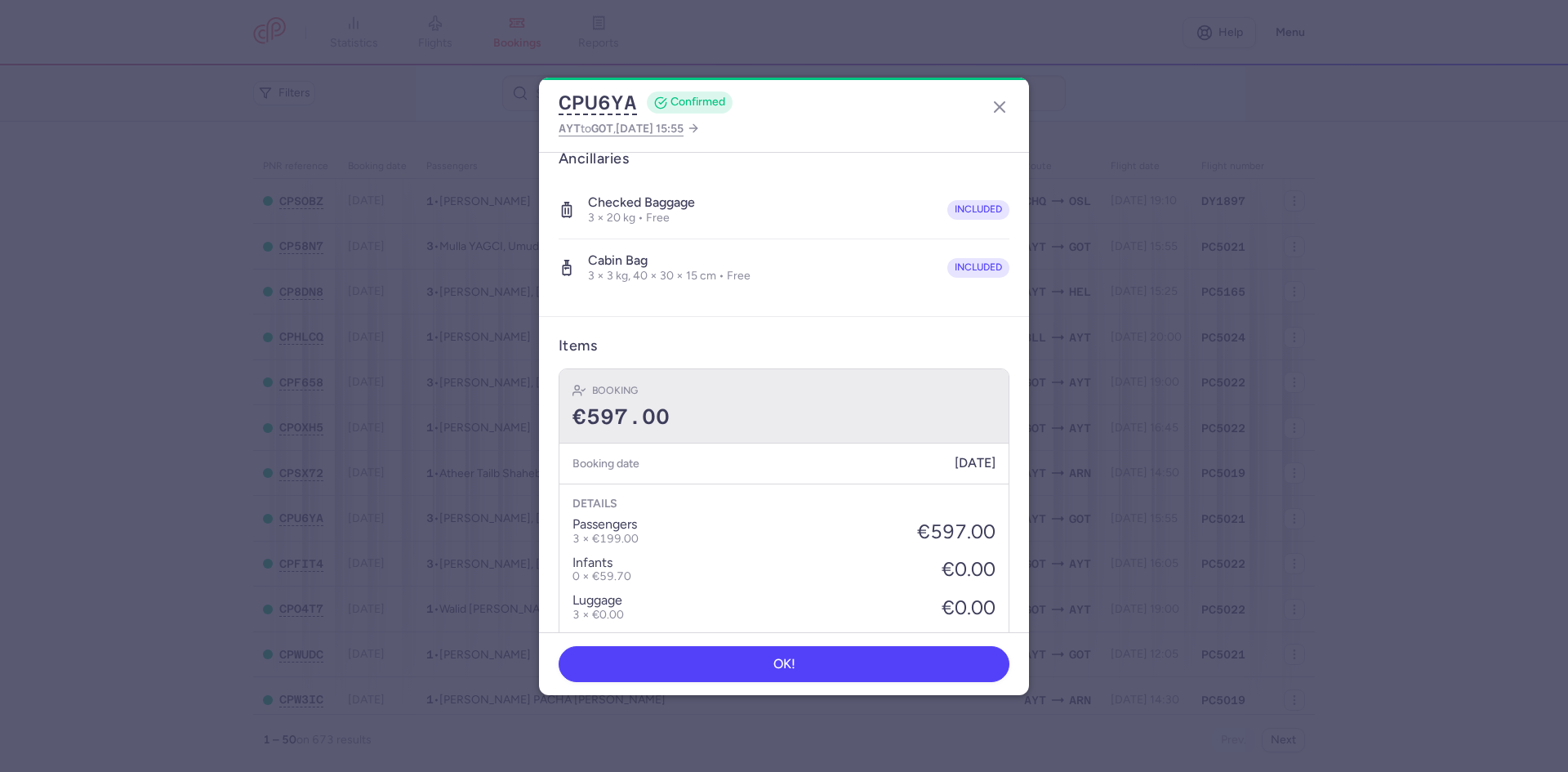 scroll, scrollTop: 544, scrollLeft: 0, axis: vertical 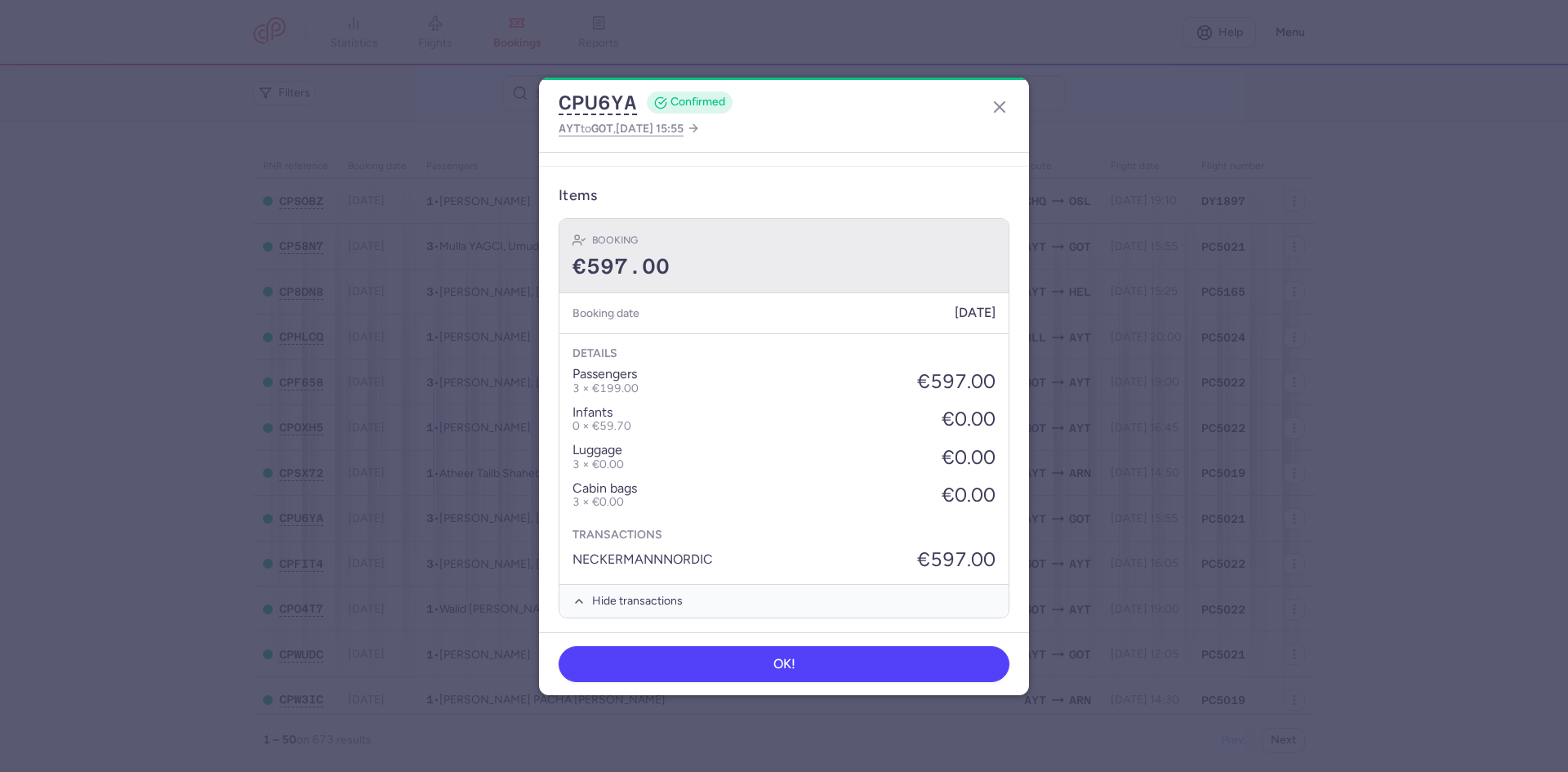 click on "€597.00" at bounding box center (784, 267) 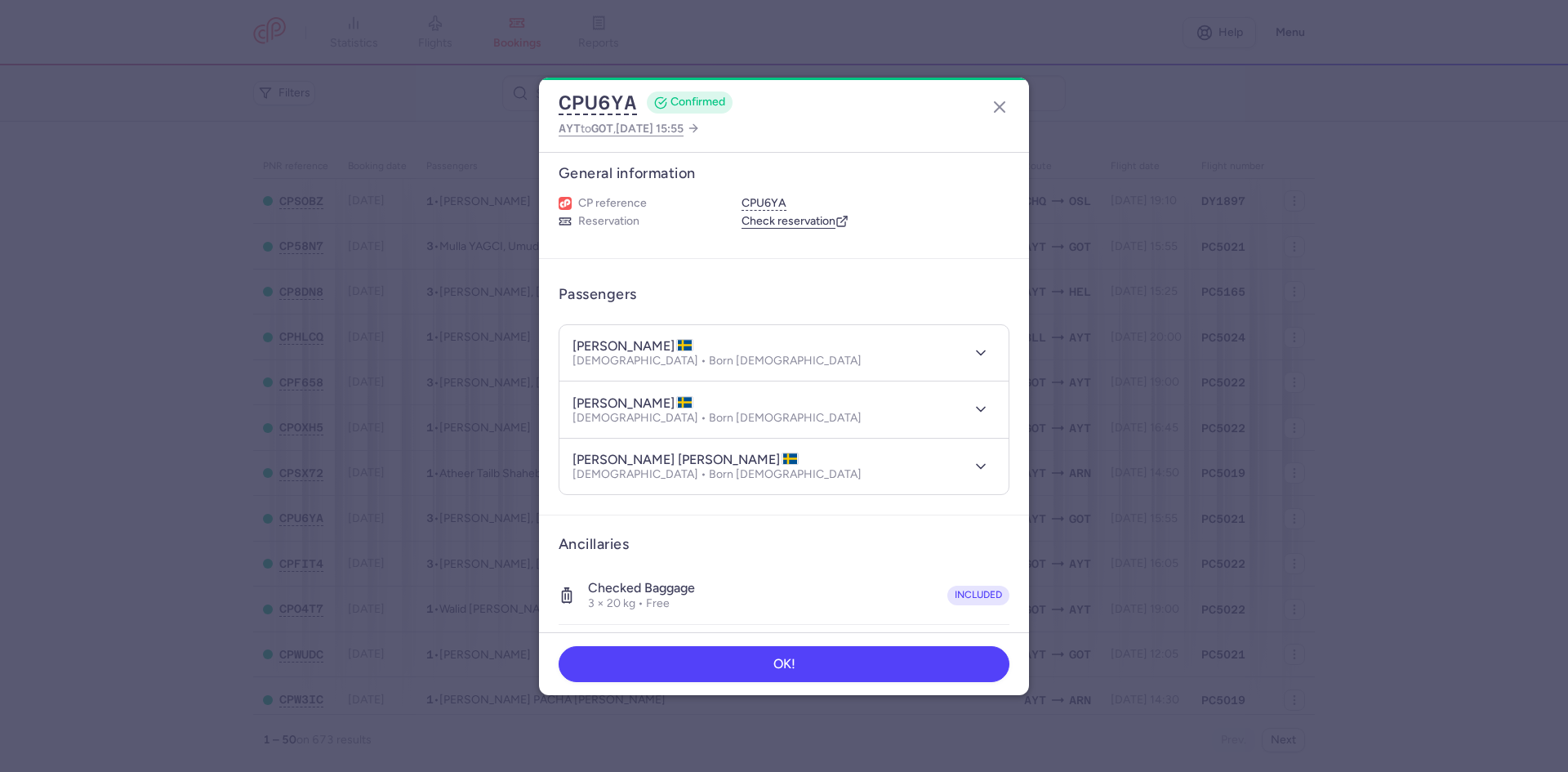 scroll, scrollTop: 0, scrollLeft: 0, axis: both 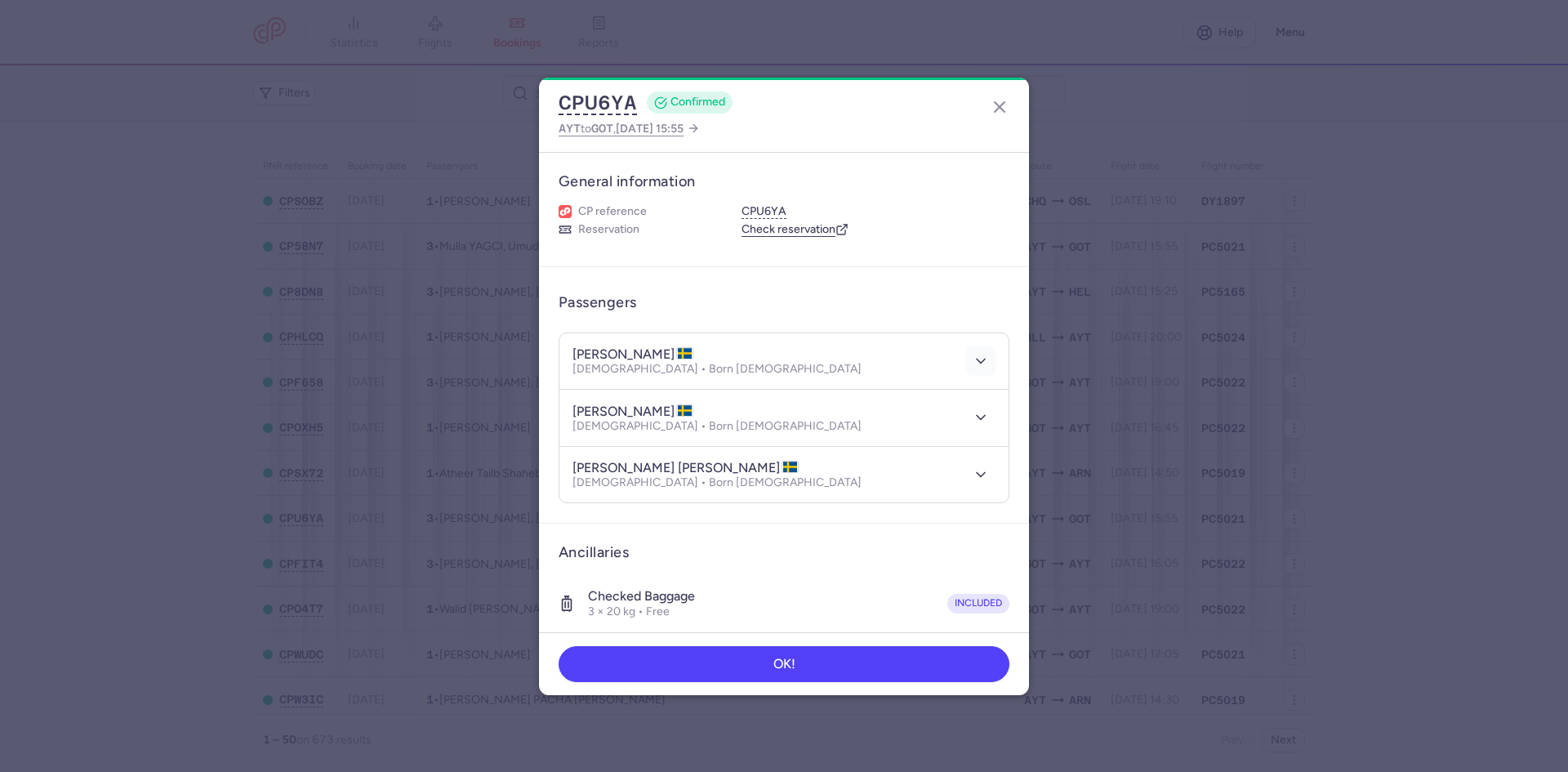 click at bounding box center [981, 361] 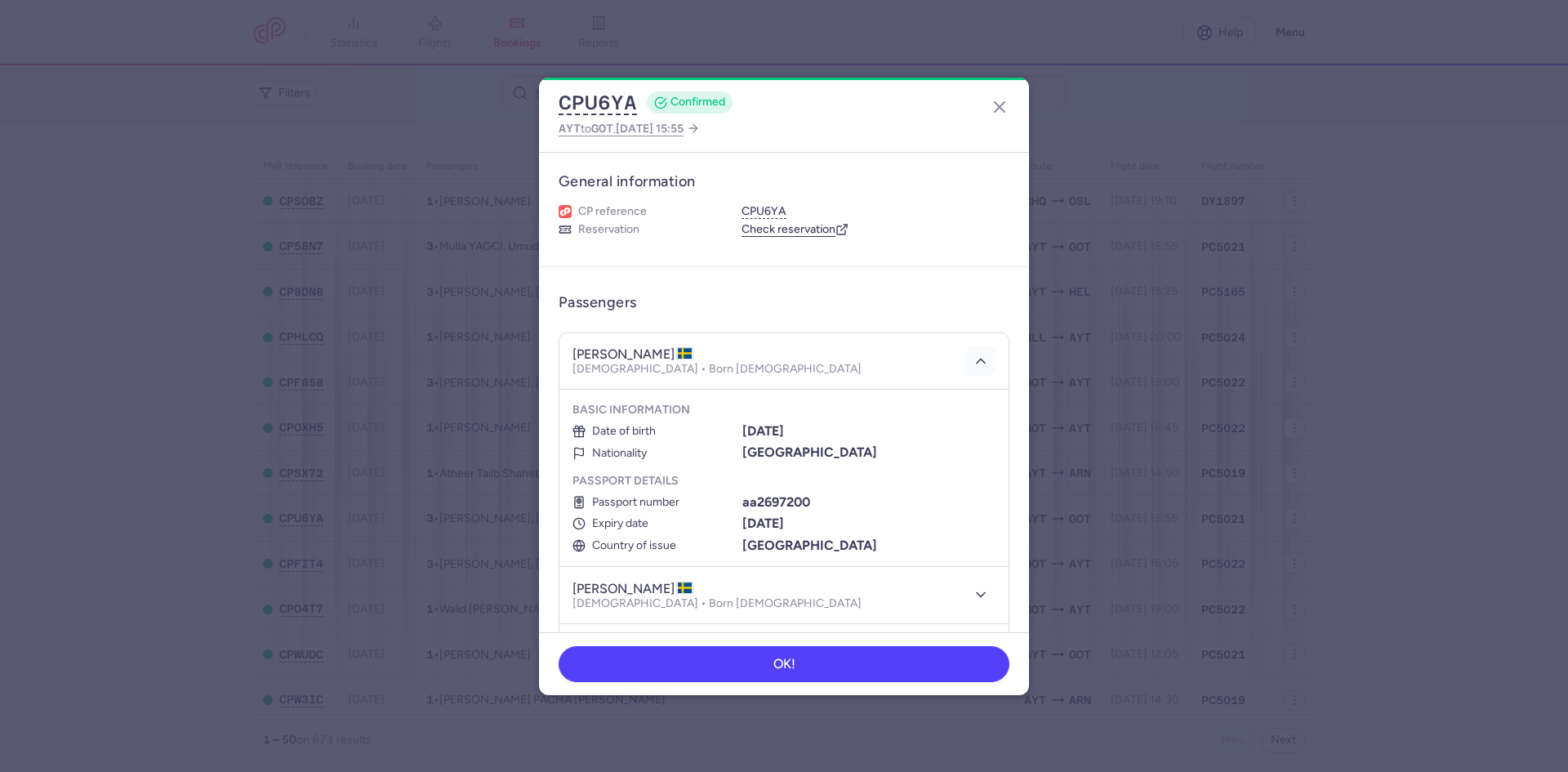 click 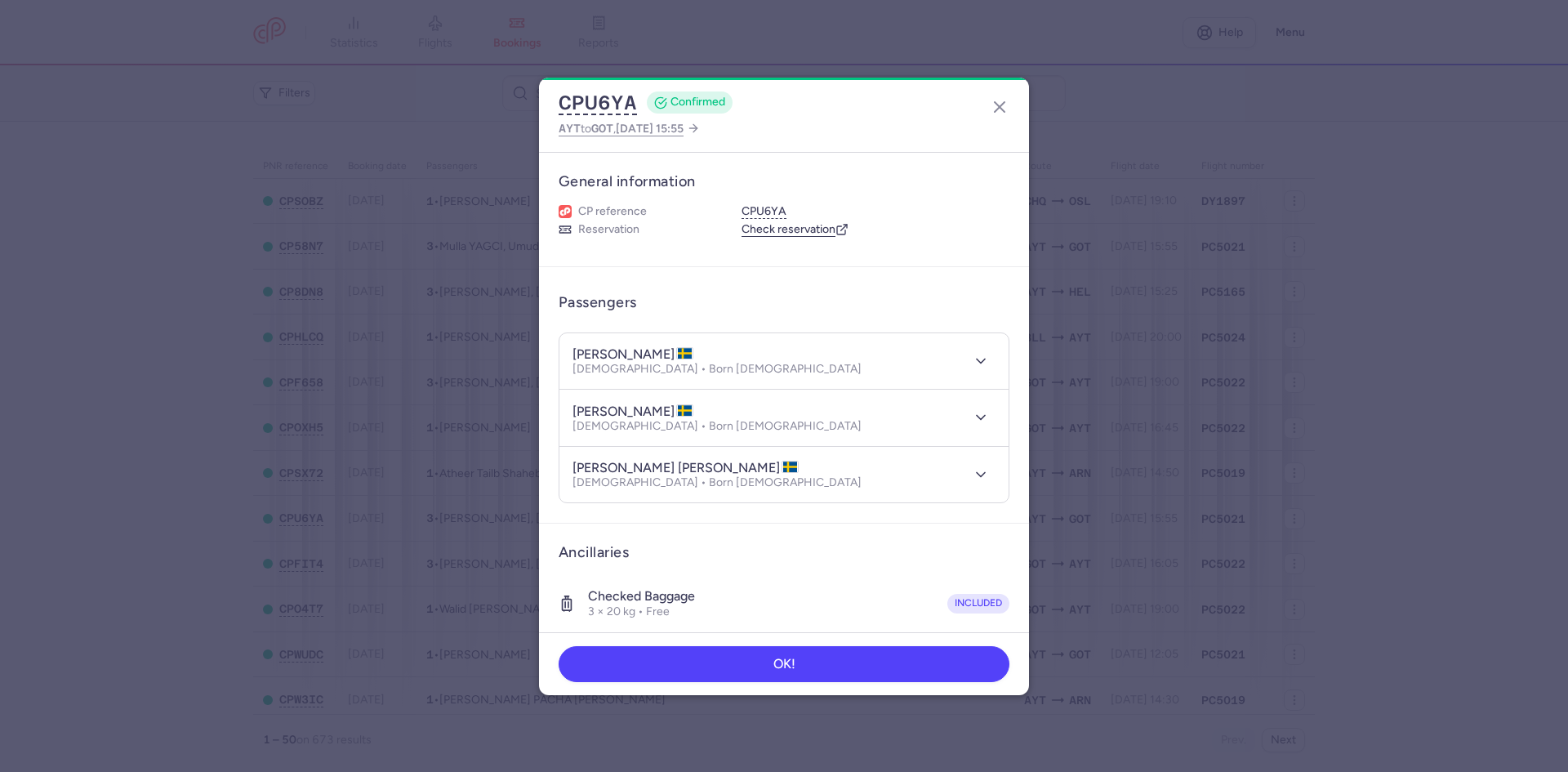 click at bounding box center (978, 417) 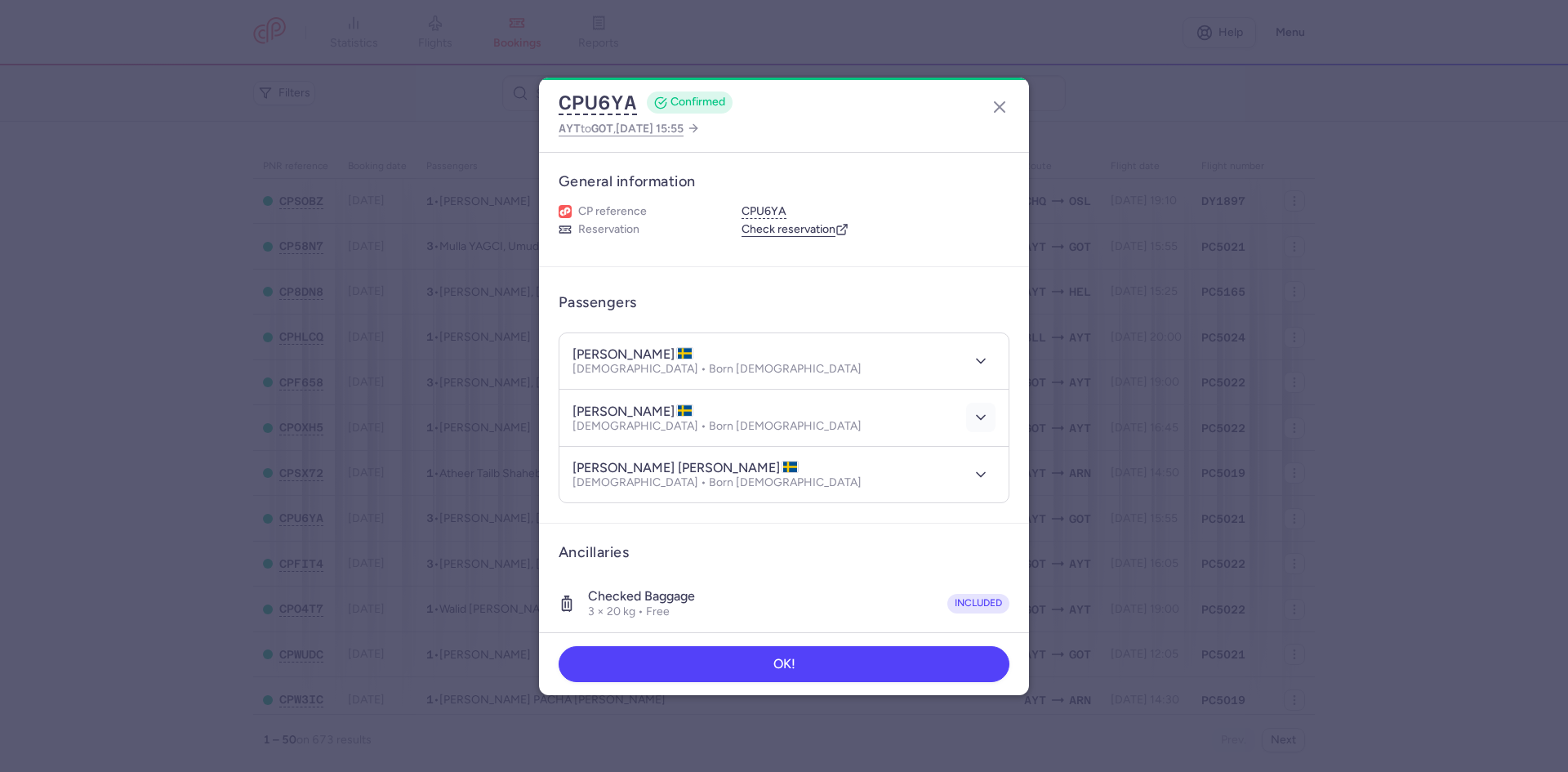 click 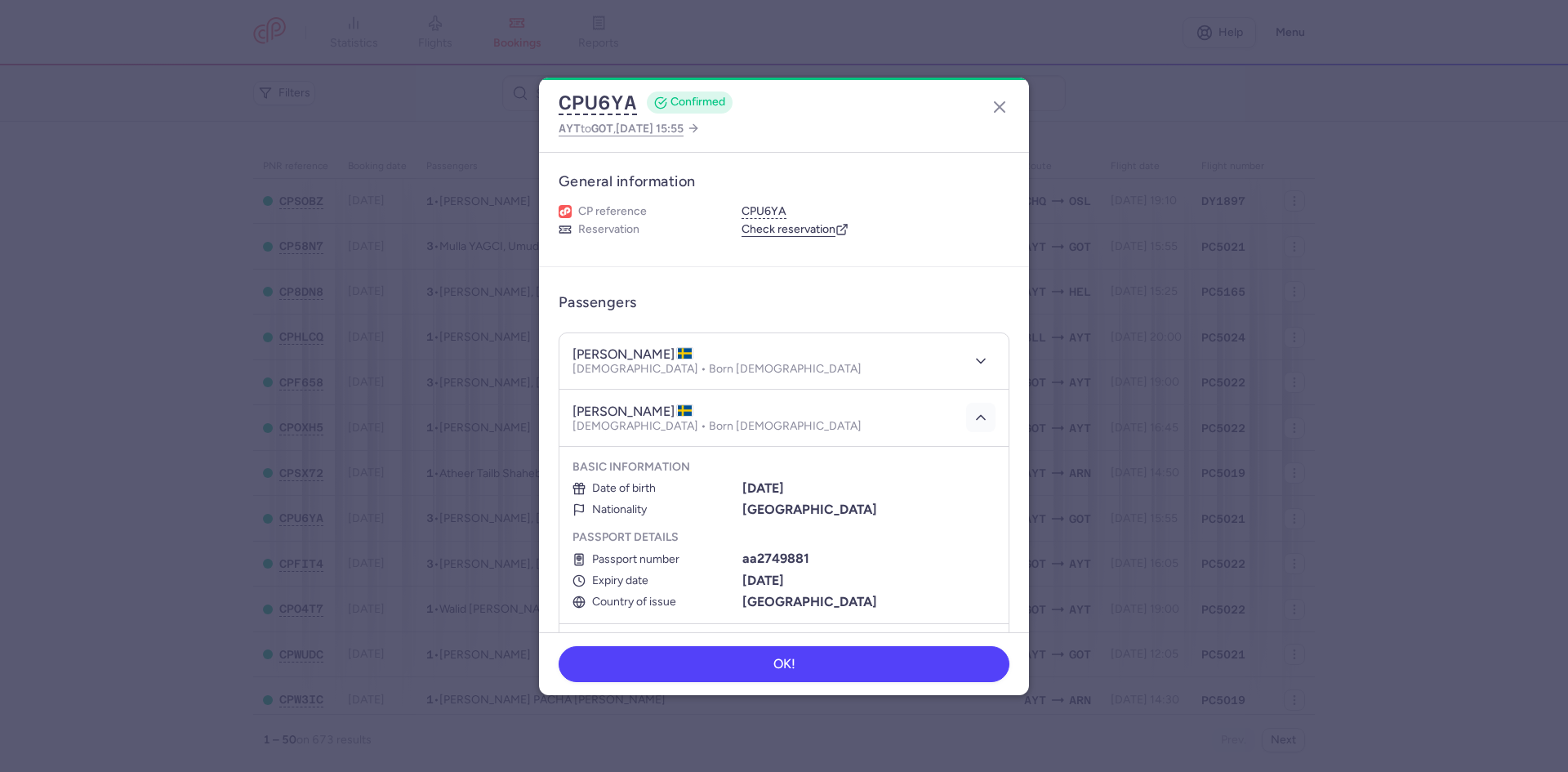 click at bounding box center [981, 417] 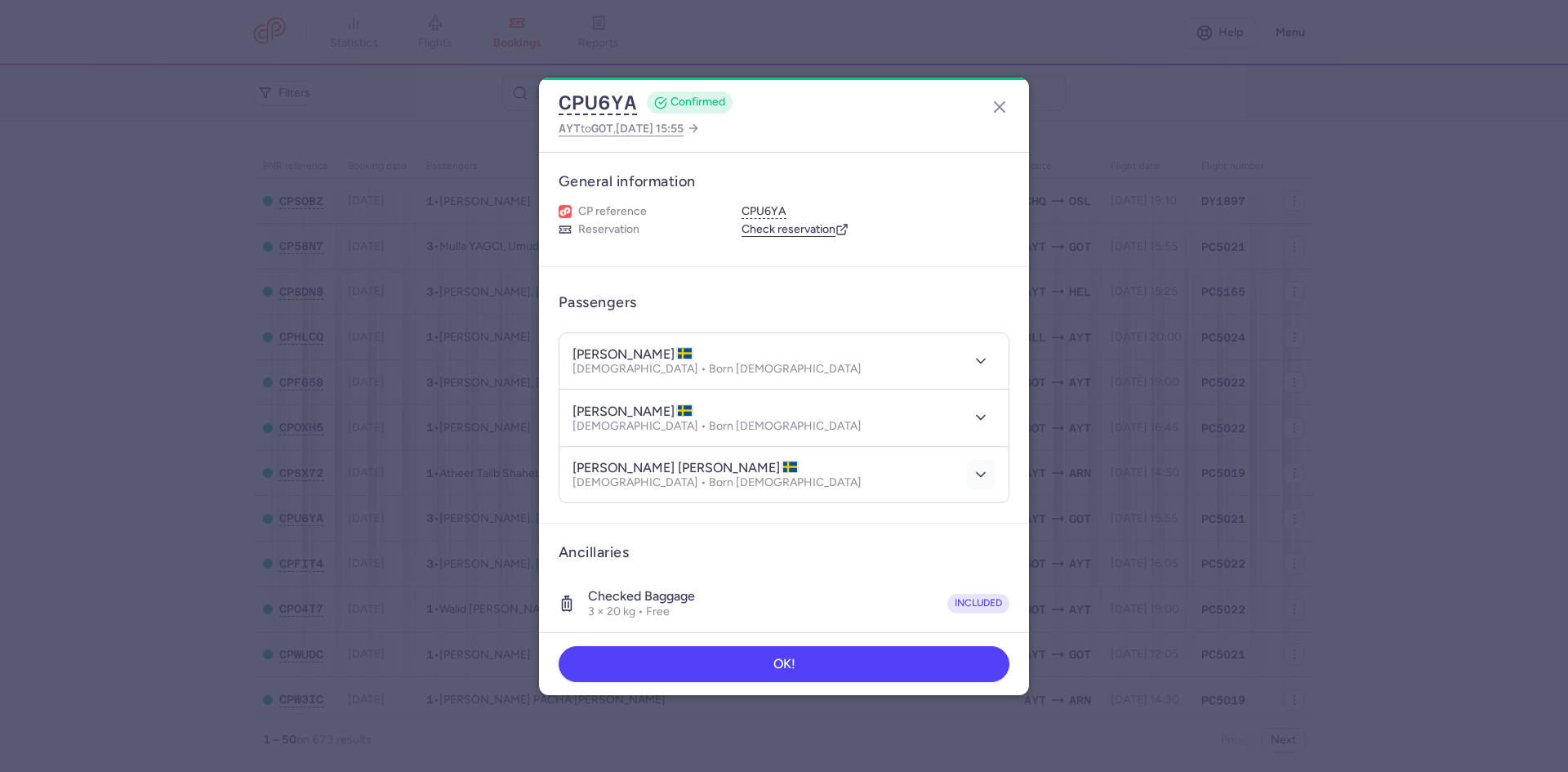 click 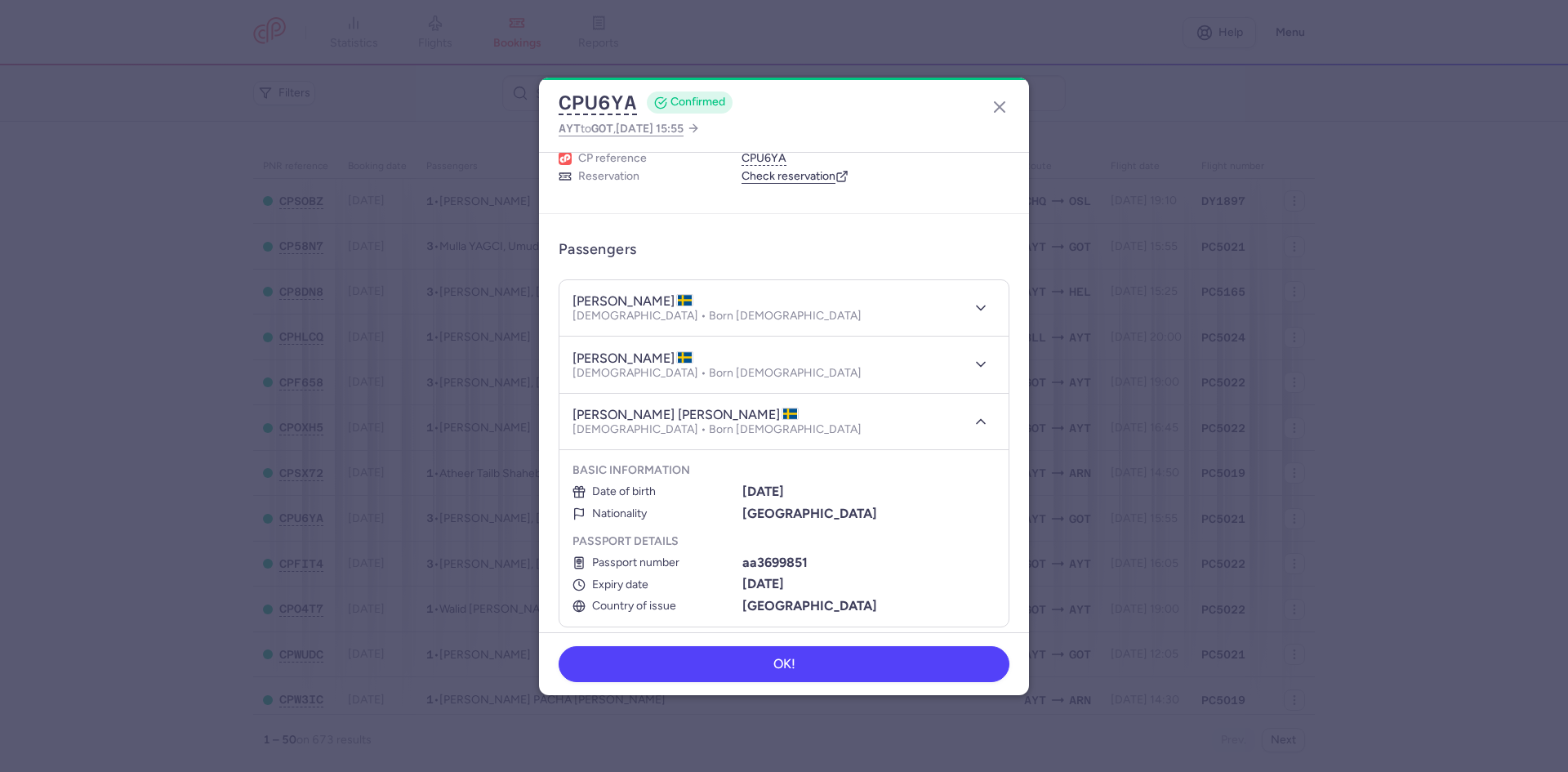 scroll, scrollTop: 82, scrollLeft: 0, axis: vertical 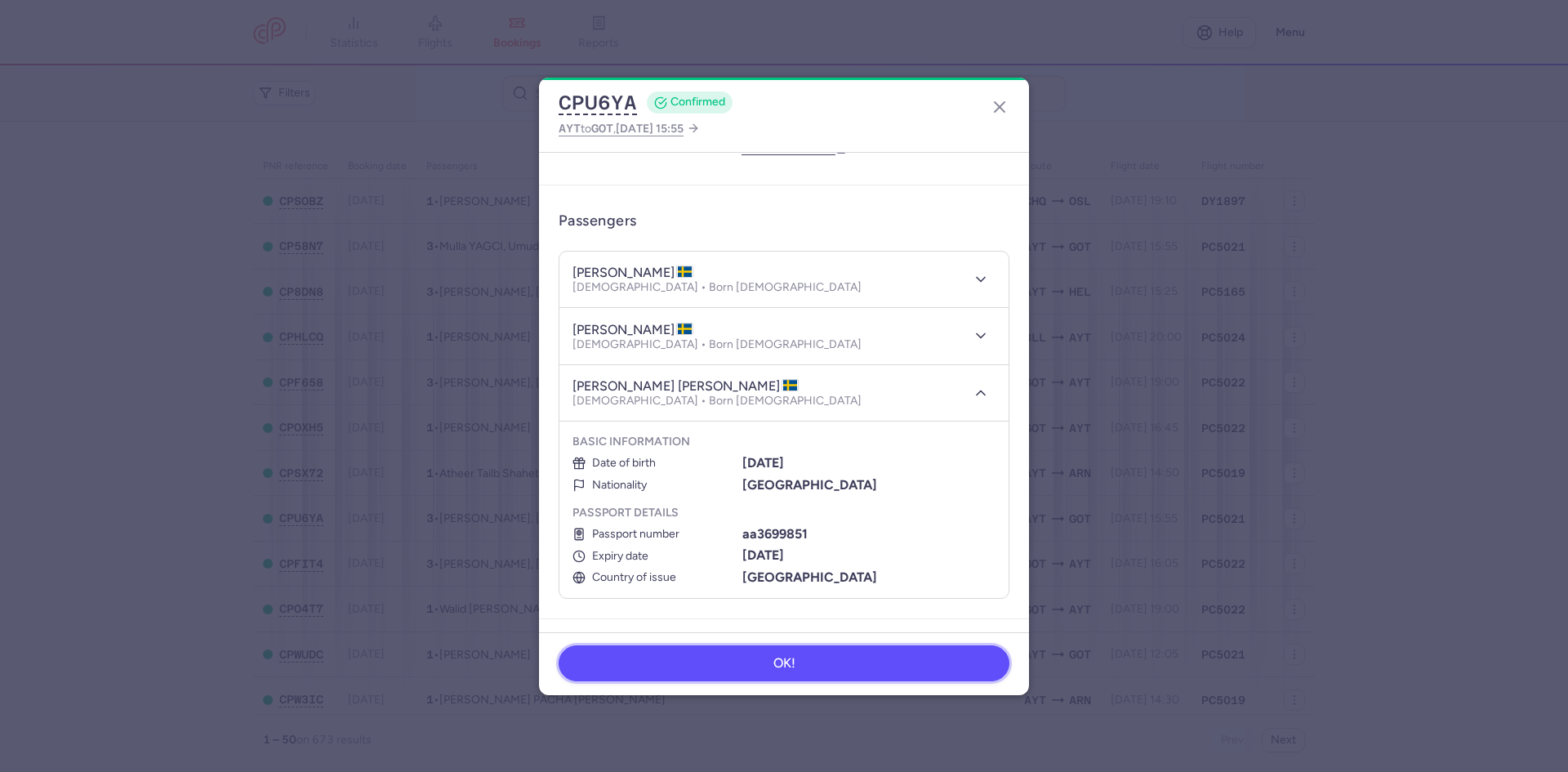 drag, startPoint x: 718, startPoint y: 681, endPoint x: 710, endPoint y: 673, distance: 11.313708 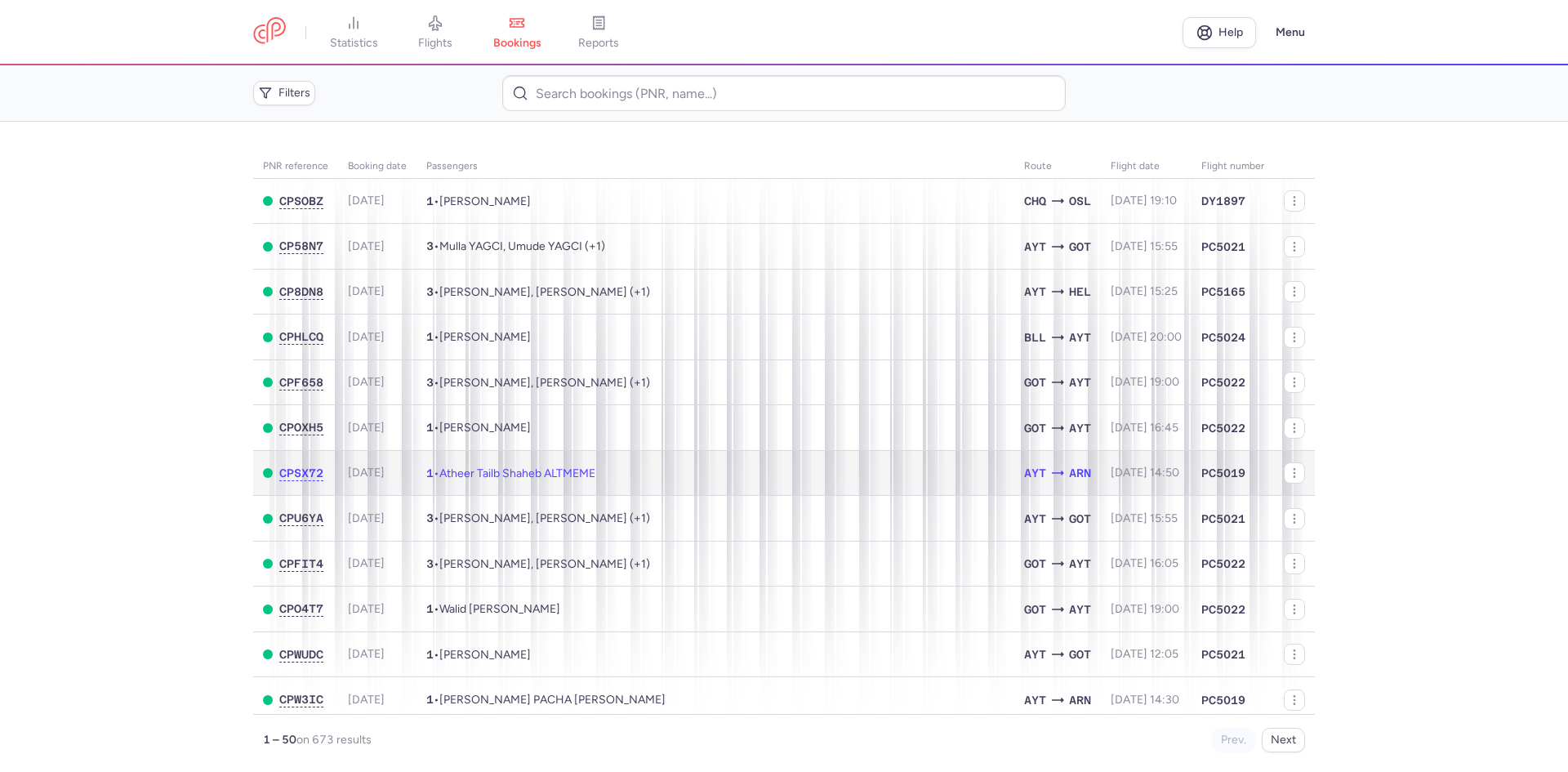 click on "1  •  Atheer Tailb Shaheb ALTMEME" at bounding box center [715, 473] 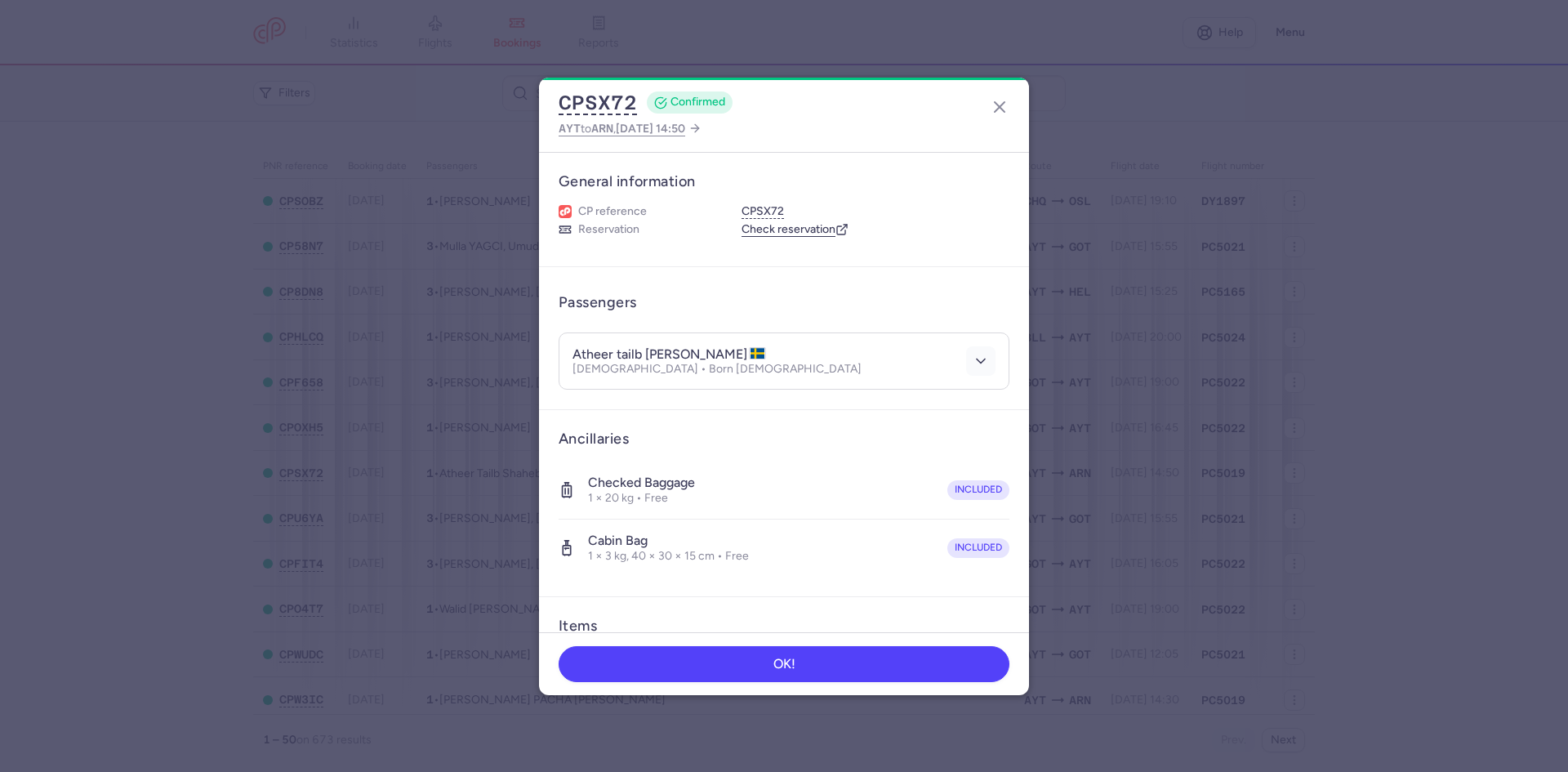 click 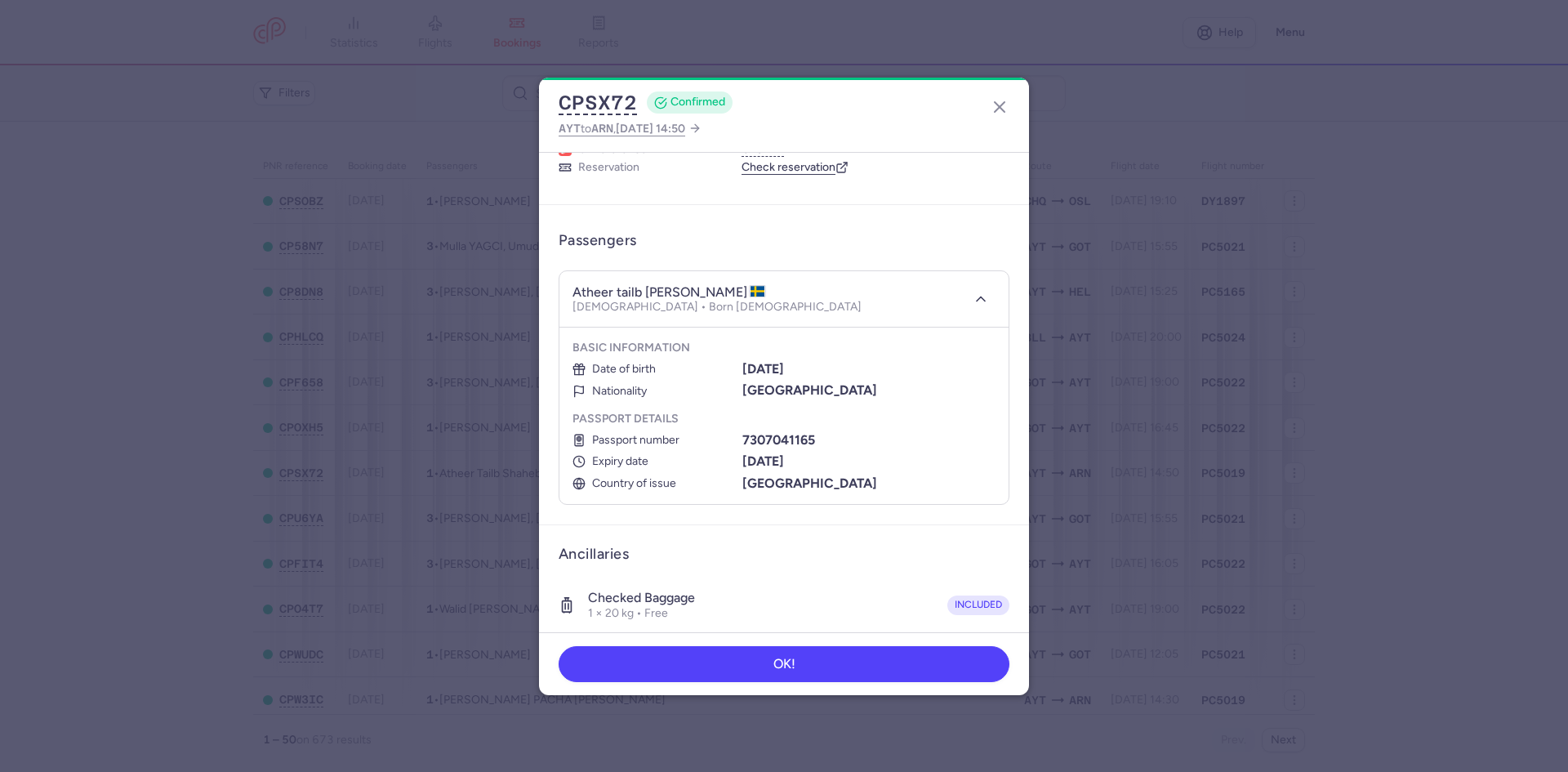 scroll, scrollTop: 36, scrollLeft: 0, axis: vertical 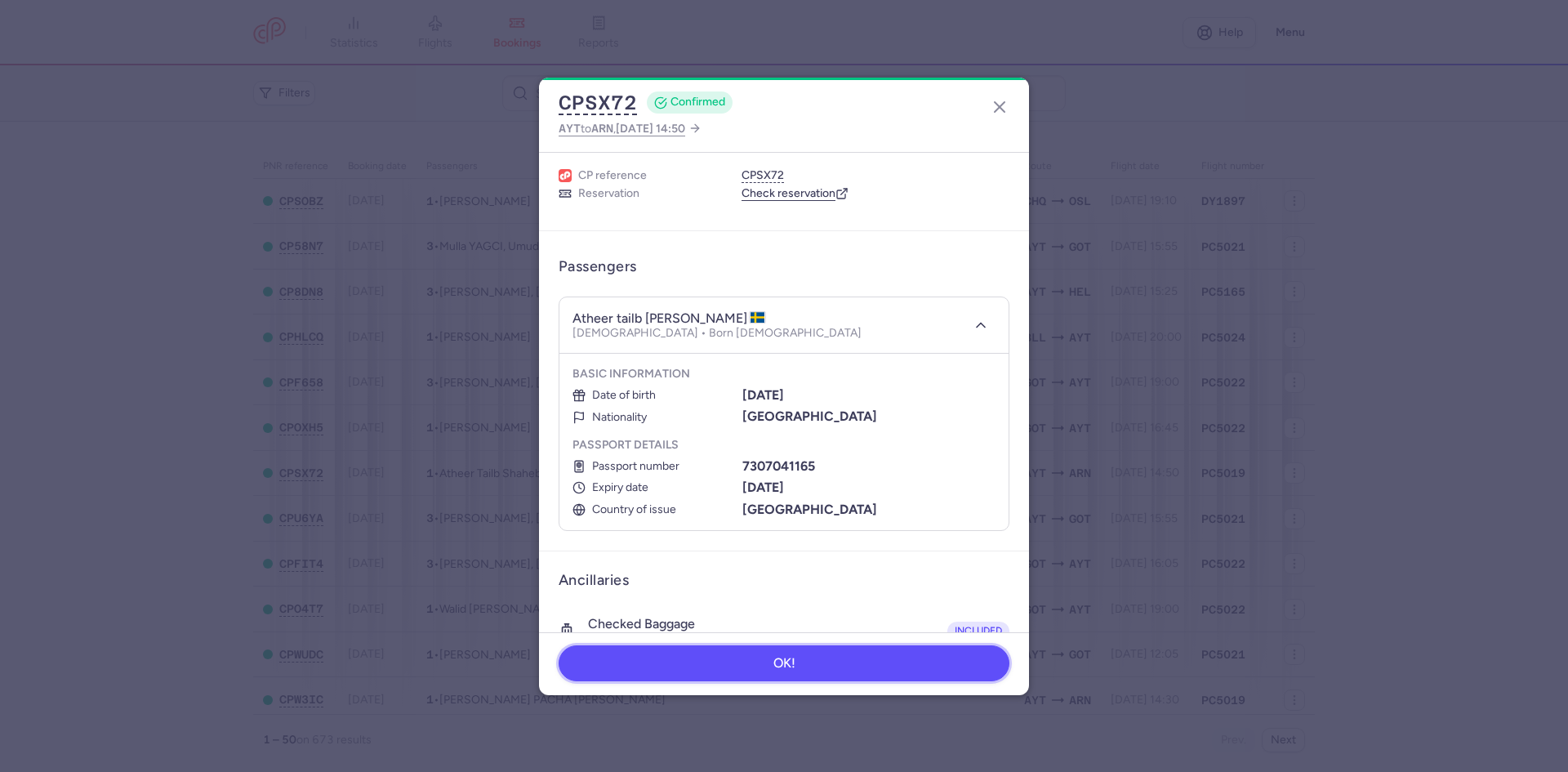 click on "OK!" at bounding box center [784, 663] 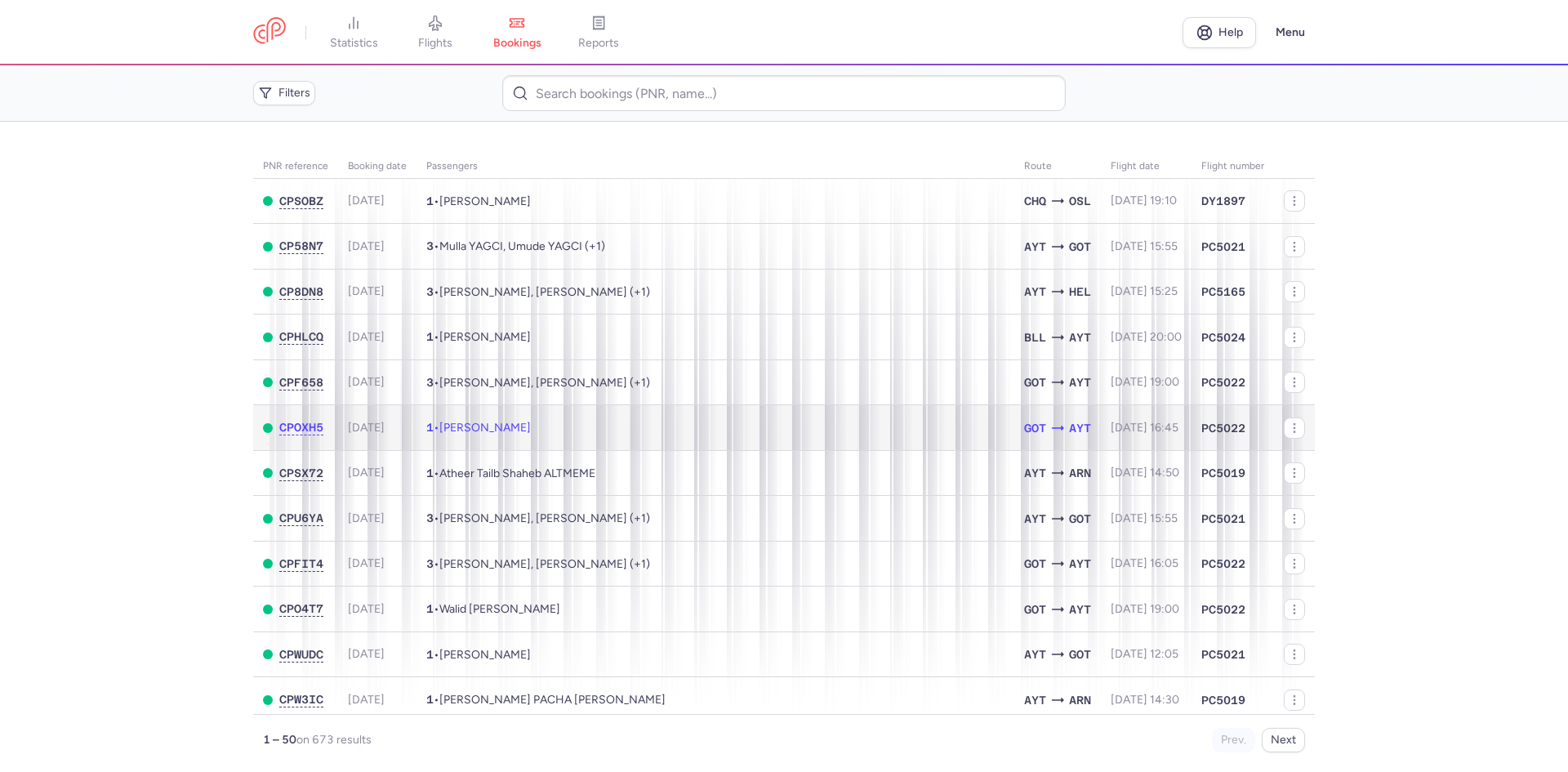 click on "1  •  Carl Magnus JARLERT" at bounding box center (715, 428) 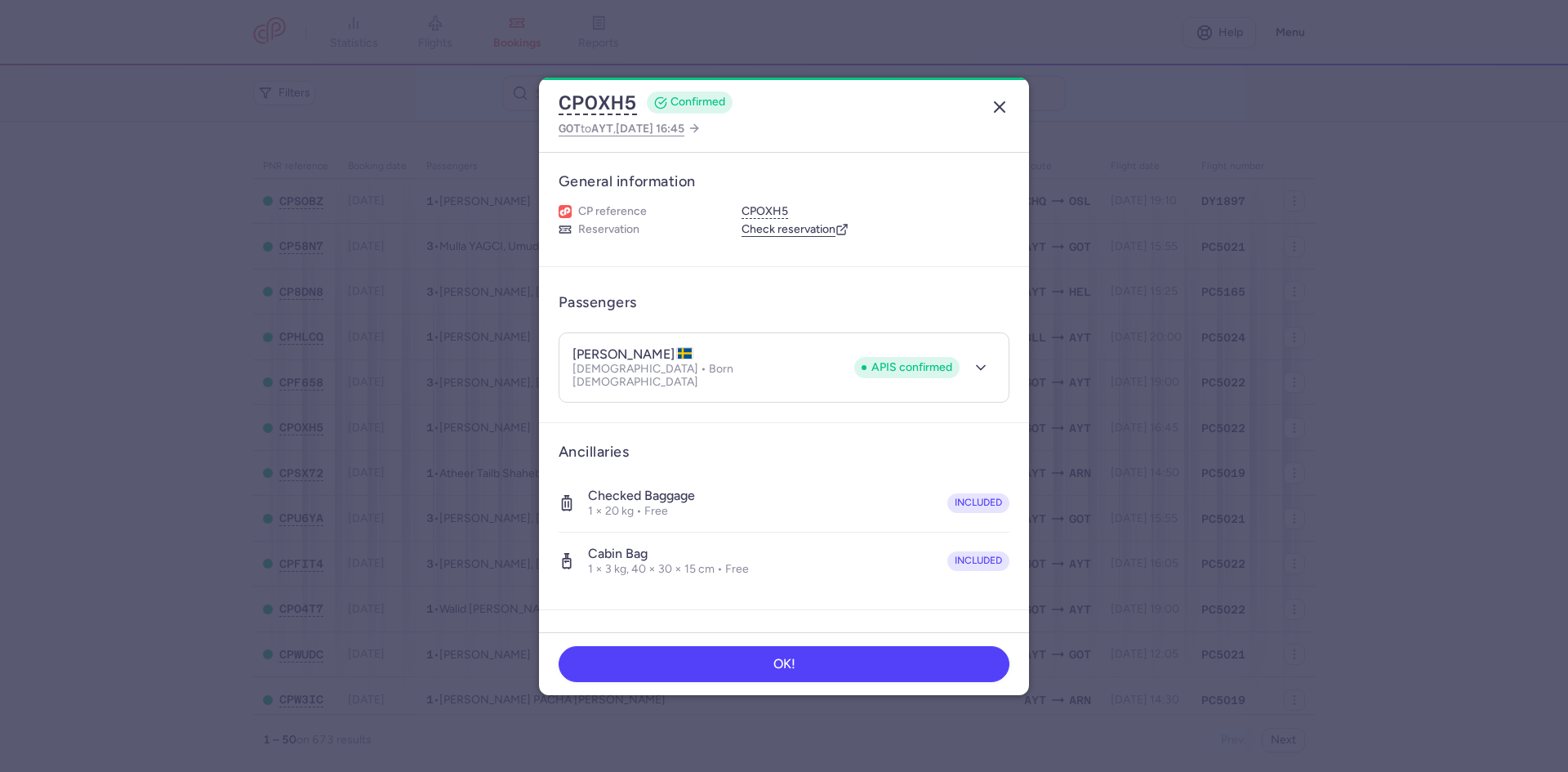 click 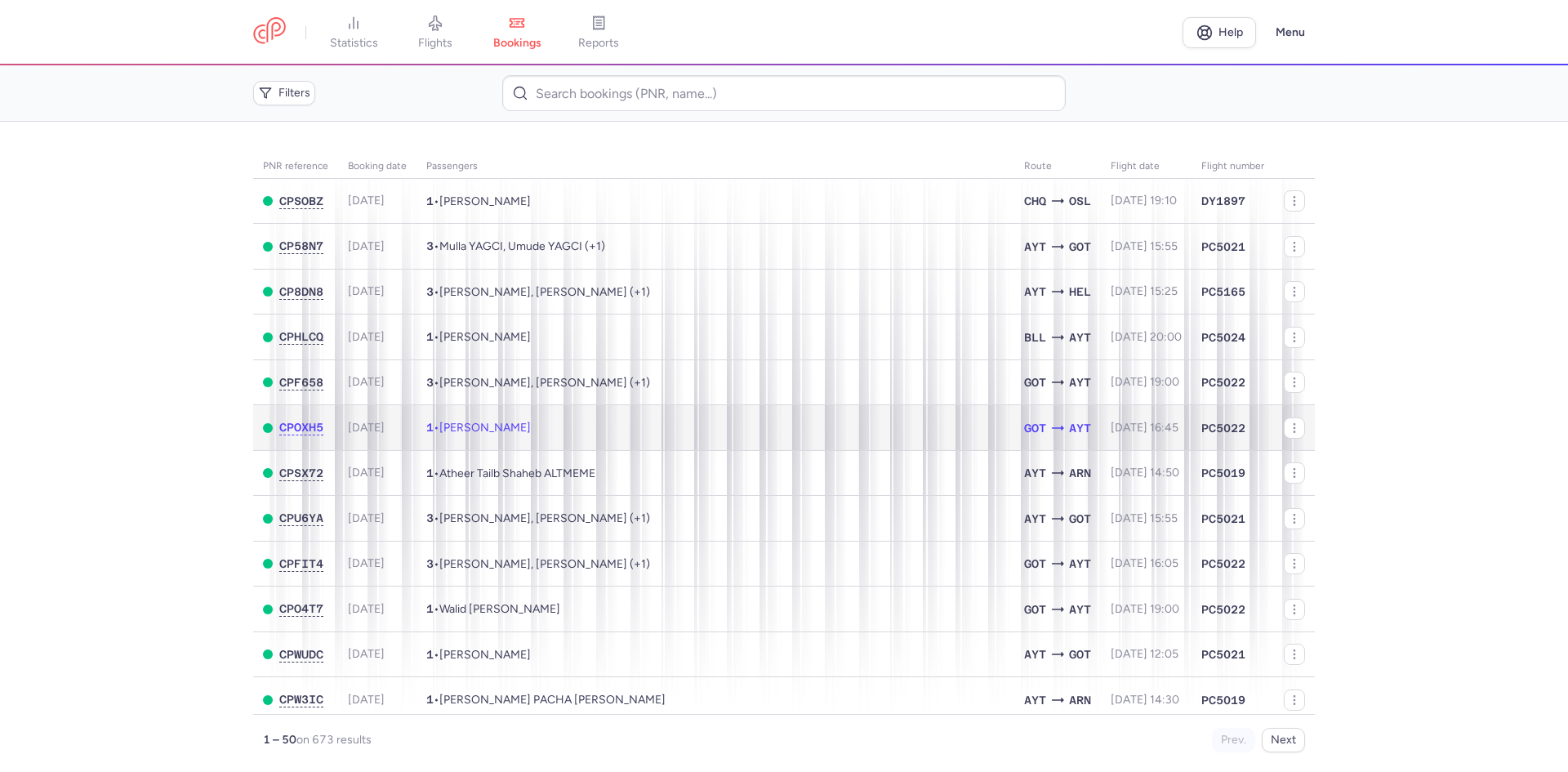 click on "1  •  Carl Magnus JARLERT" at bounding box center (715, 428) 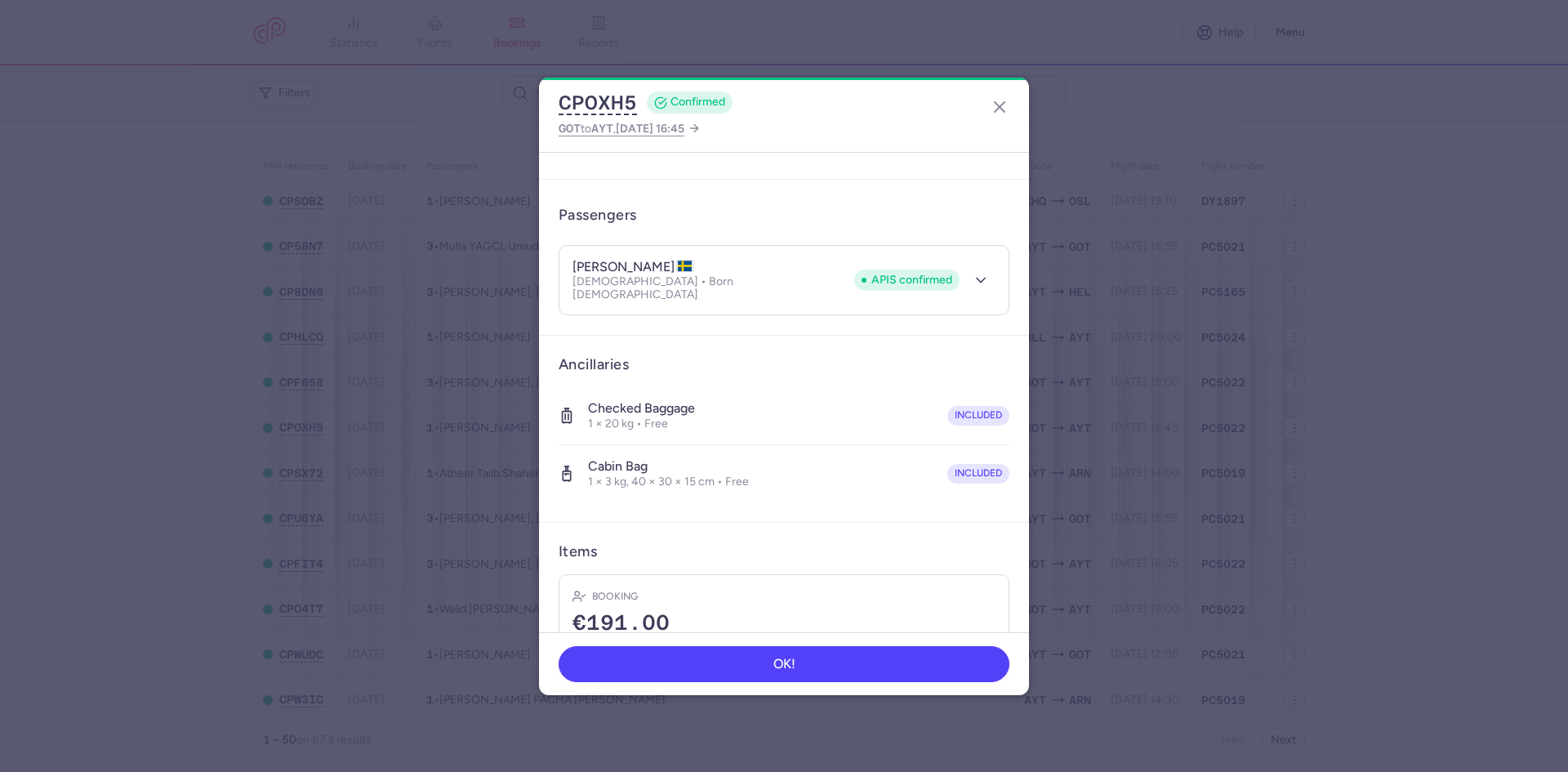 scroll, scrollTop: 0, scrollLeft: 0, axis: both 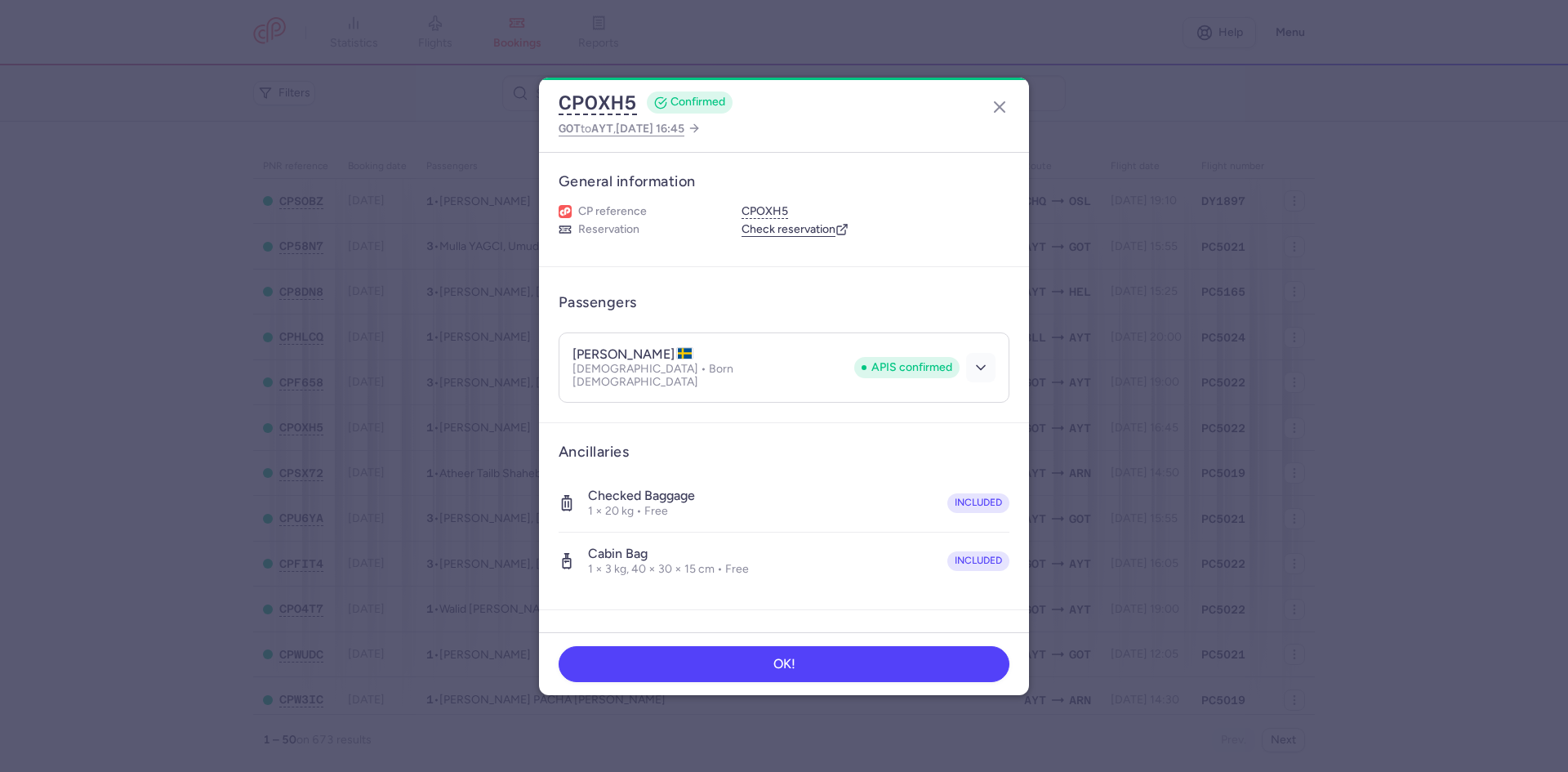 click 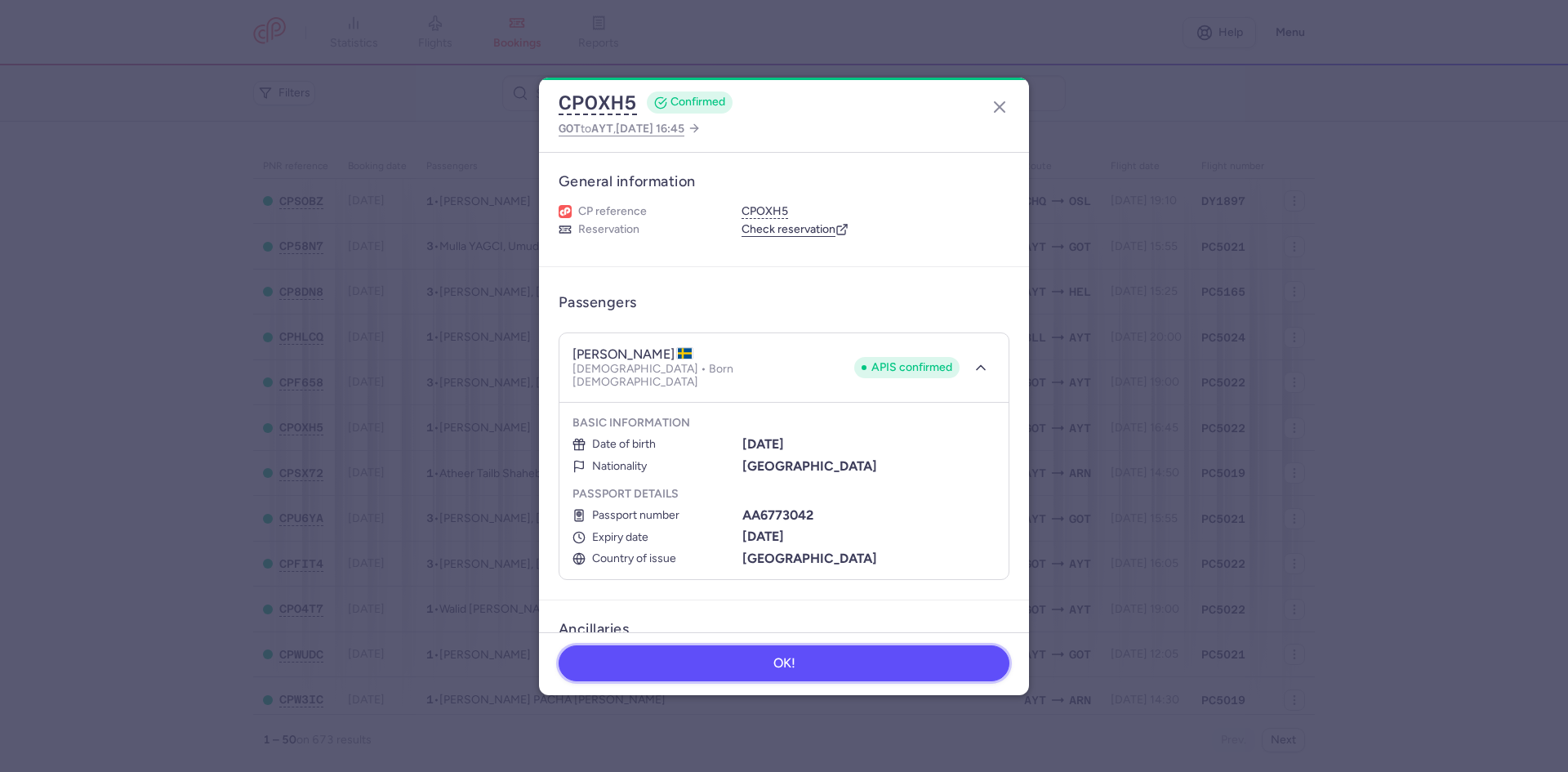 click on "OK!" at bounding box center (784, 663) 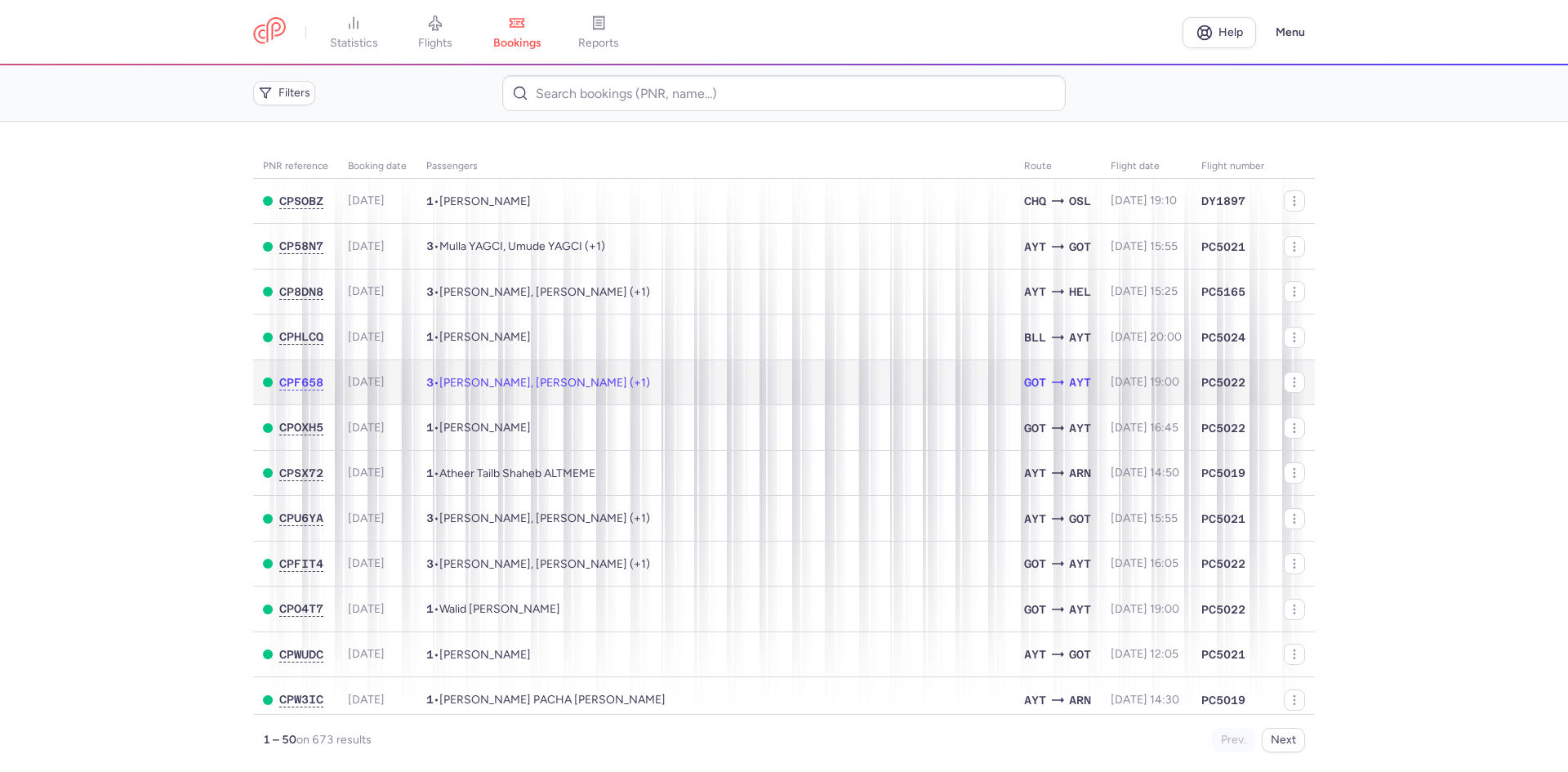 click on "[PERSON_NAME], [PERSON_NAME] (+1)" at bounding box center [545, 382] 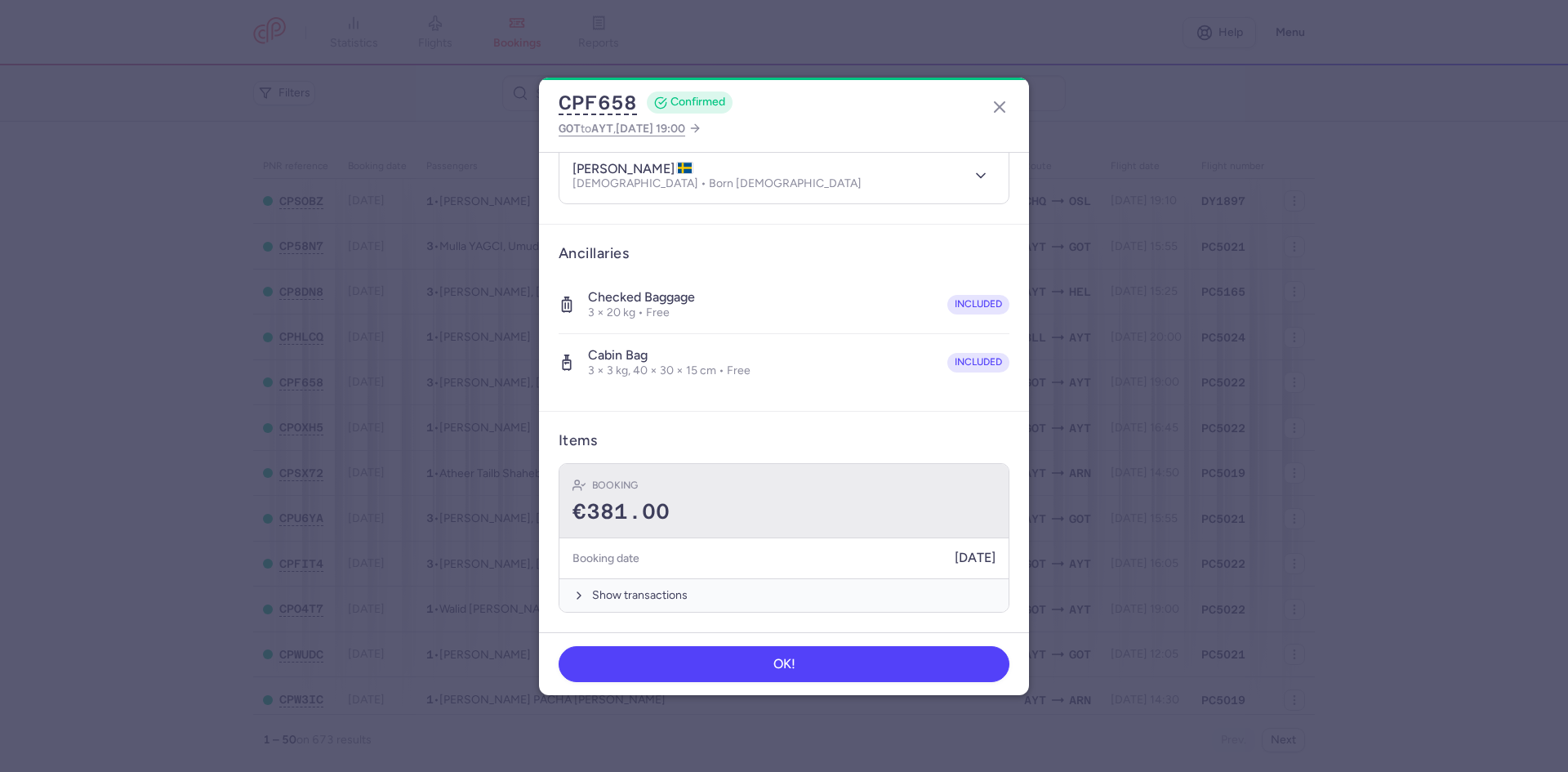 click on "€381.00" at bounding box center [784, 512] 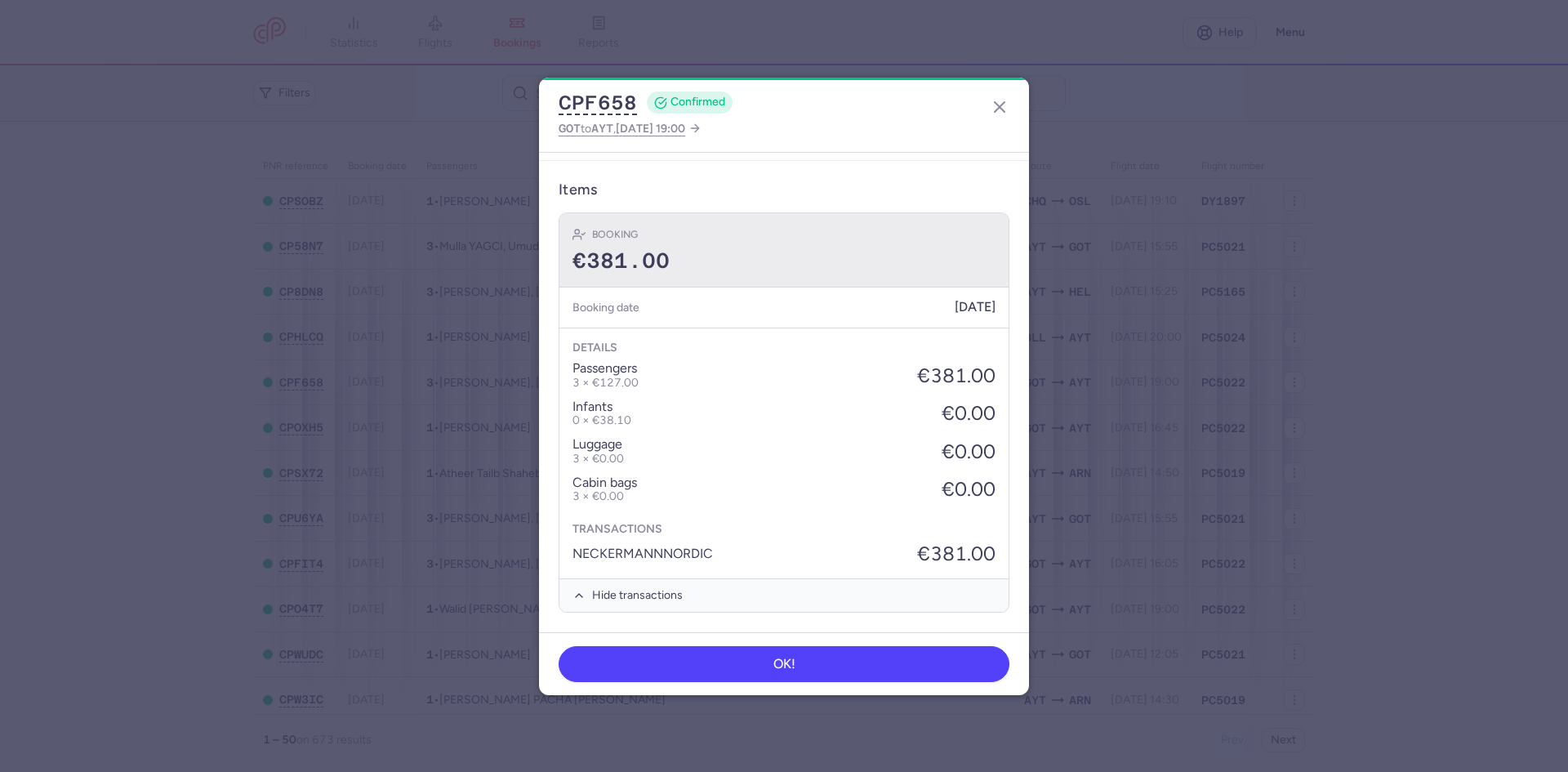 click on "€381.00" at bounding box center [784, 261] 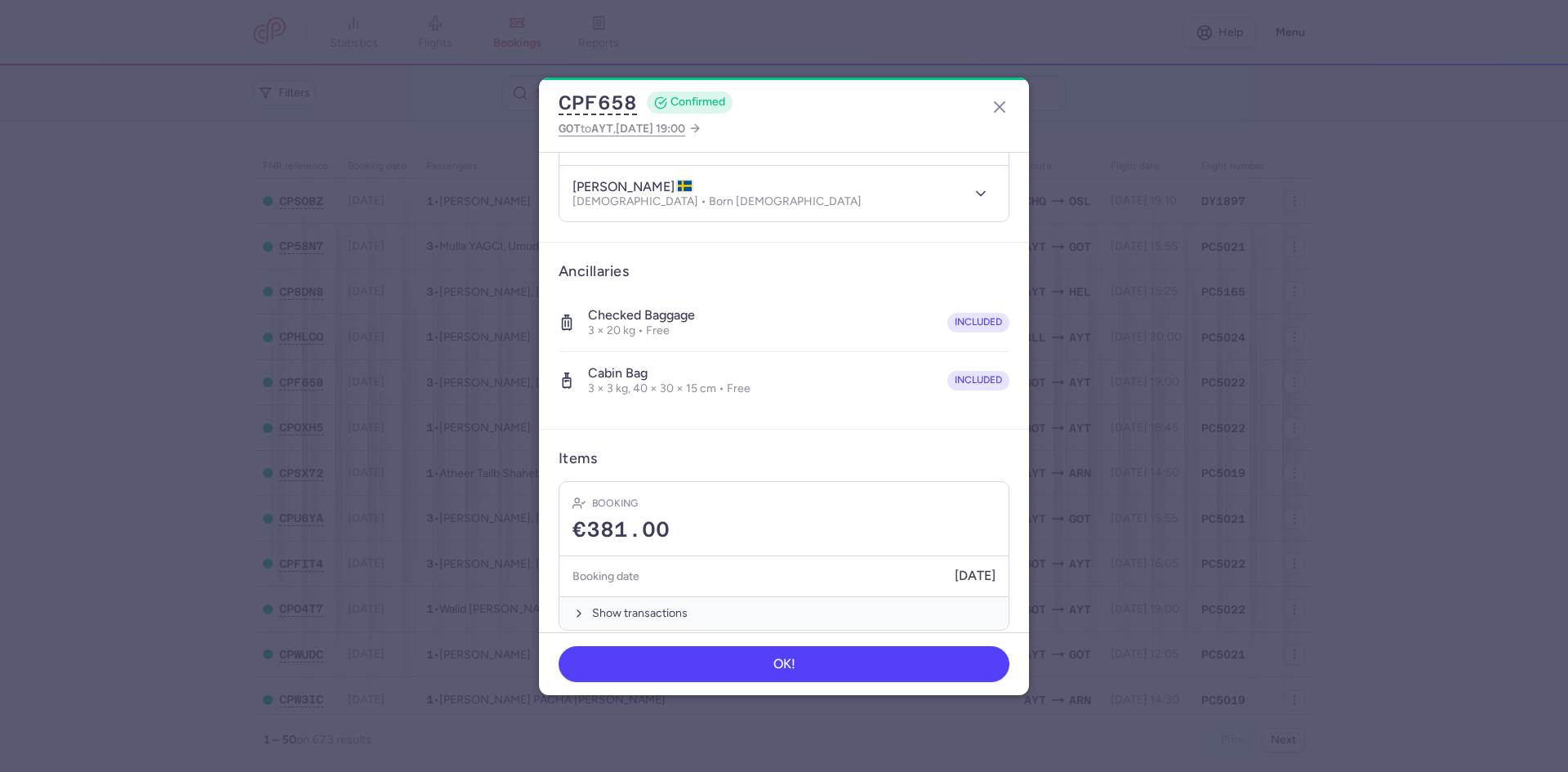 scroll, scrollTop: 0, scrollLeft: 0, axis: both 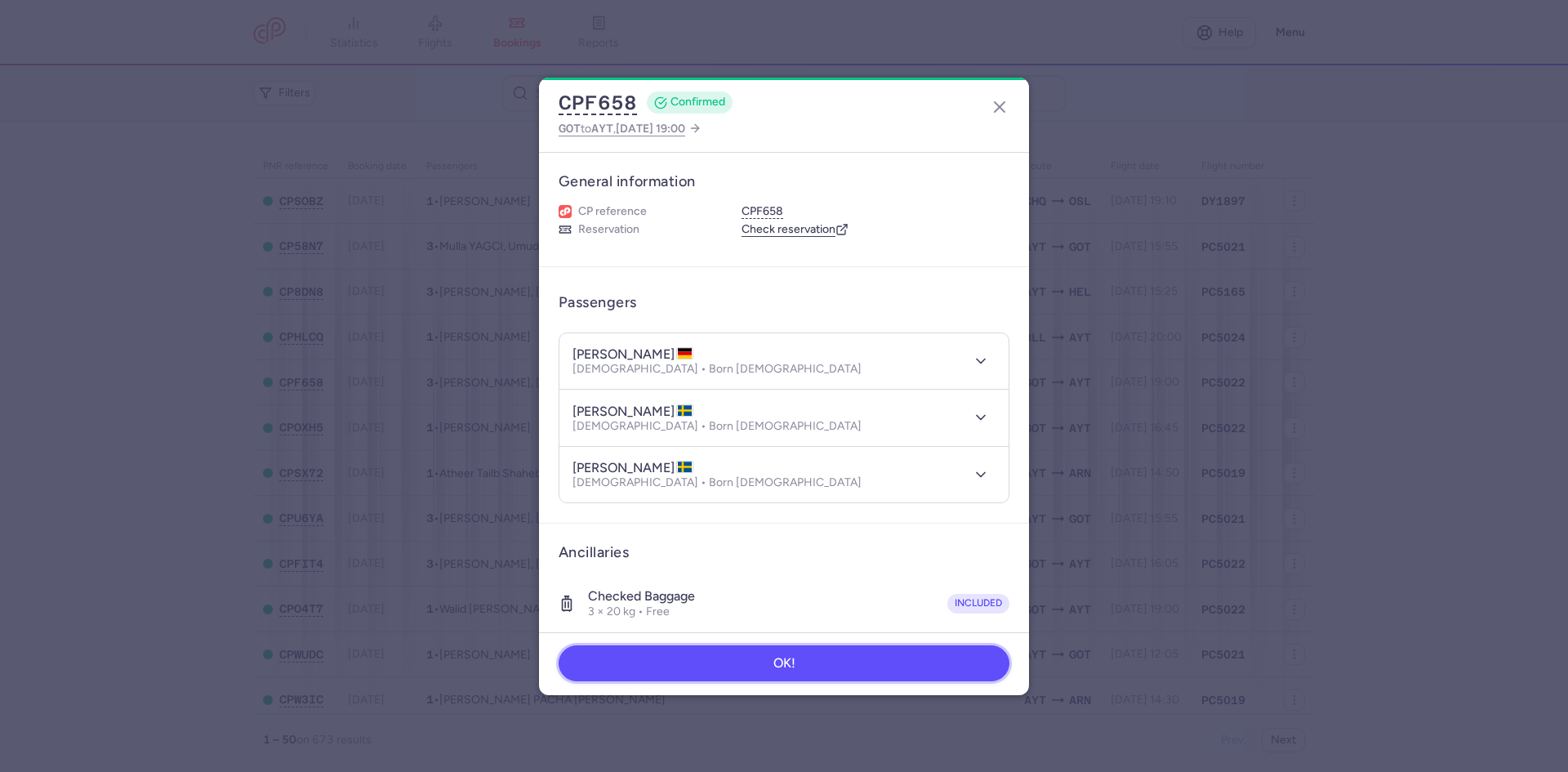 click on "OK!" at bounding box center (784, 663) 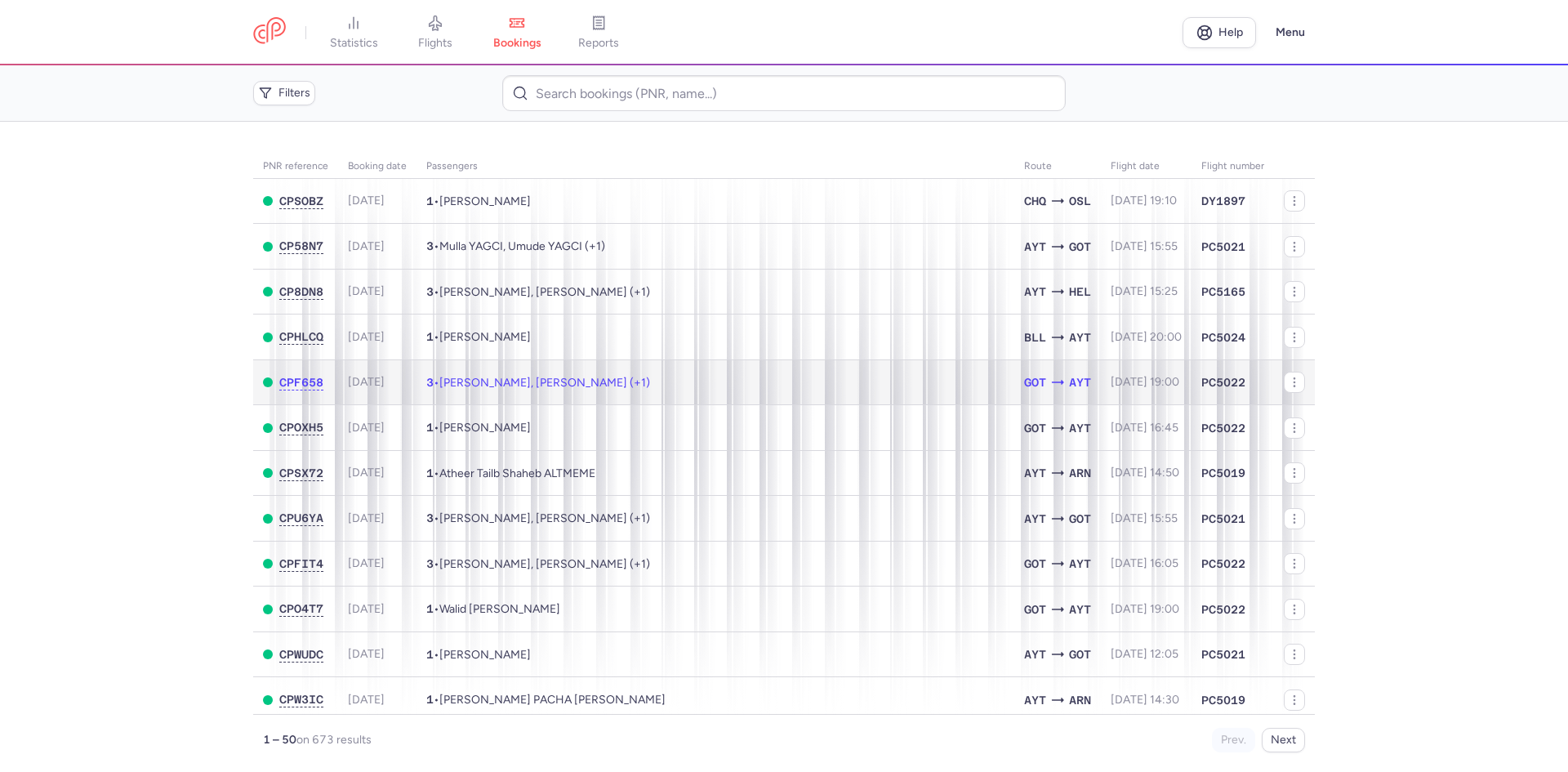 click on "[PERSON_NAME], [PERSON_NAME] (+1)" at bounding box center [545, 382] 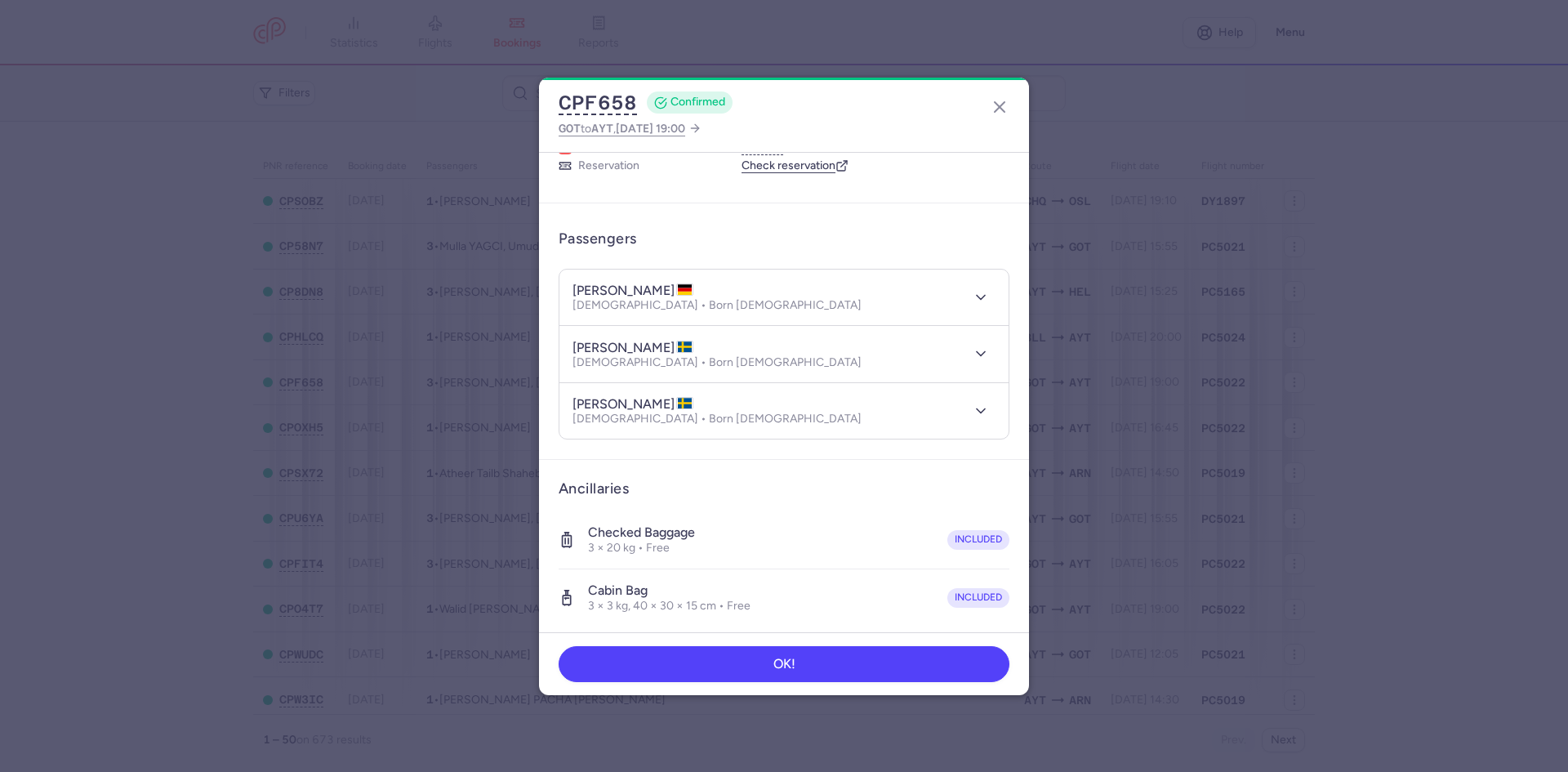 scroll, scrollTop: 54, scrollLeft: 0, axis: vertical 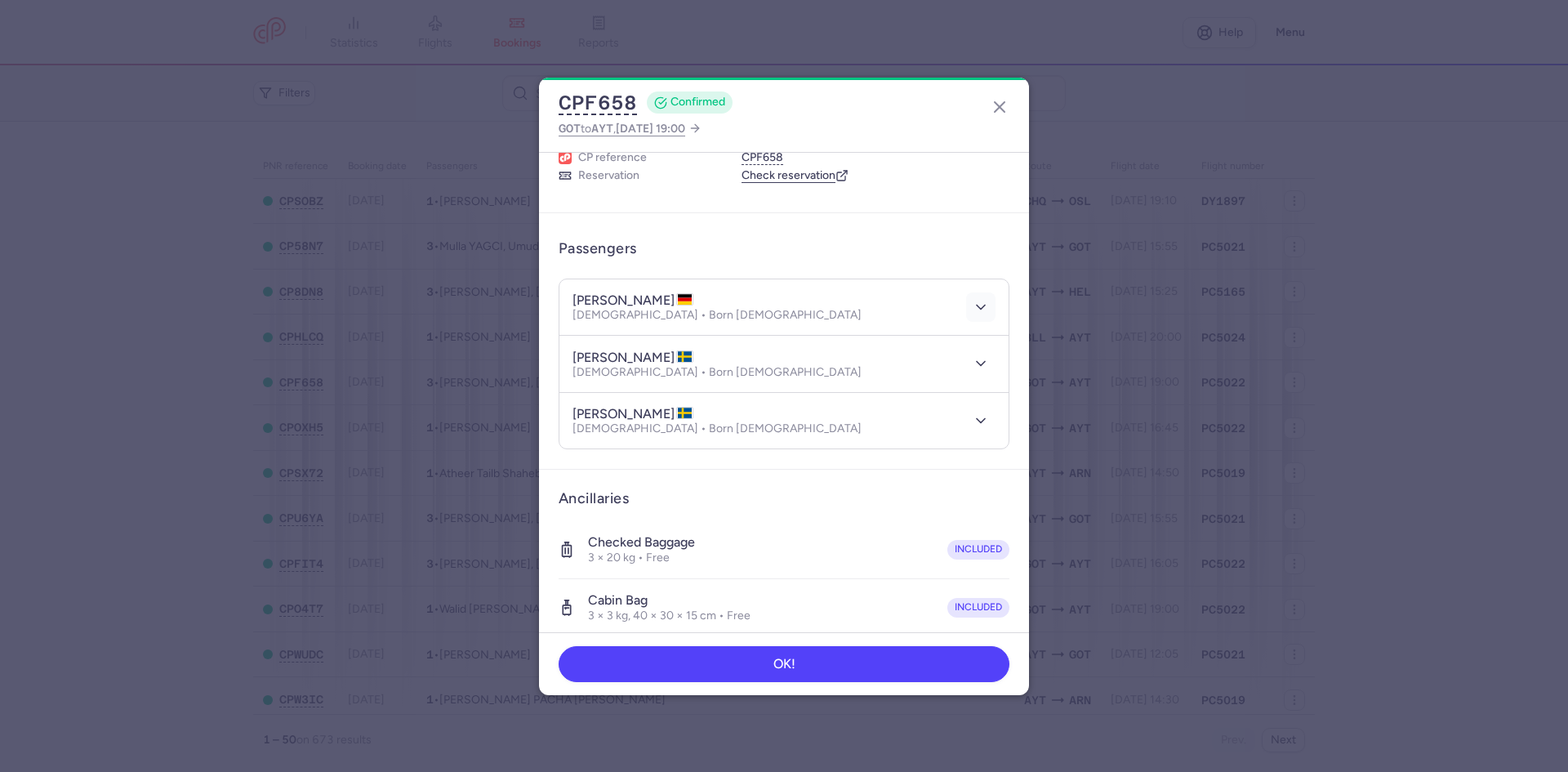 click 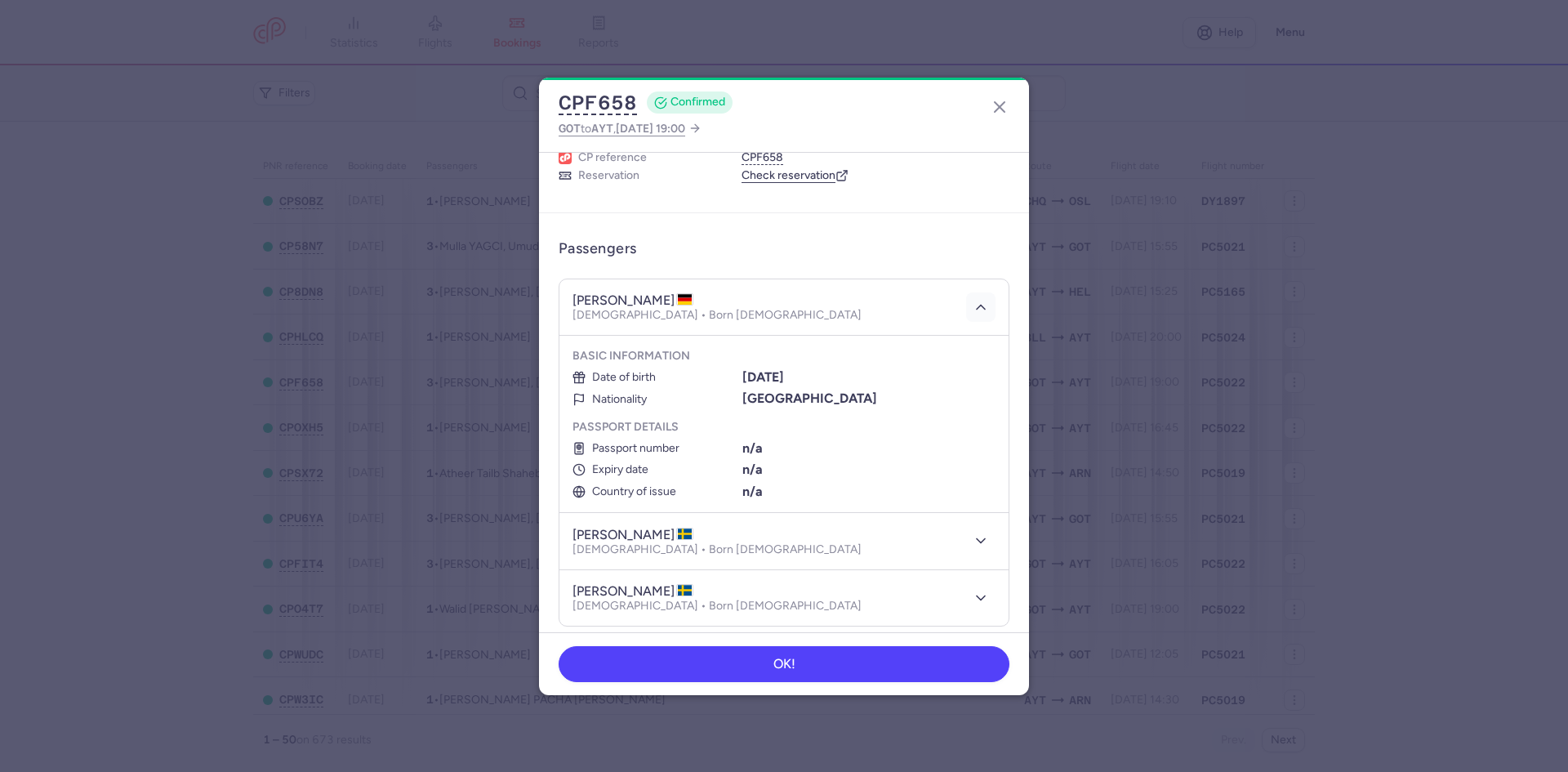 click at bounding box center (981, 307) 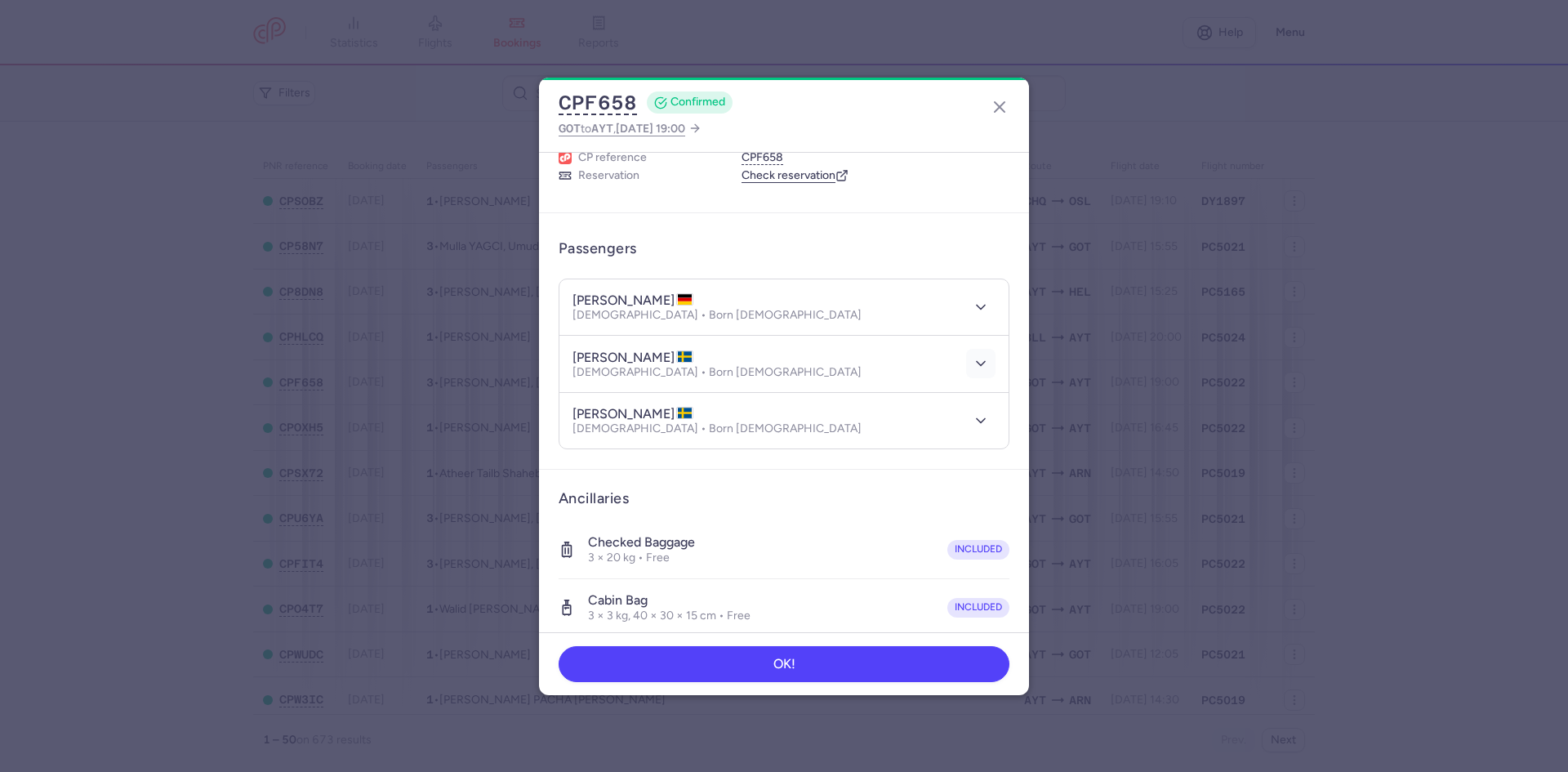 click at bounding box center [981, 364] 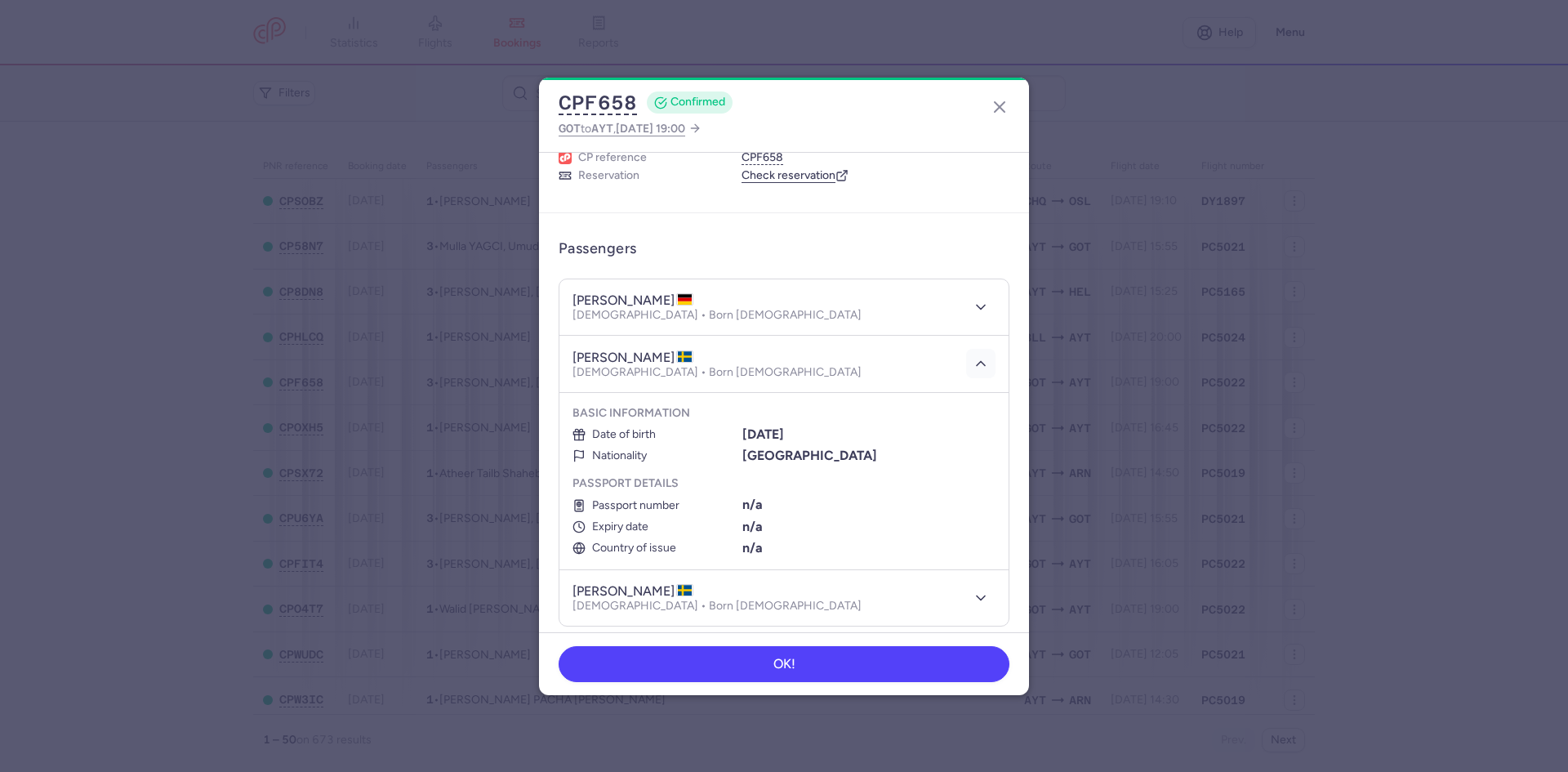 click 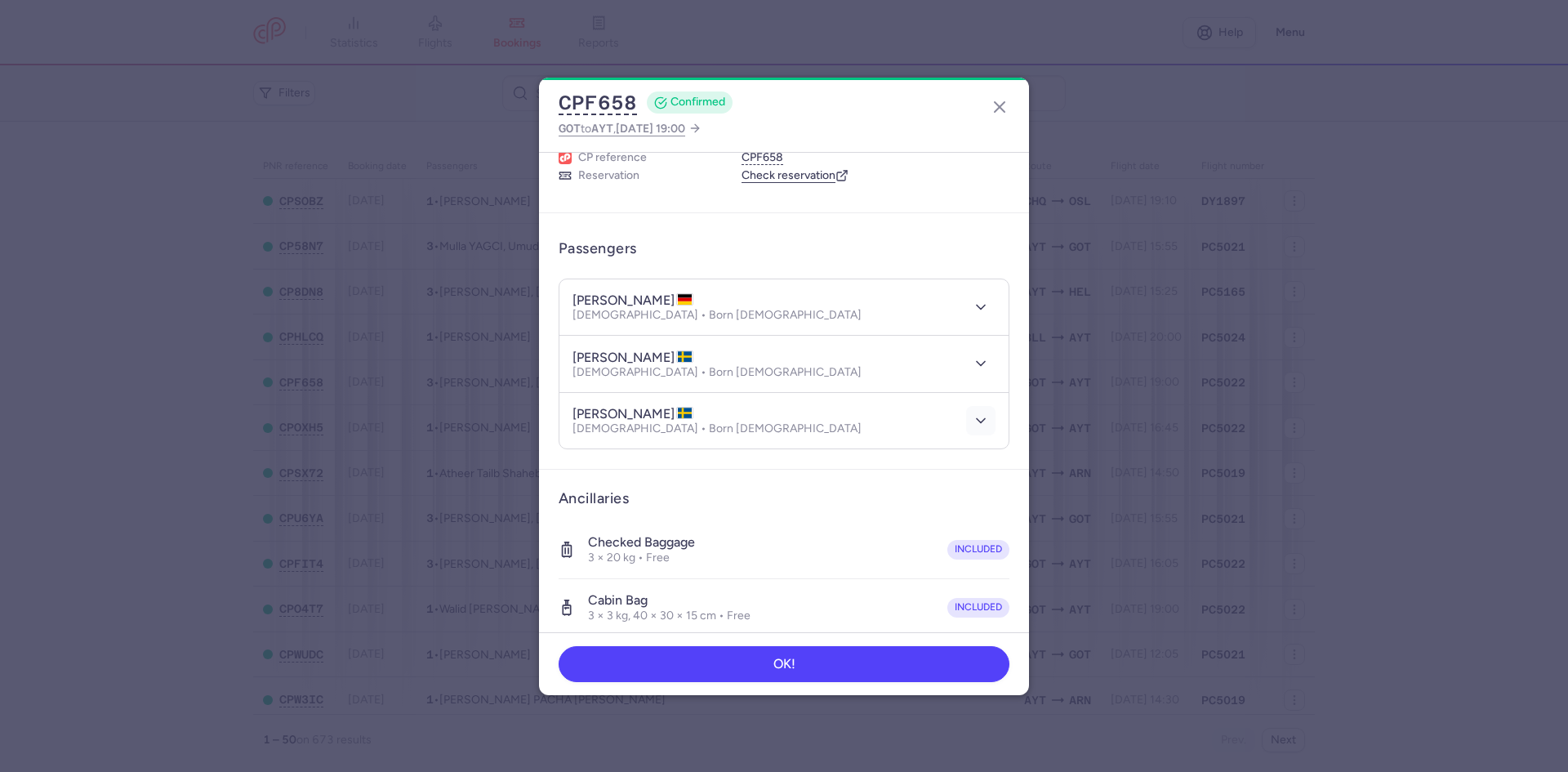 click at bounding box center (981, 421) 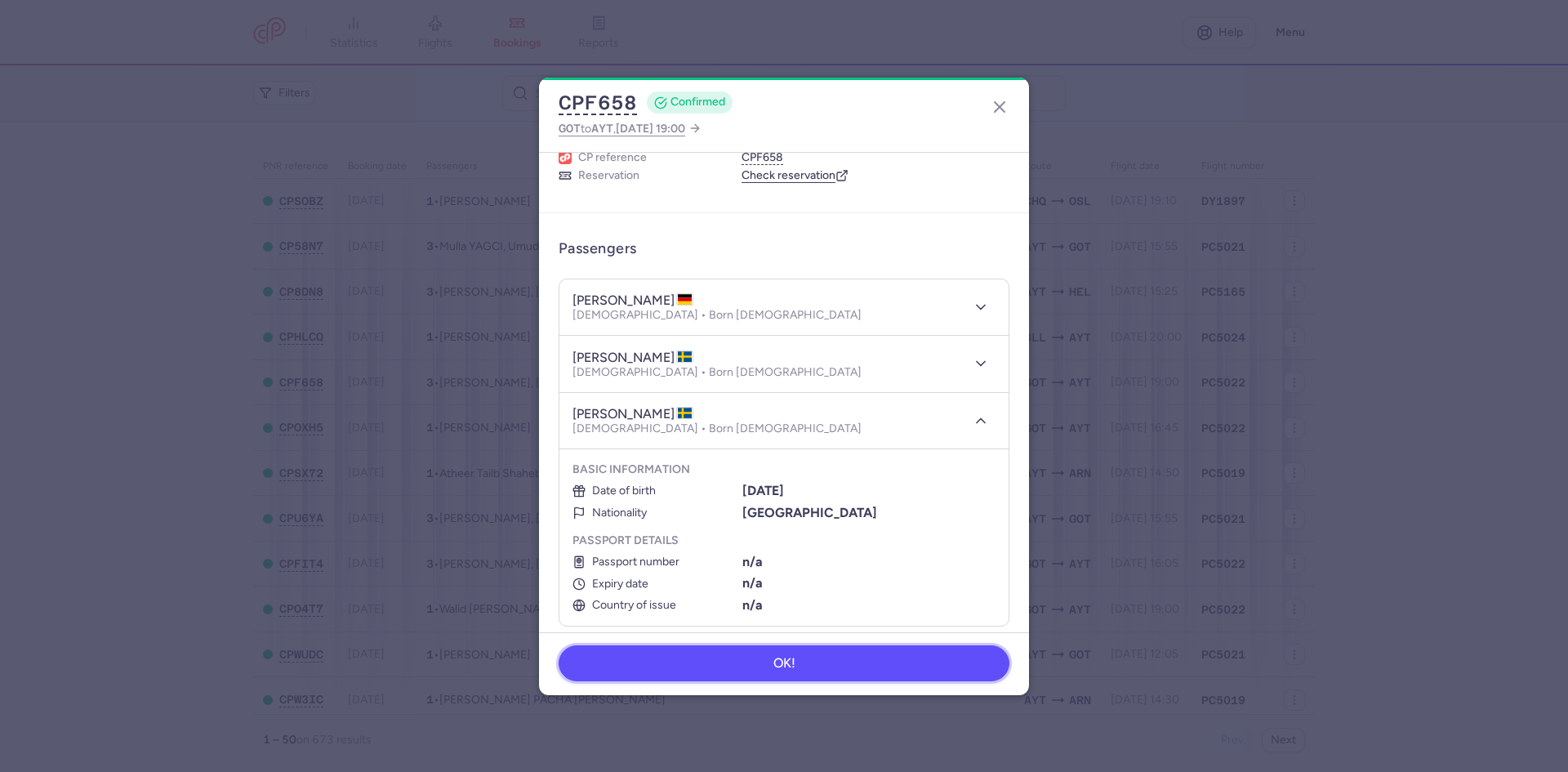 click on "OK!" at bounding box center [784, 663] 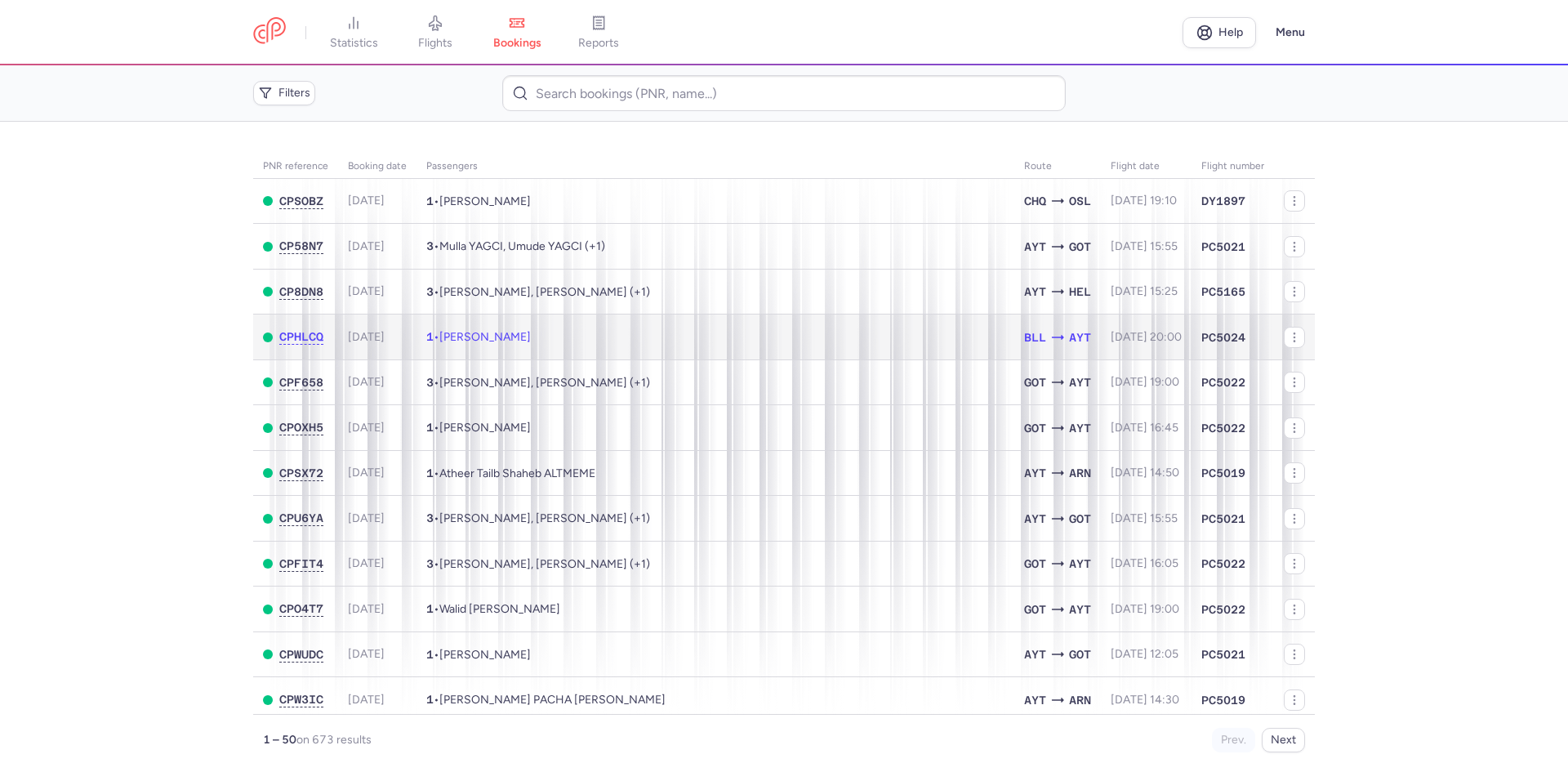 click on "1  •  Julie LORANGE" at bounding box center [715, 337] 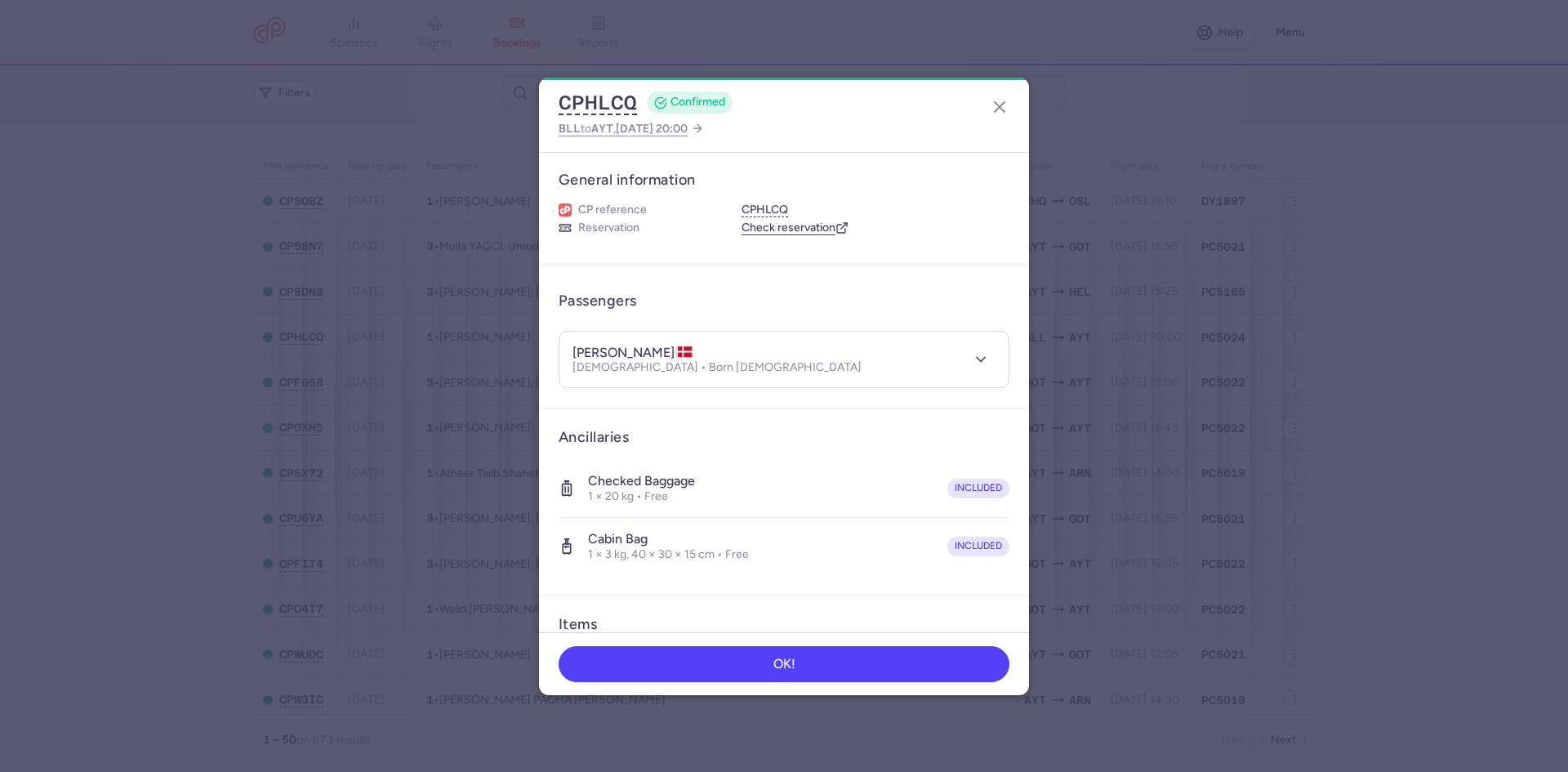 scroll, scrollTop: 0, scrollLeft: 0, axis: both 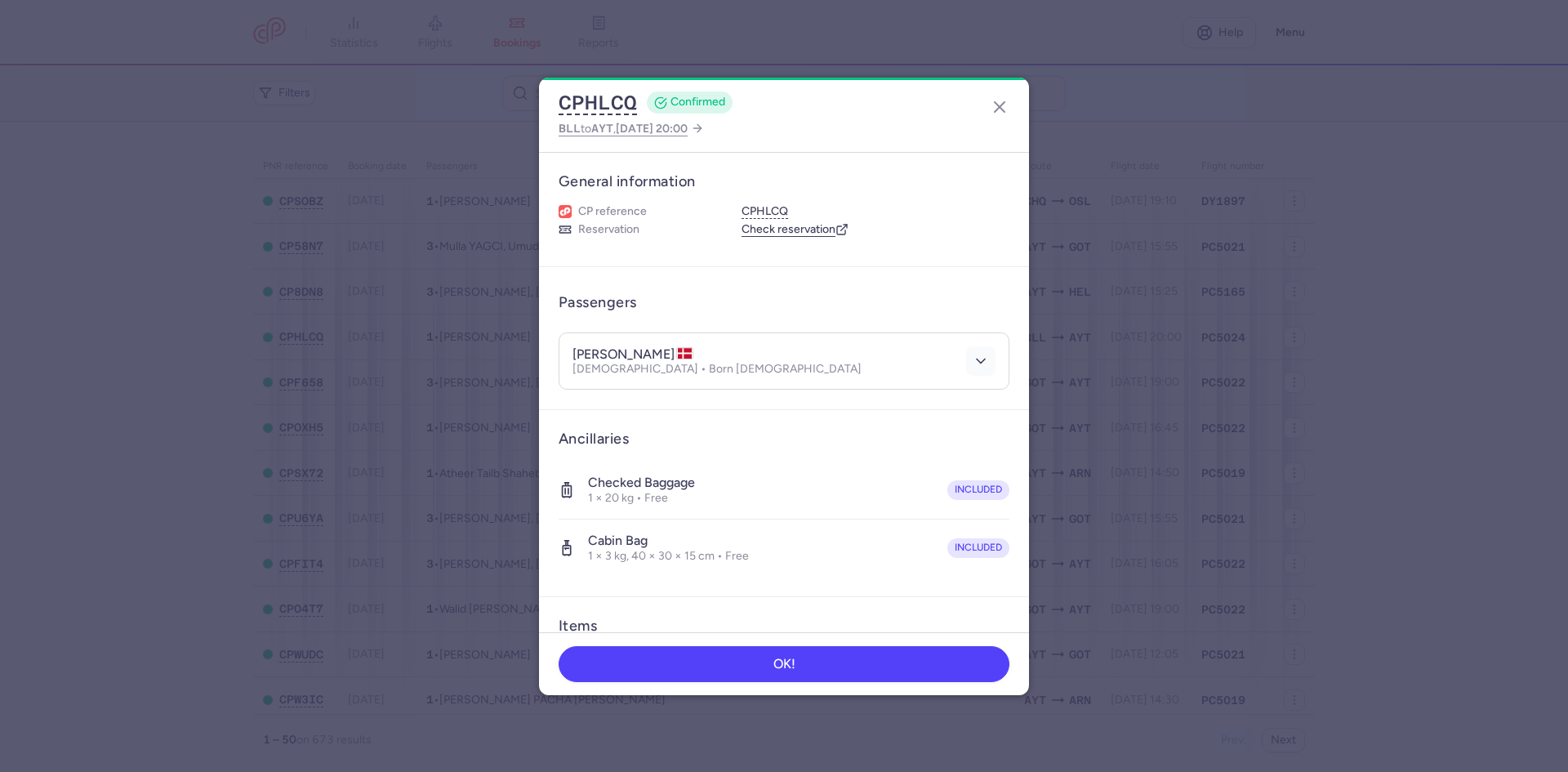click at bounding box center [981, 361] 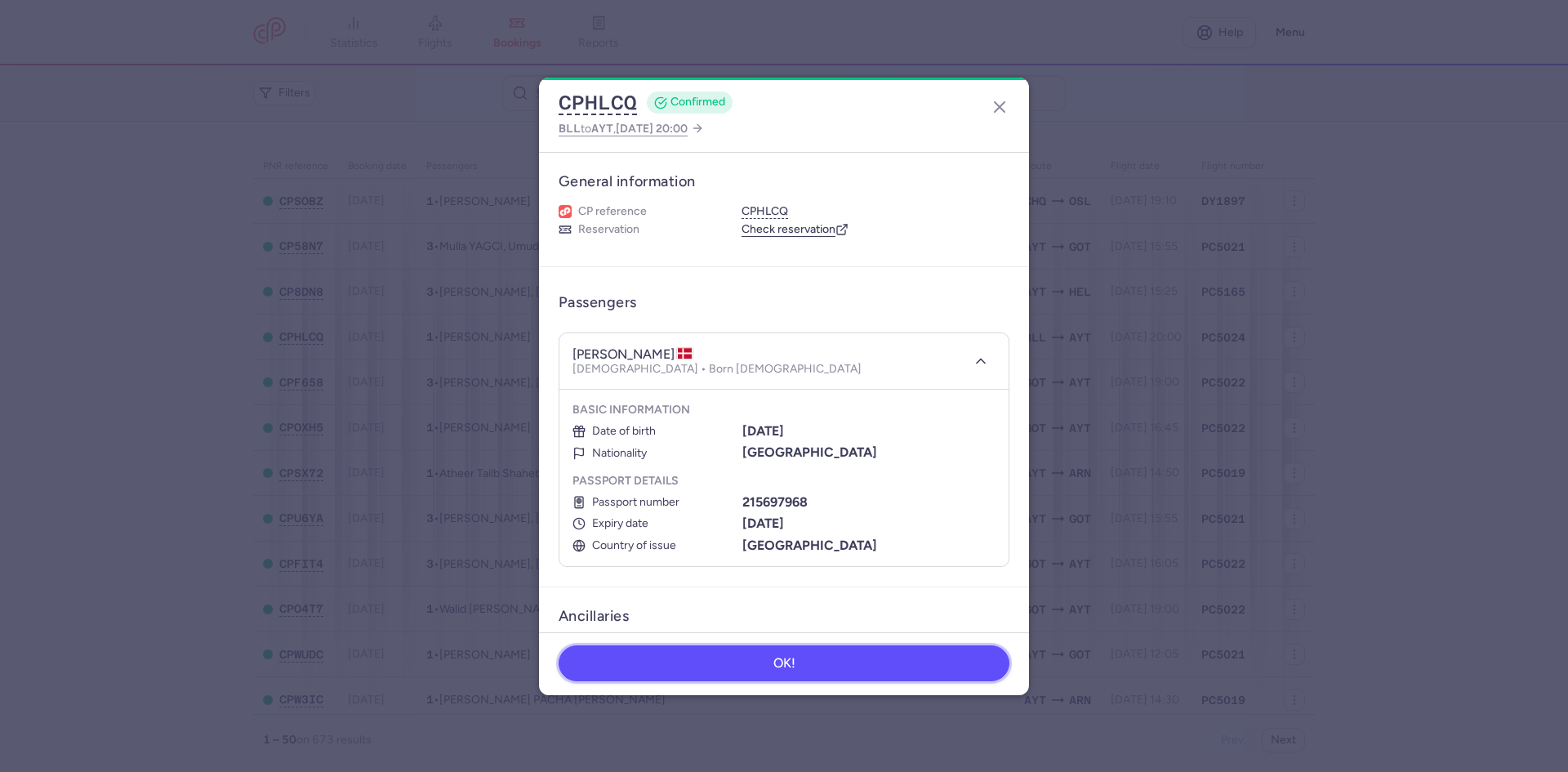 click on "OK!" at bounding box center [784, 663] 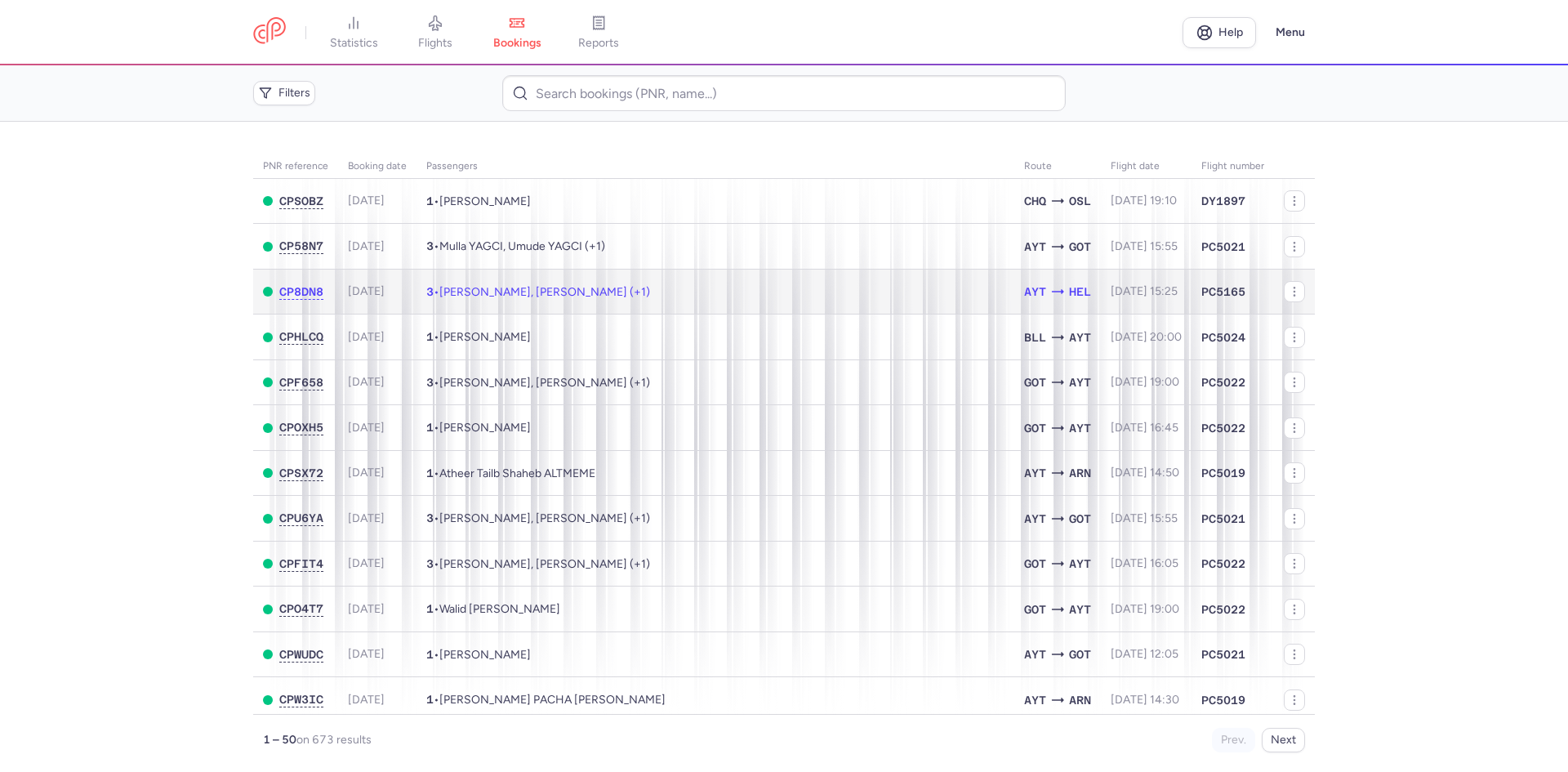 click on "3  •  Nuri CELIK, Pinar CELIK (+1)" at bounding box center [715, 292] 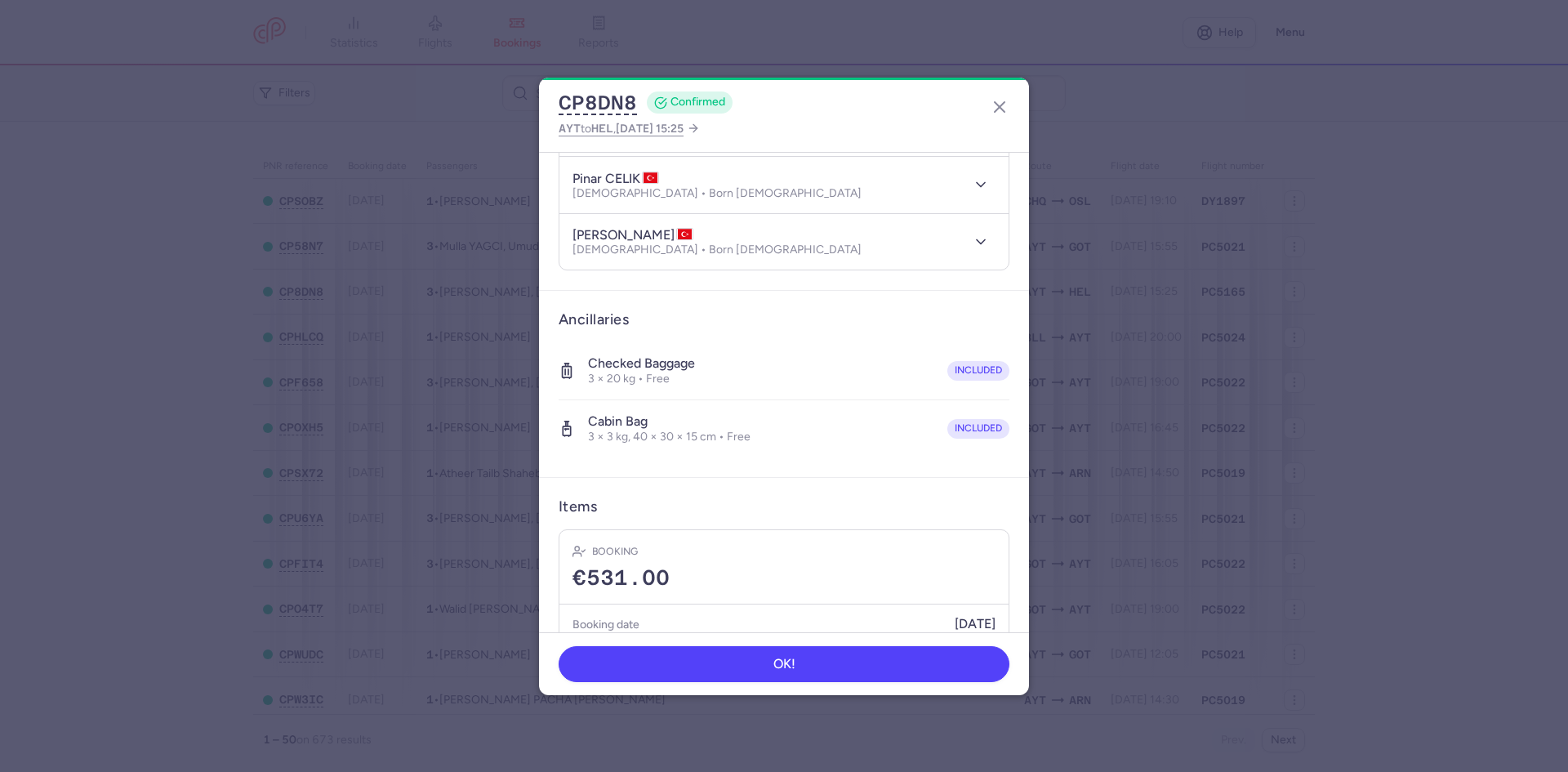 scroll, scrollTop: 136, scrollLeft: 0, axis: vertical 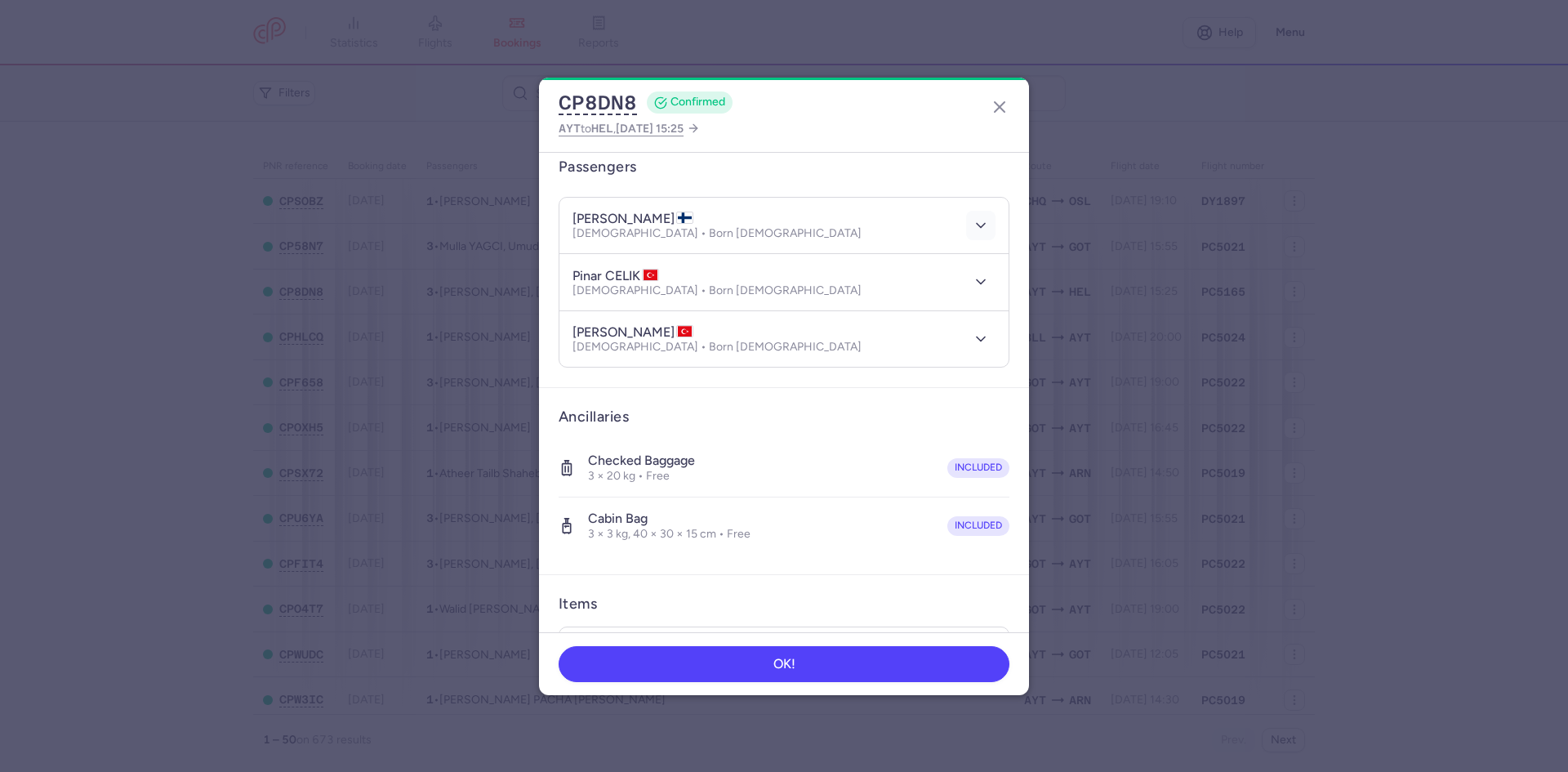 click at bounding box center [981, 225] 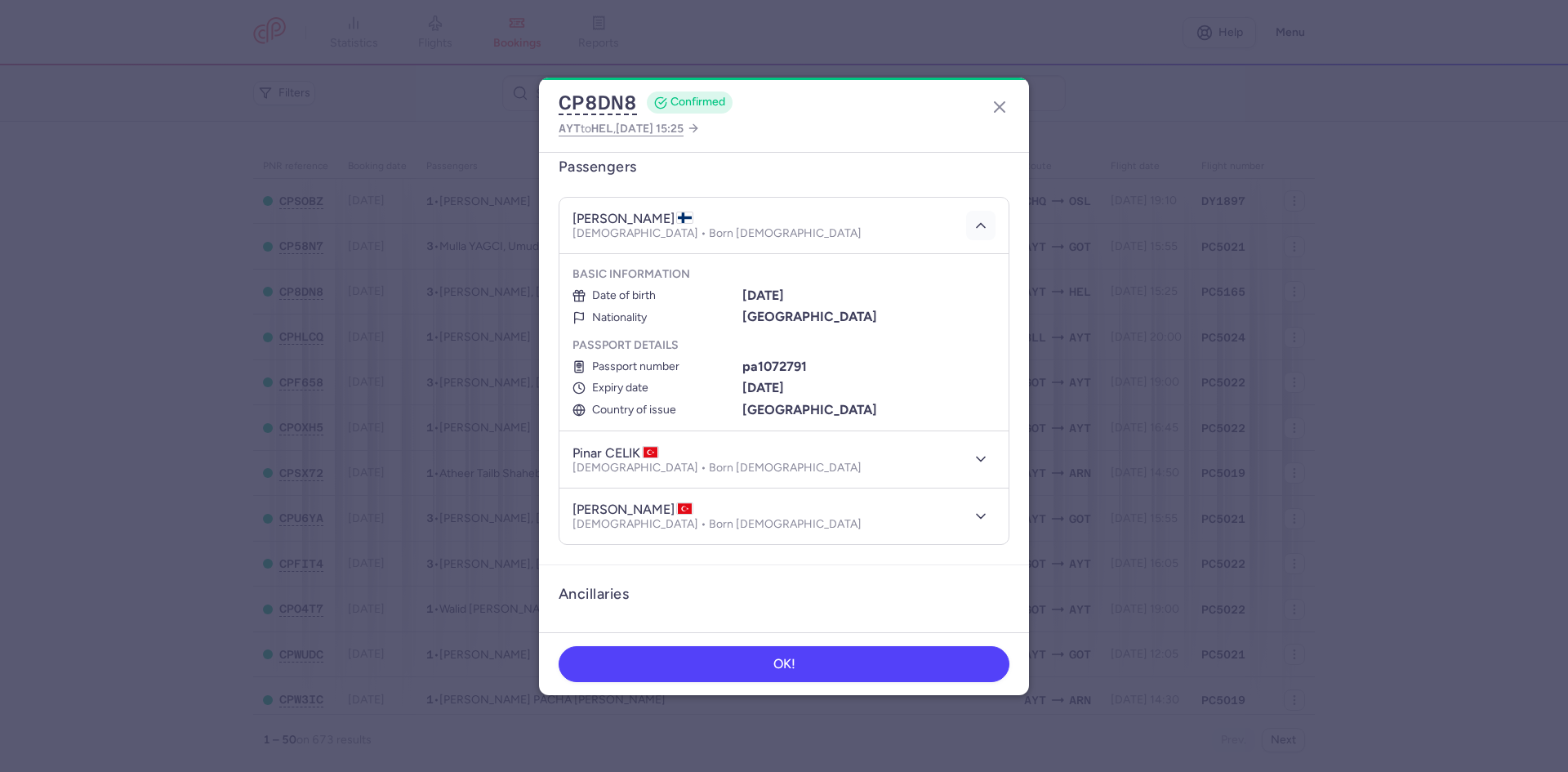 click 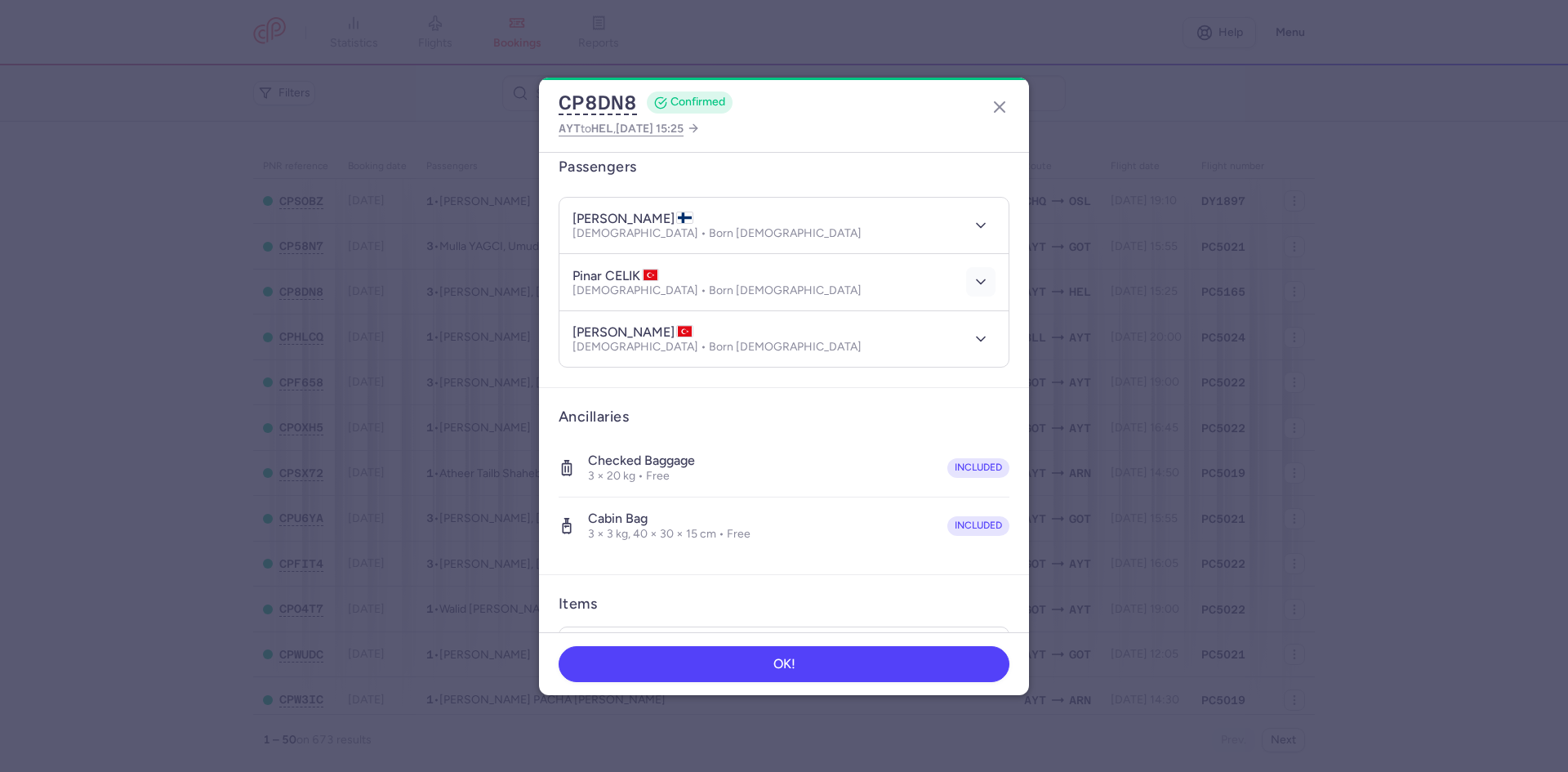 click at bounding box center (981, 282) 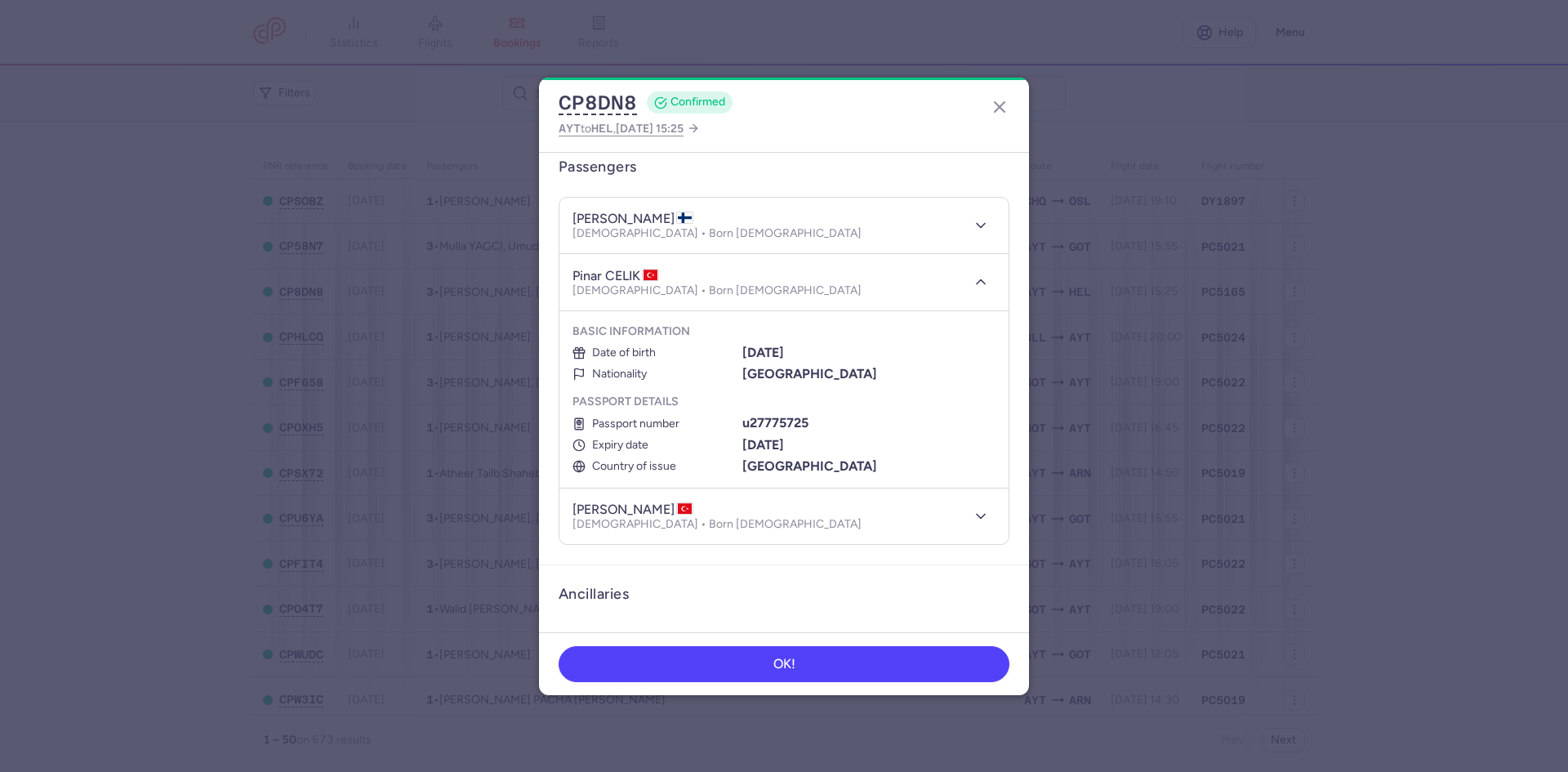 click on "nuri CELIK  Male • Born 02/09/1974 pinar CELIK  Female • Born 25/09/1979  Basic information   Date of birth 25/09/1979  Nationality Türkiye  Passport details   Passport number u27775725  Expiry date 16/11/2032  Country of issue Türkiye behram CELIK  Male • Born 18/03/2017" at bounding box center [784, 371] 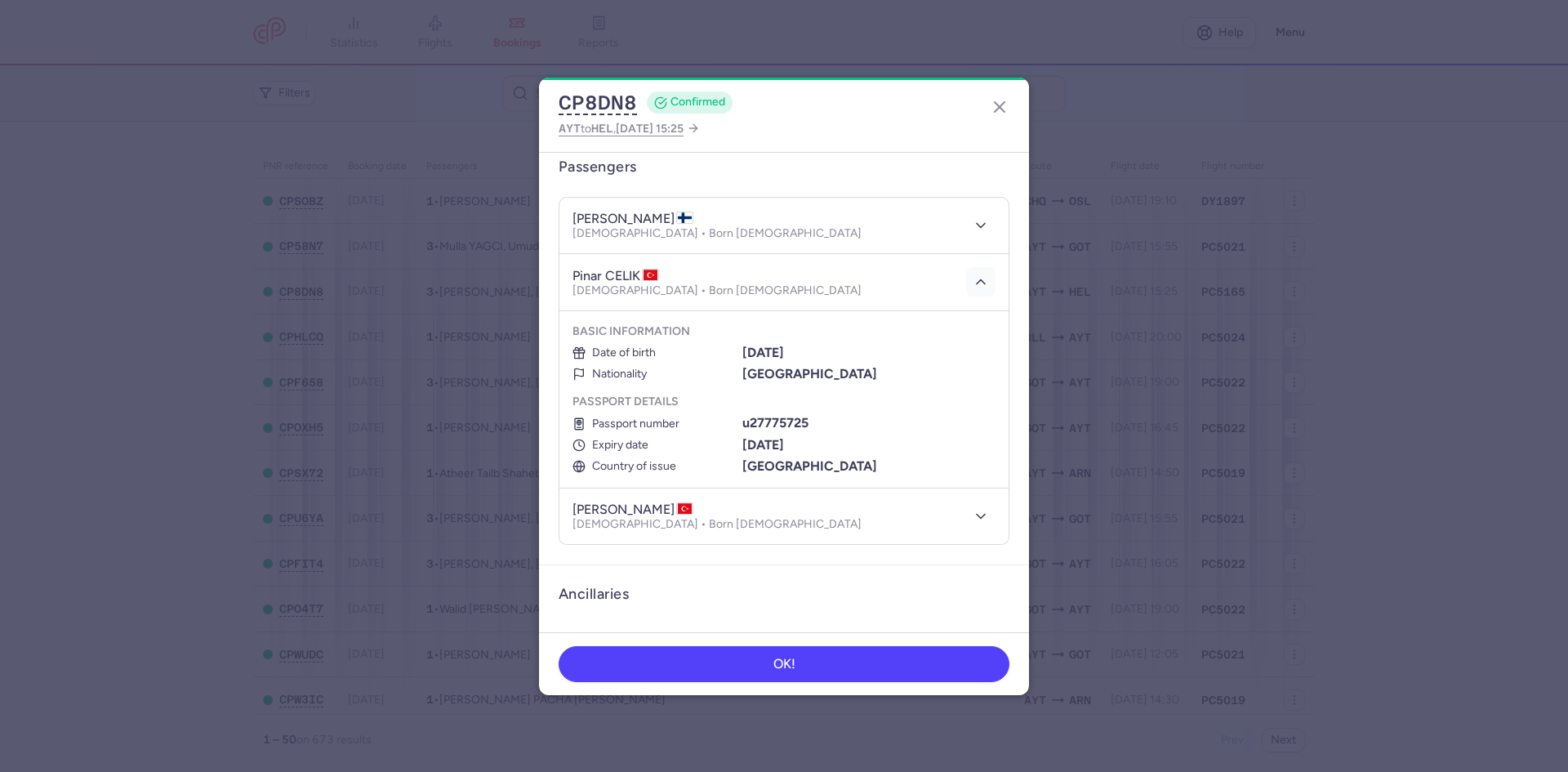 click at bounding box center (981, 282) 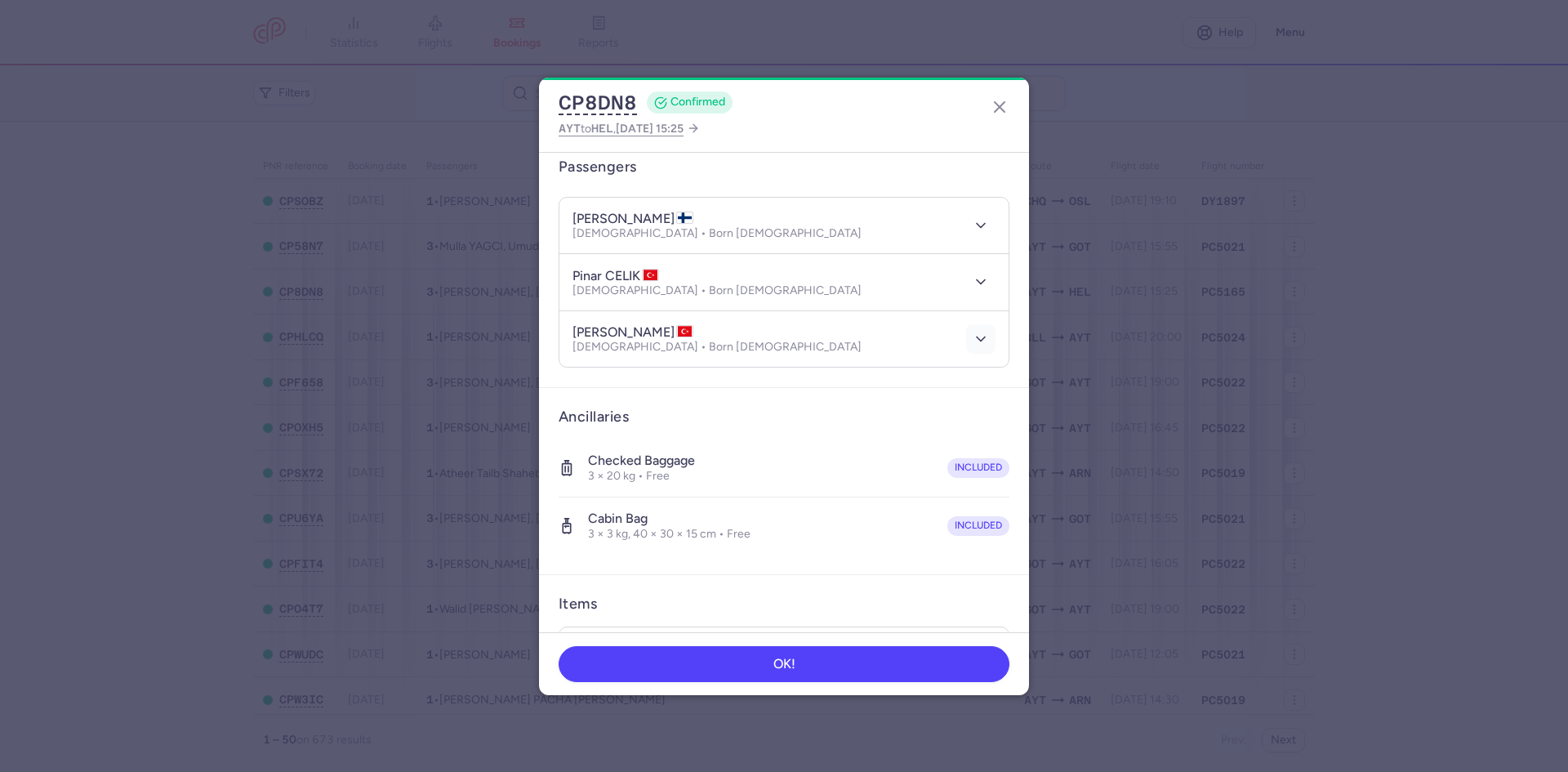 click at bounding box center [981, 339] 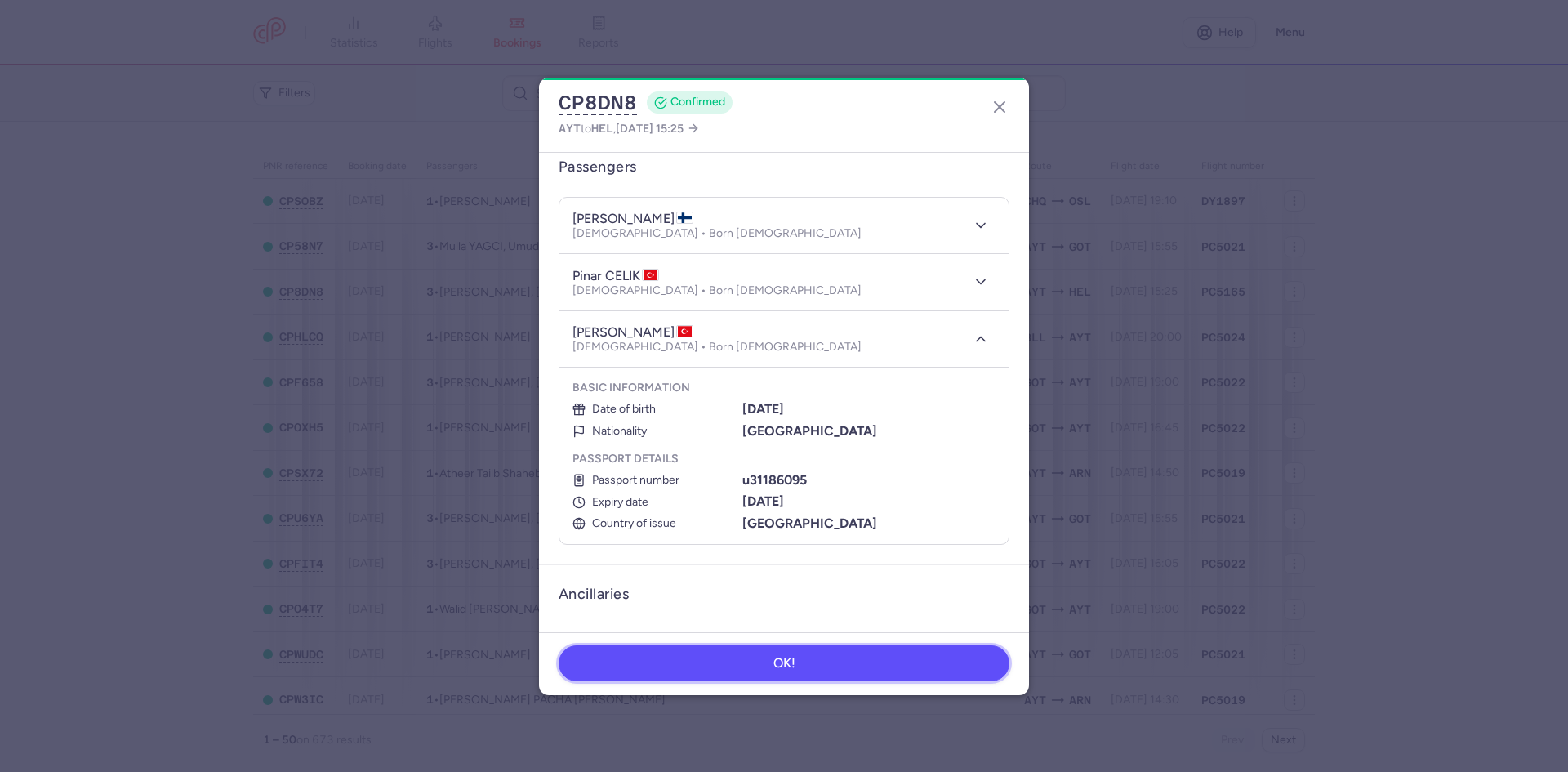 click on "OK!" at bounding box center (784, 663) 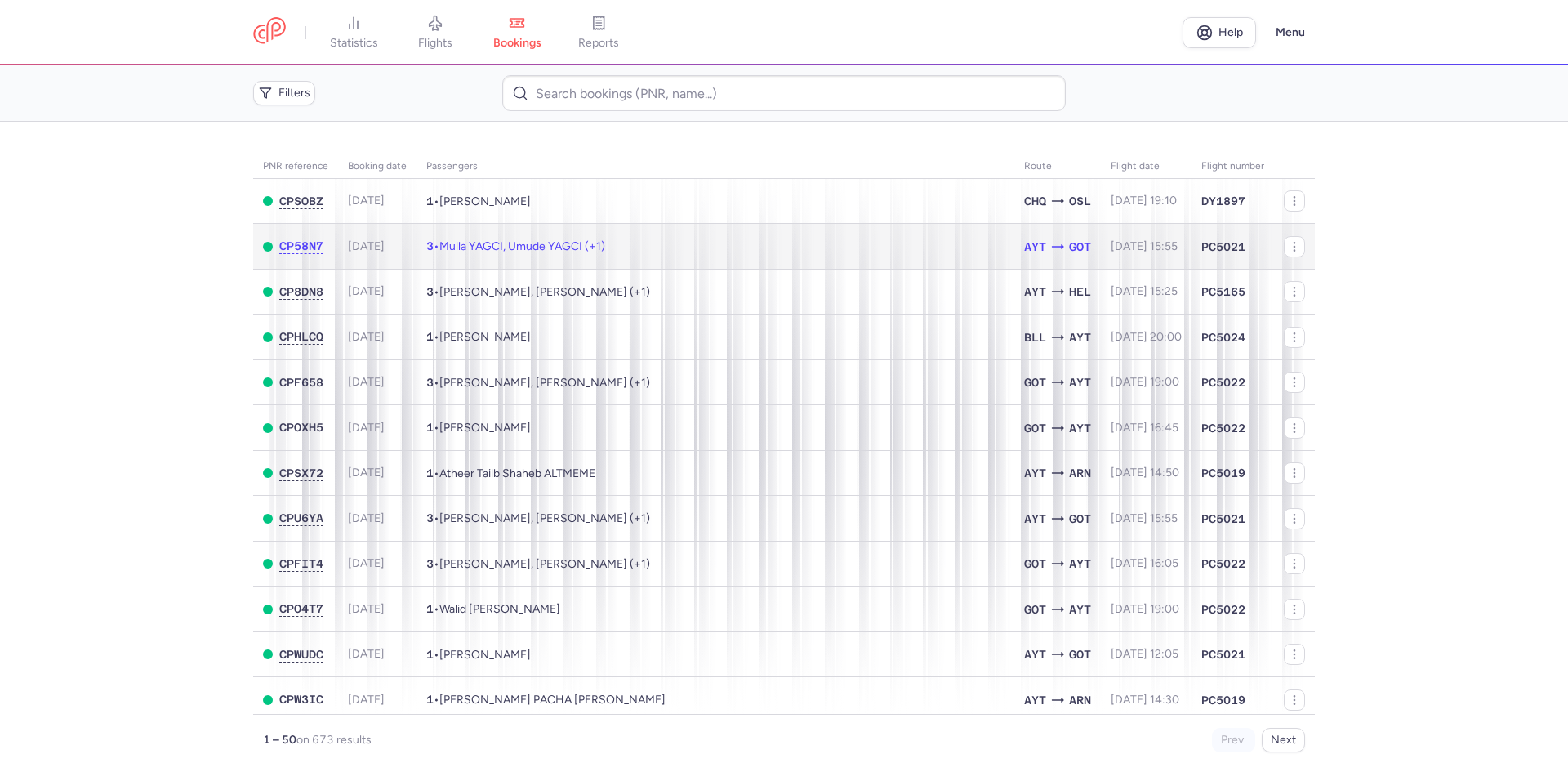 click on "3  •  Mulla YAGCI, Umude YAGCI (+1)" at bounding box center (715, 247) 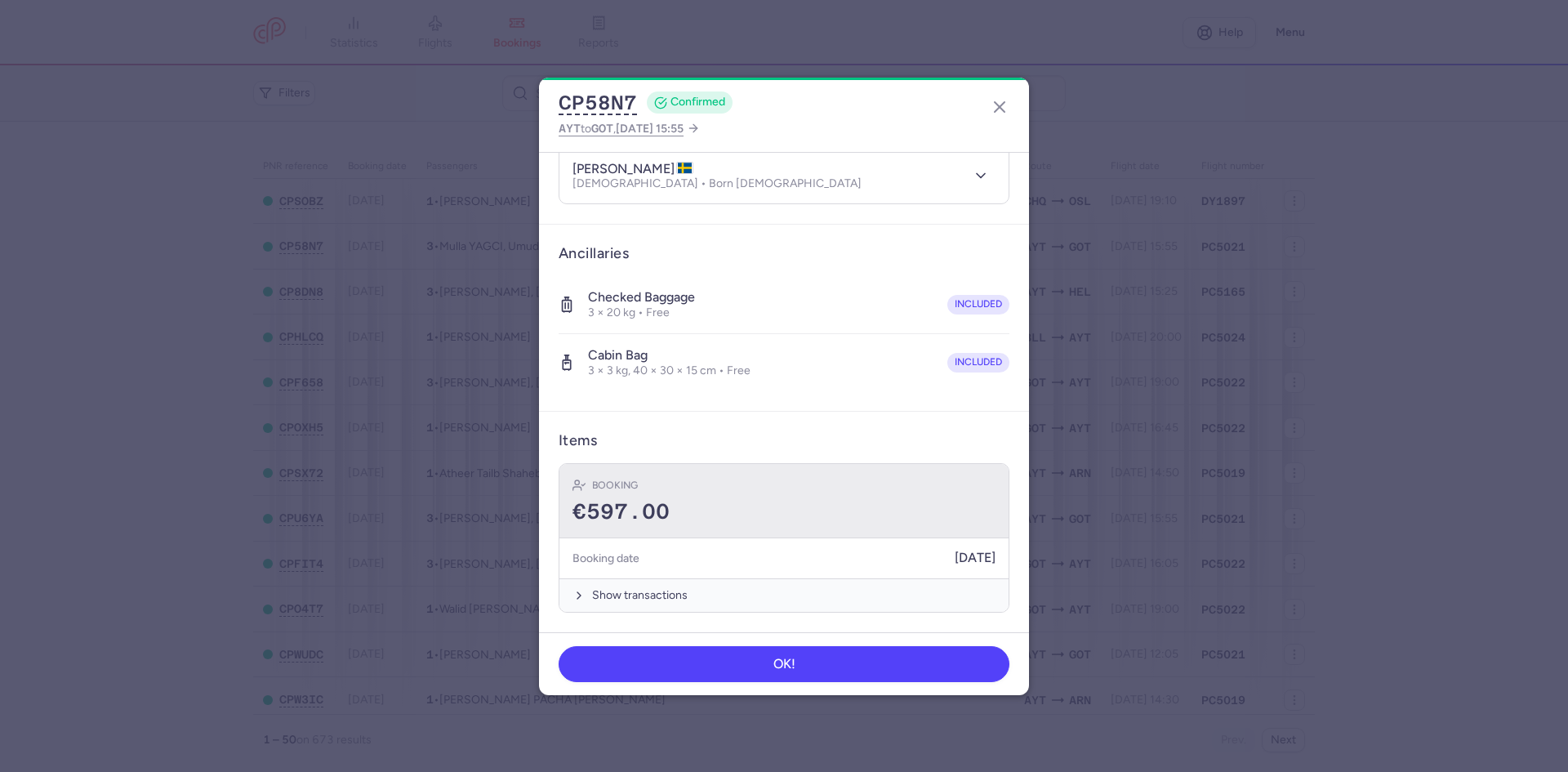 click on "Booking €597.00" at bounding box center (784, 501) 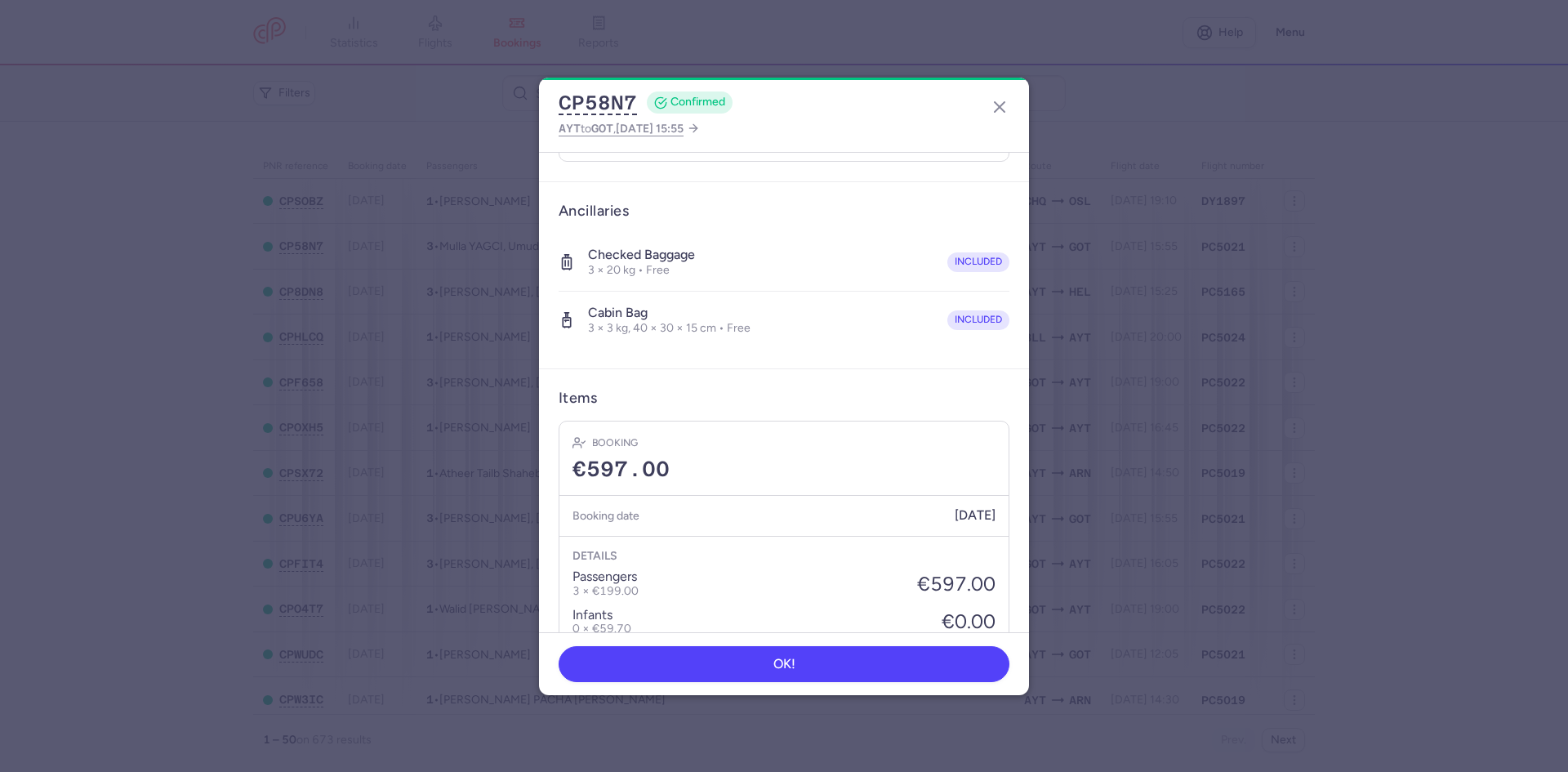scroll, scrollTop: 54, scrollLeft: 0, axis: vertical 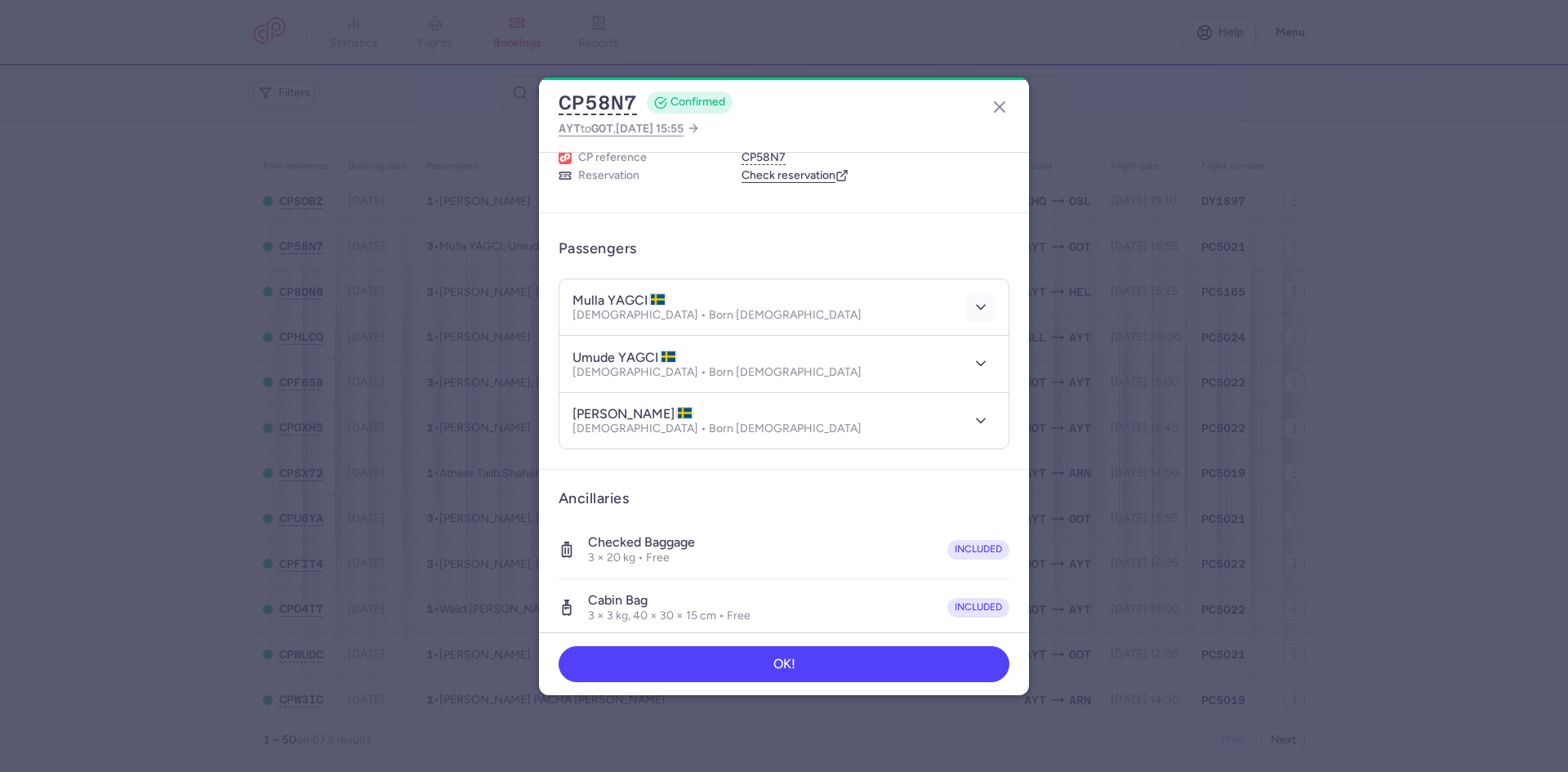 click at bounding box center [978, 307] 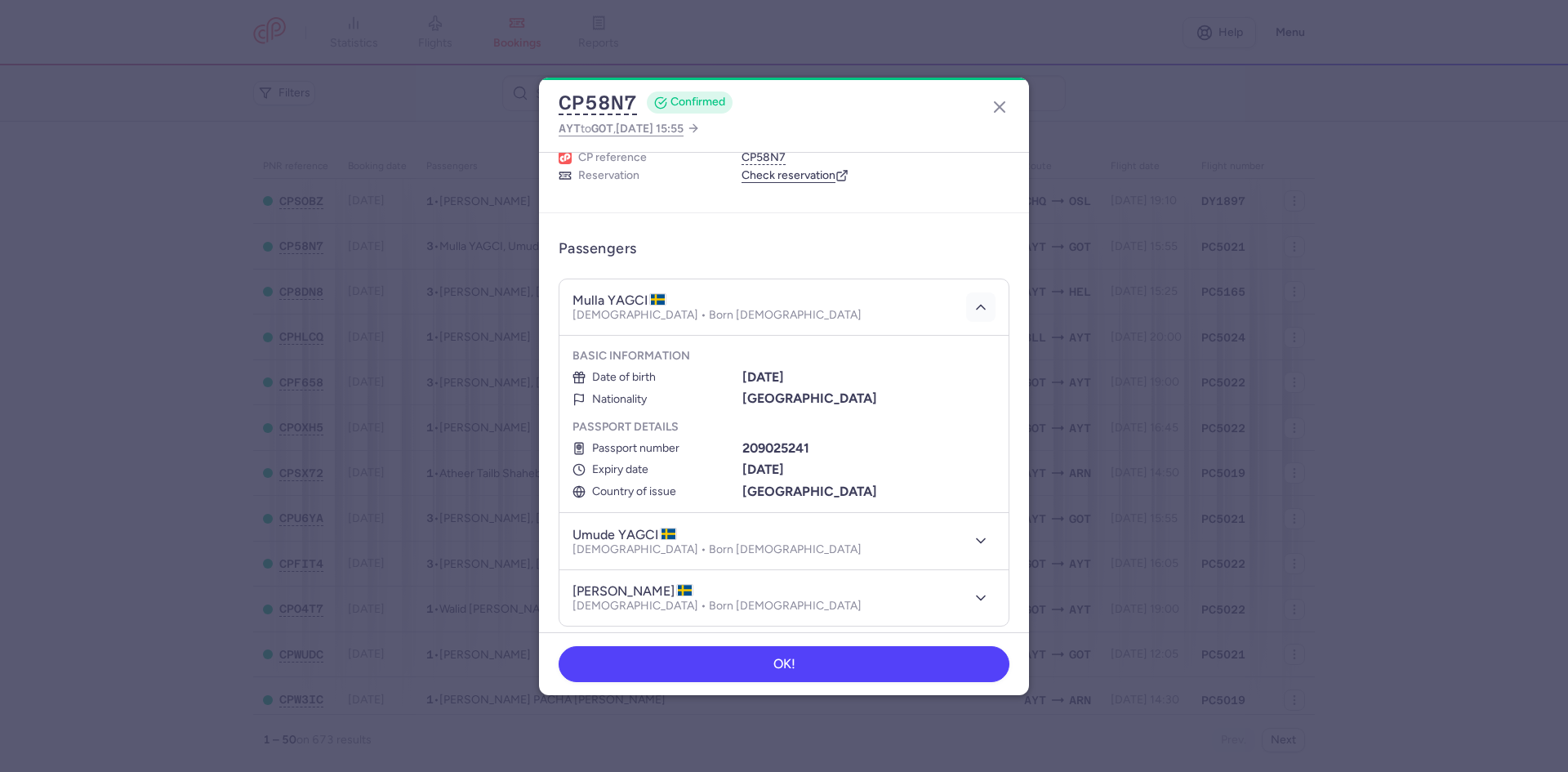 drag, startPoint x: 973, startPoint y: 297, endPoint x: 969, endPoint y: 316, distance: 19.416488 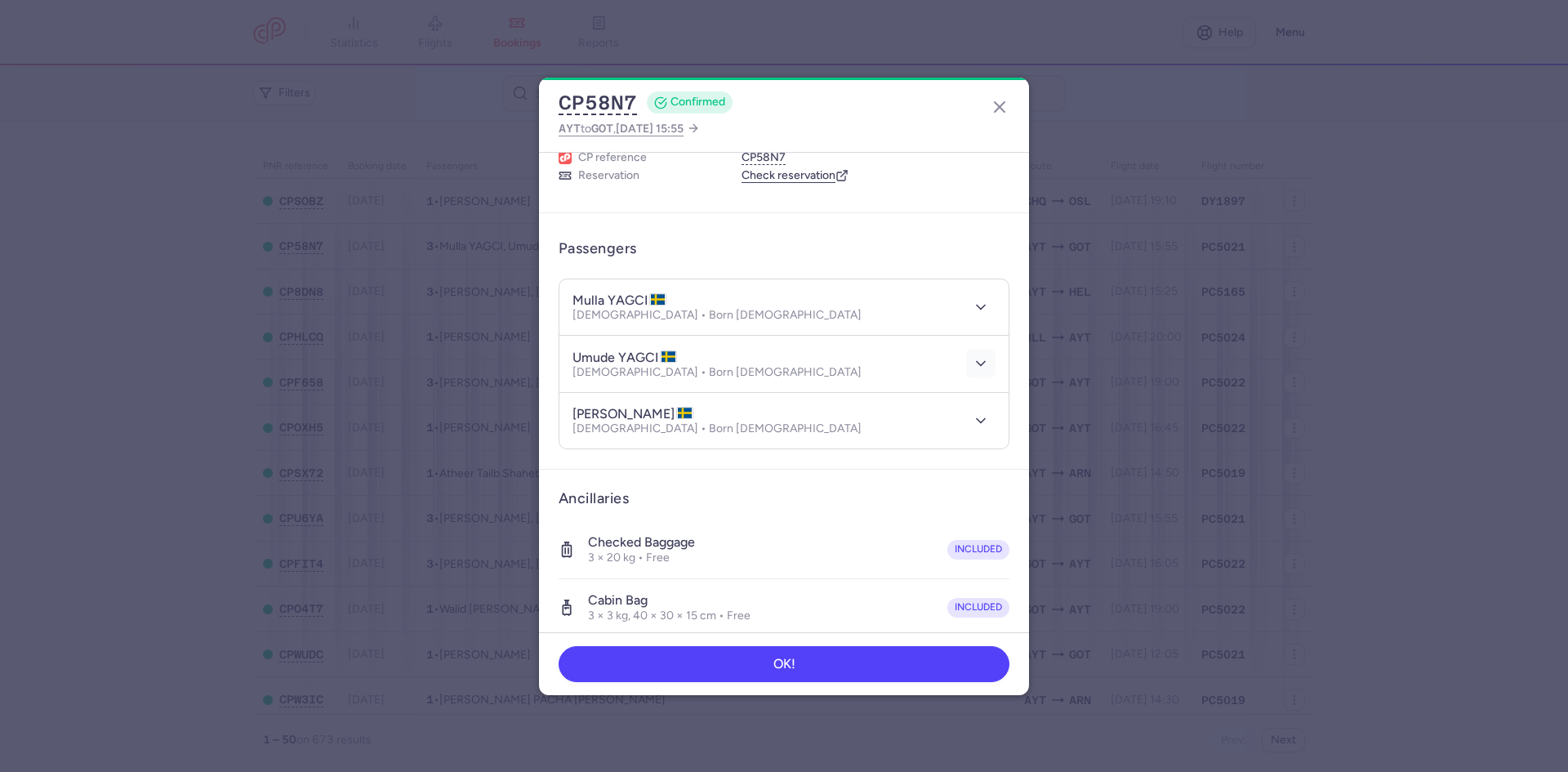 click 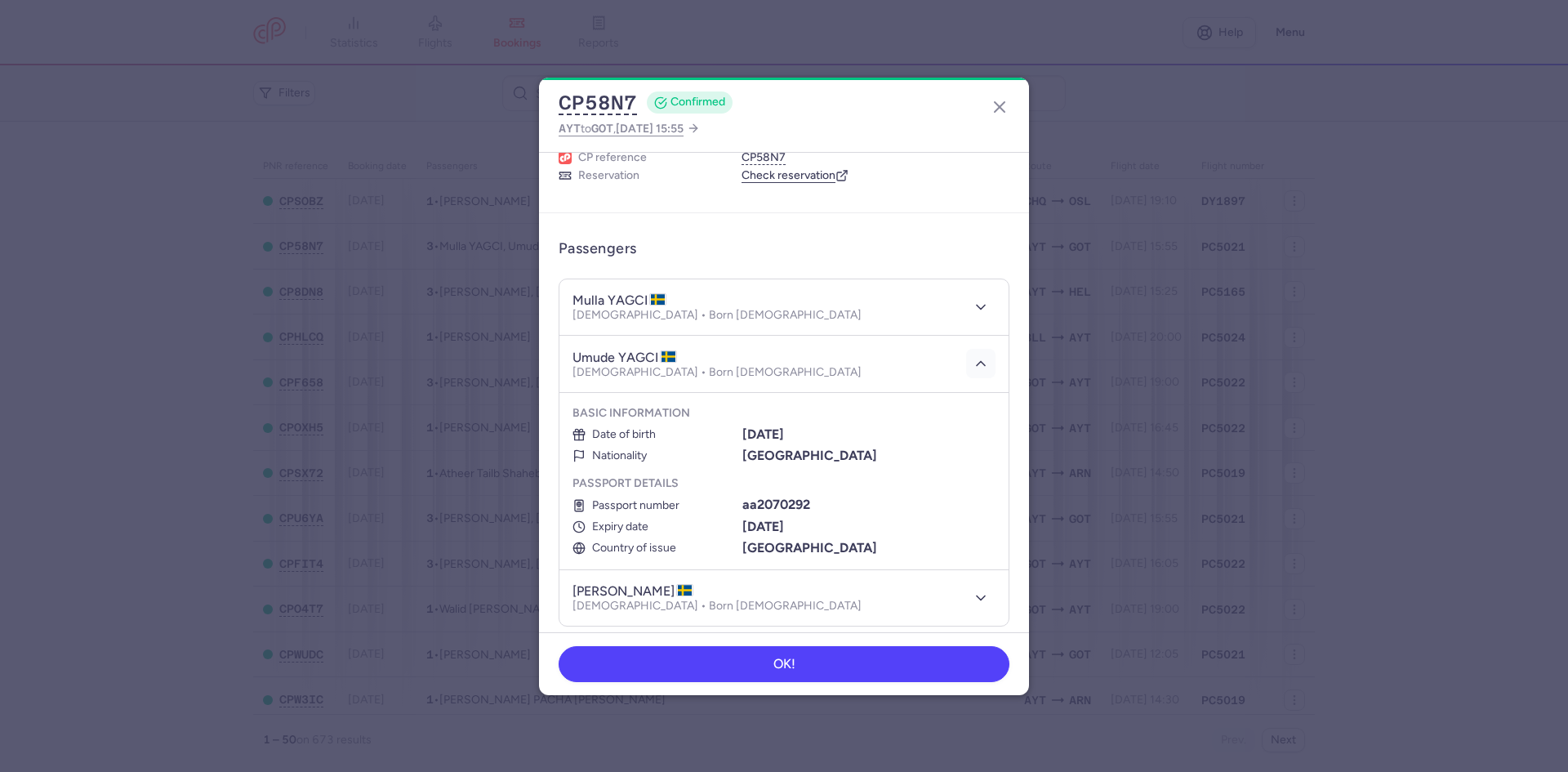 click 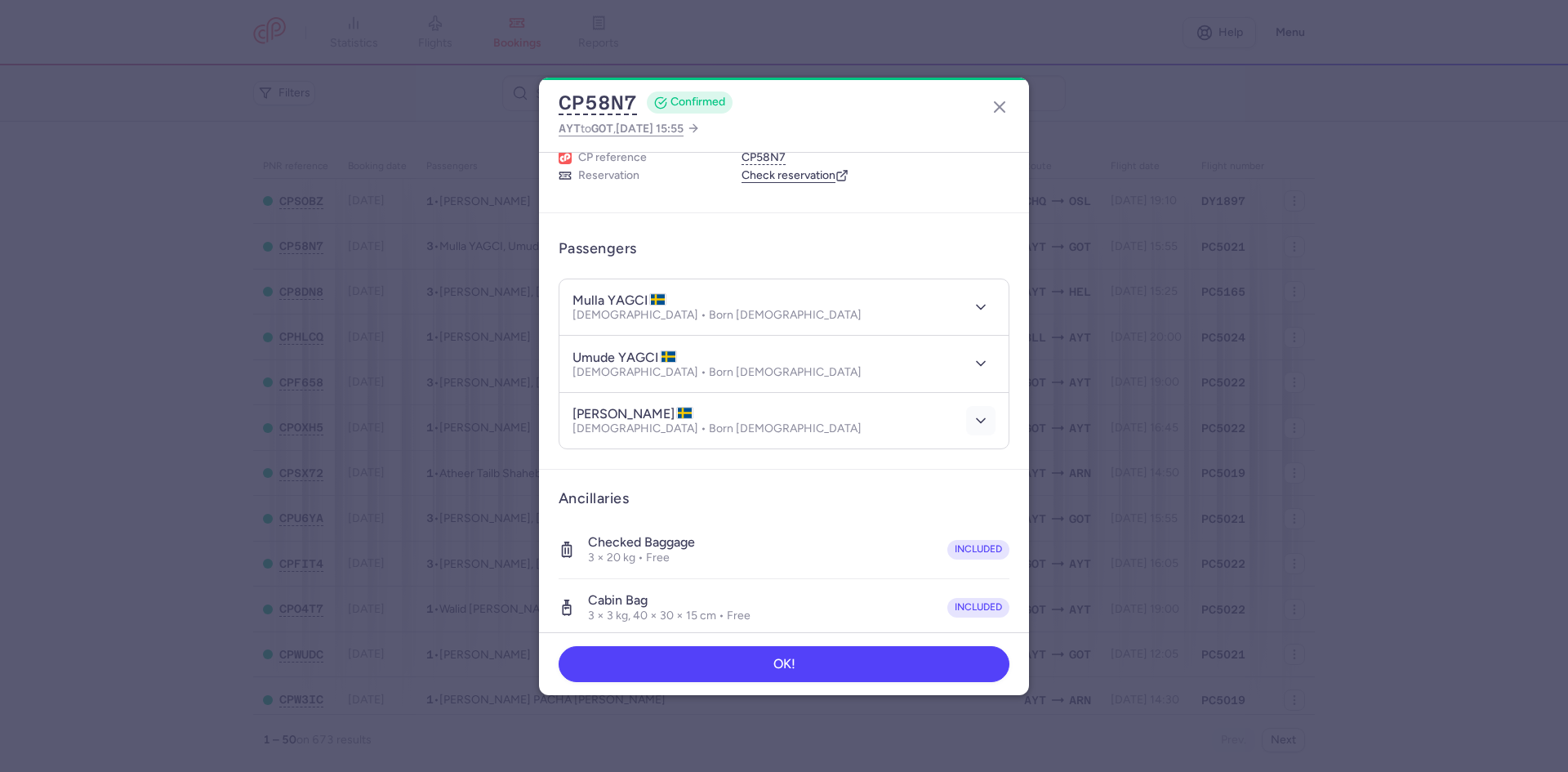click 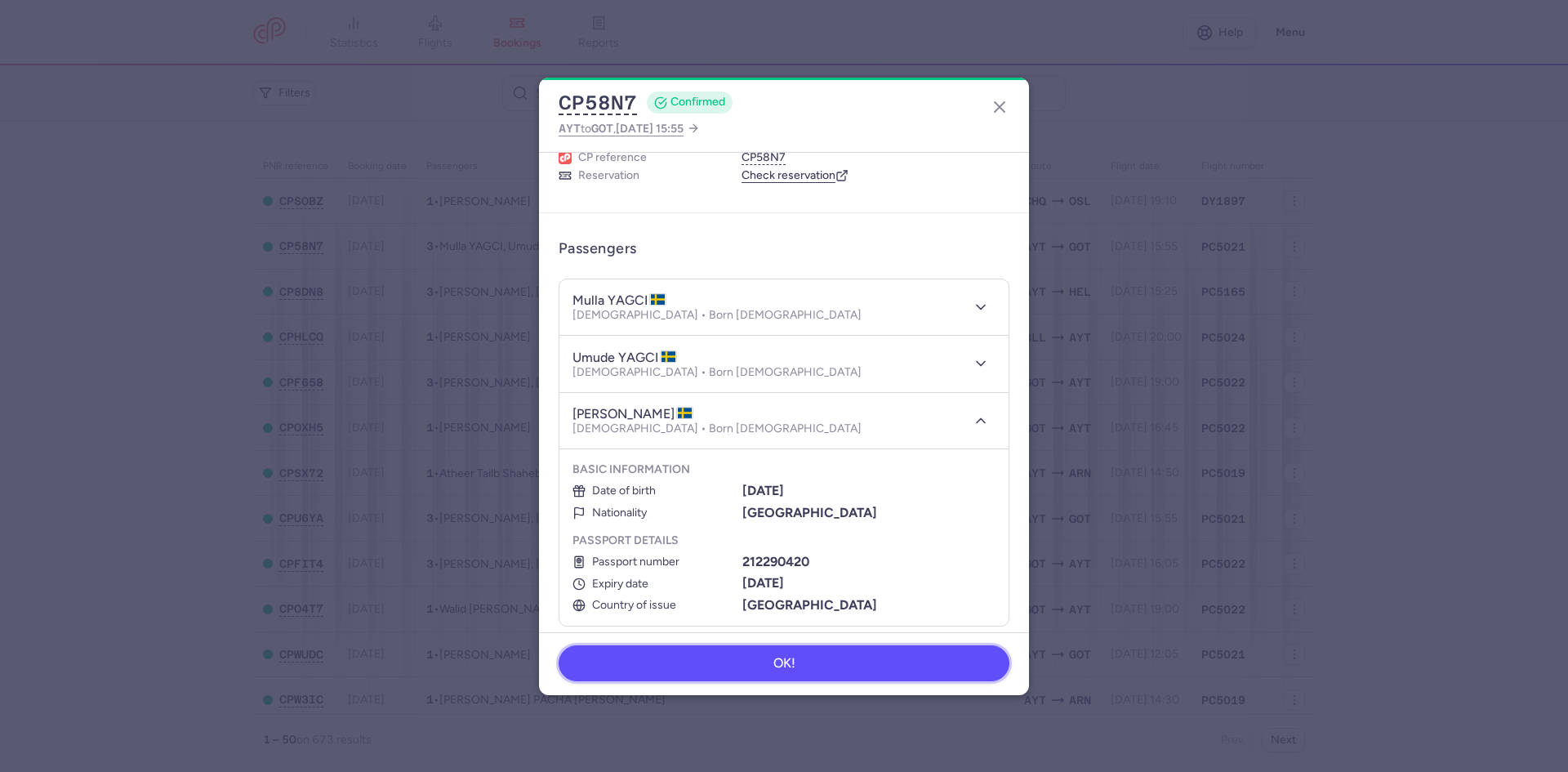 click on "OK!" at bounding box center (784, 663) 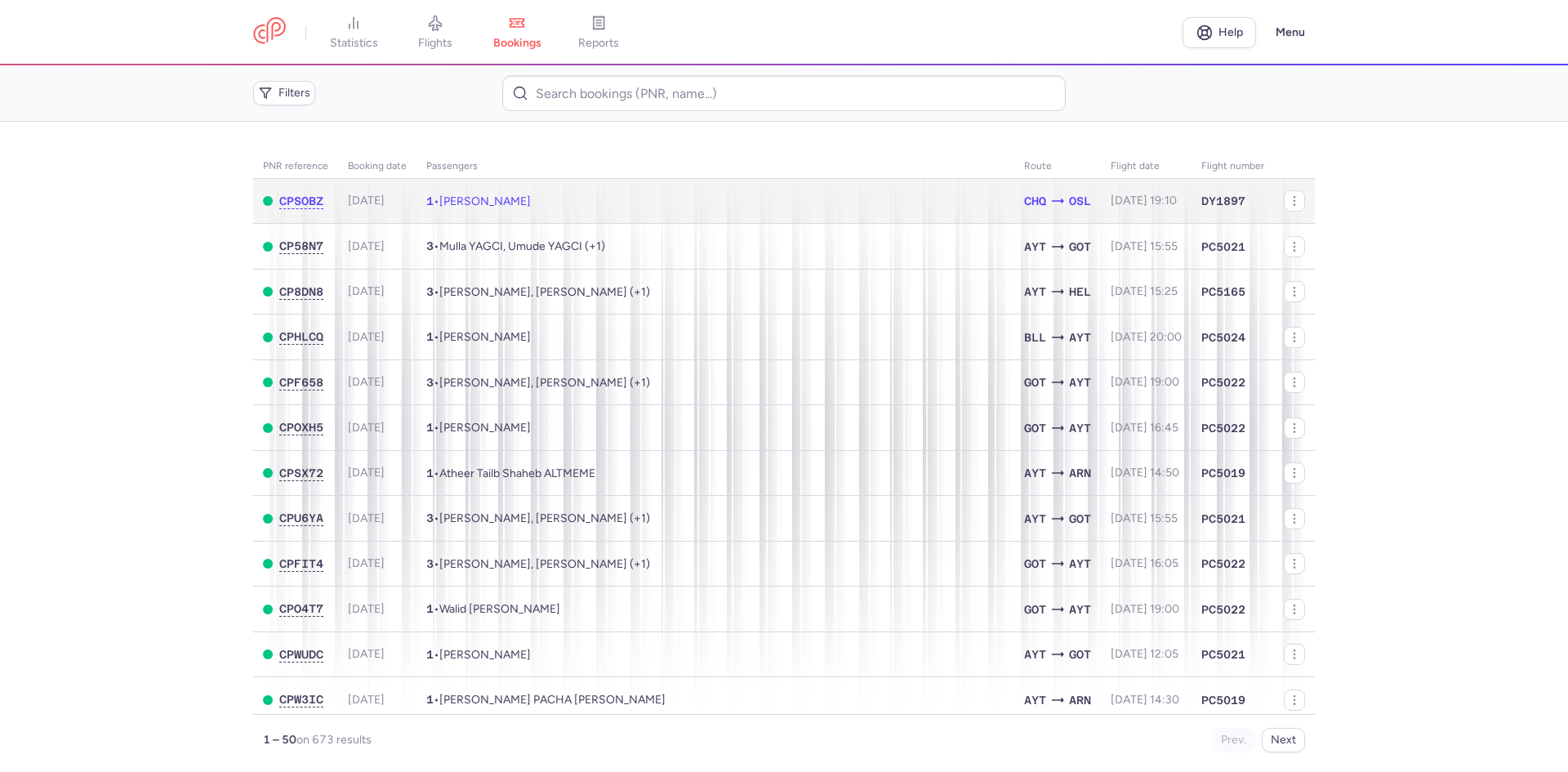 click on "[PERSON_NAME]" at bounding box center (485, 201) 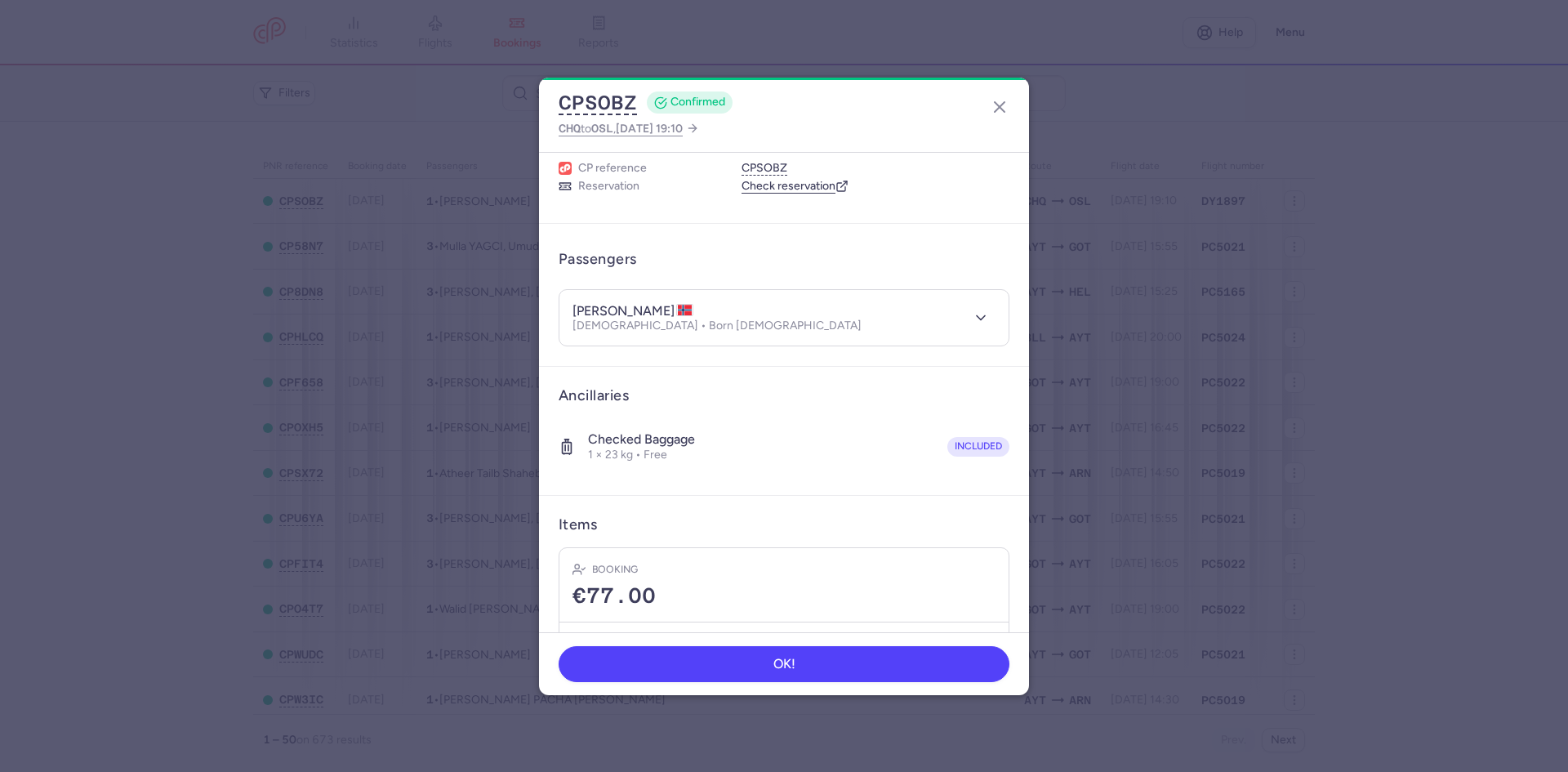 scroll, scrollTop: 82, scrollLeft: 0, axis: vertical 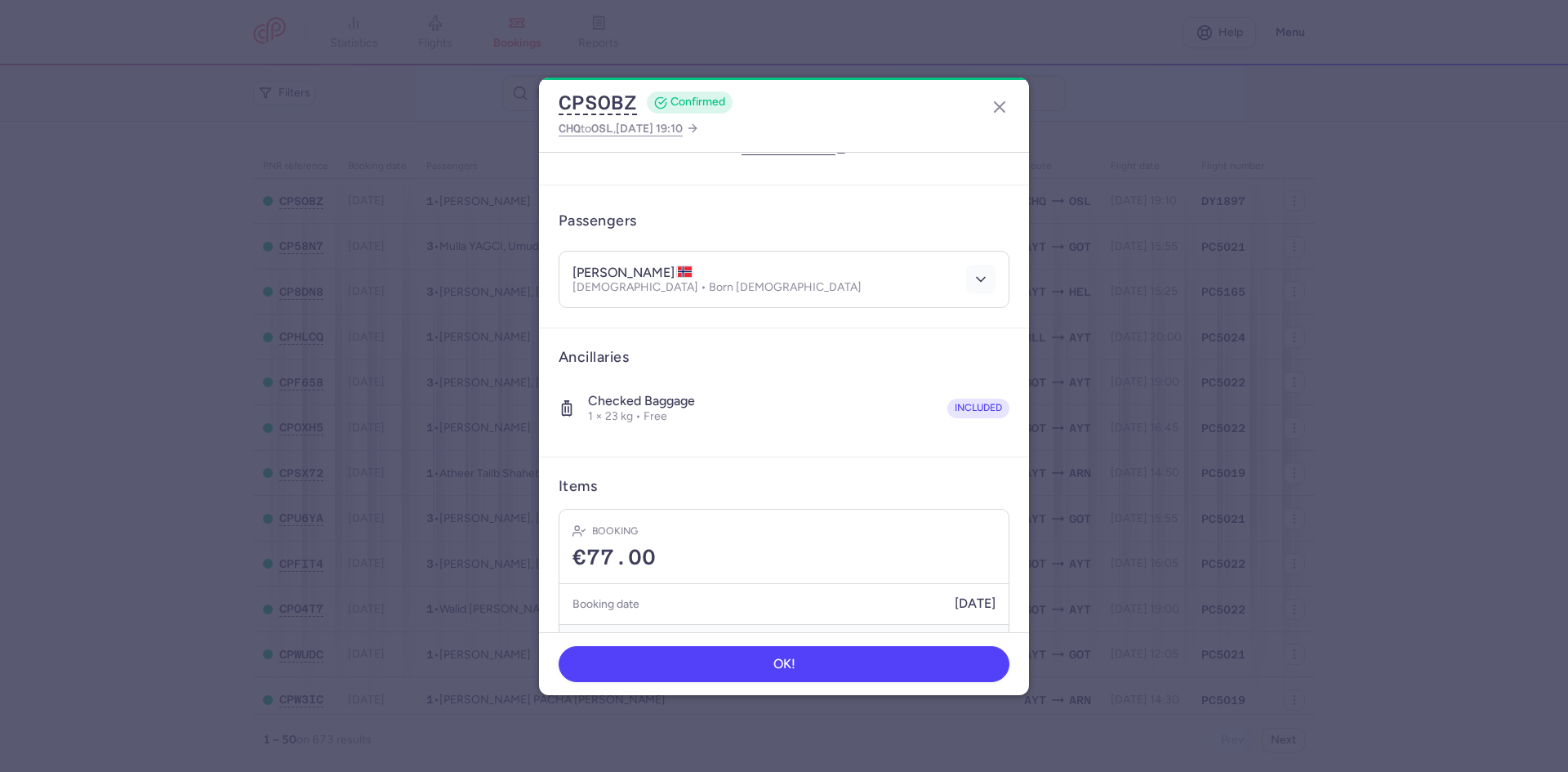 drag, startPoint x: 941, startPoint y: 273, endPoint x: 959, endPoint y: 273, distance: 18 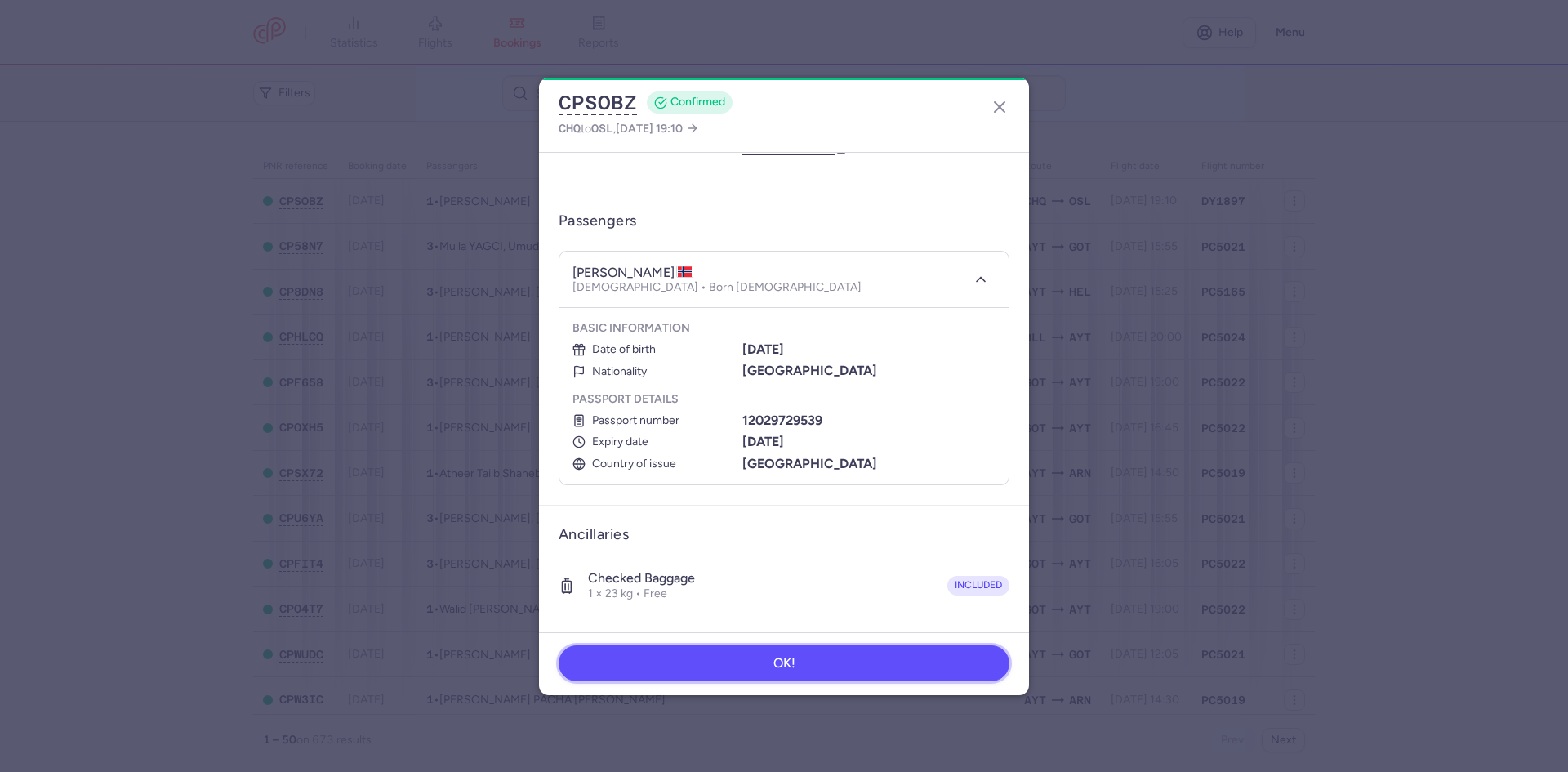 click on "OK!" at bounding box center (784, 663) 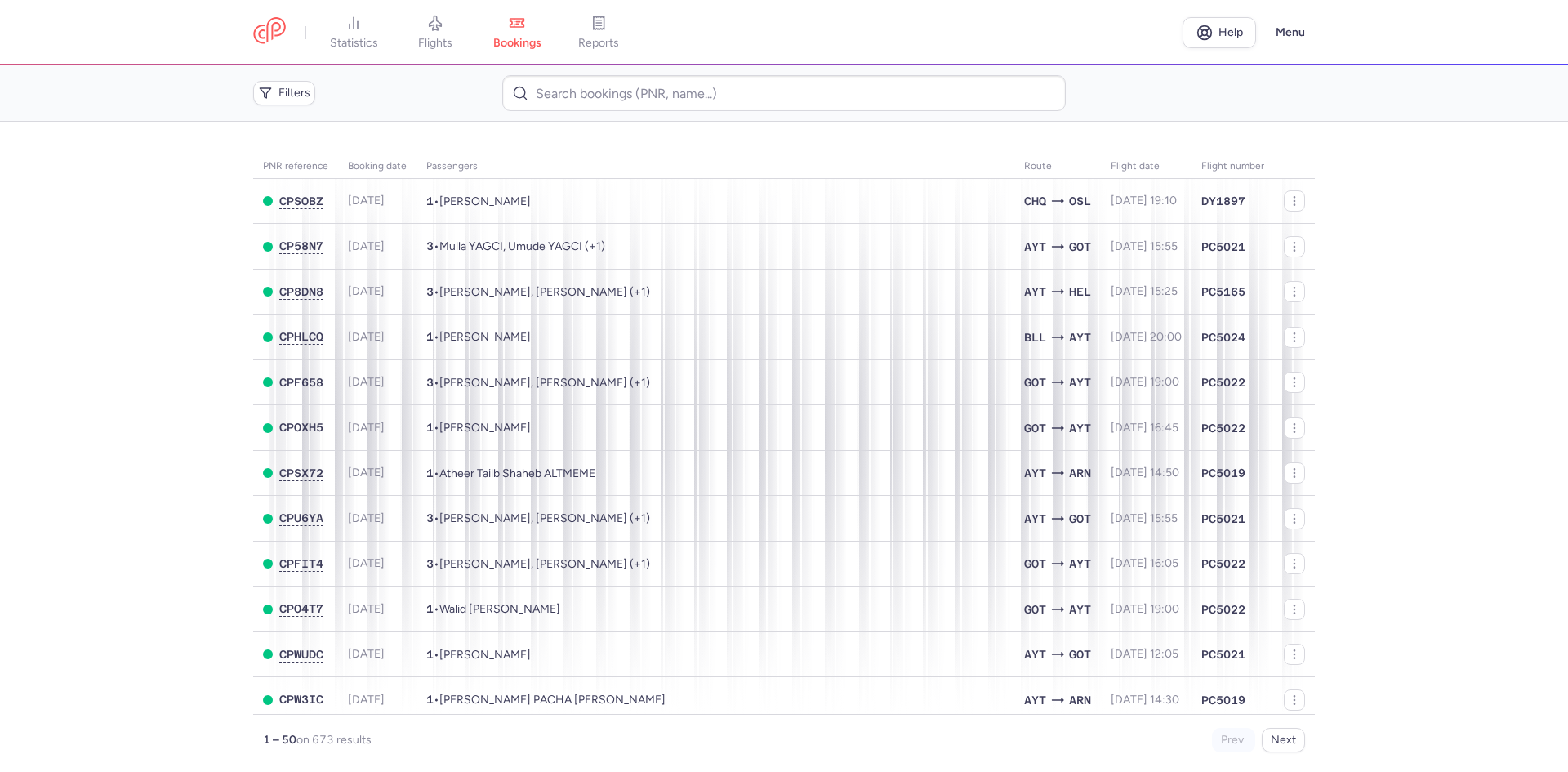 scroll, scrollTop: 0, scrollLeft: 0, axis: both 